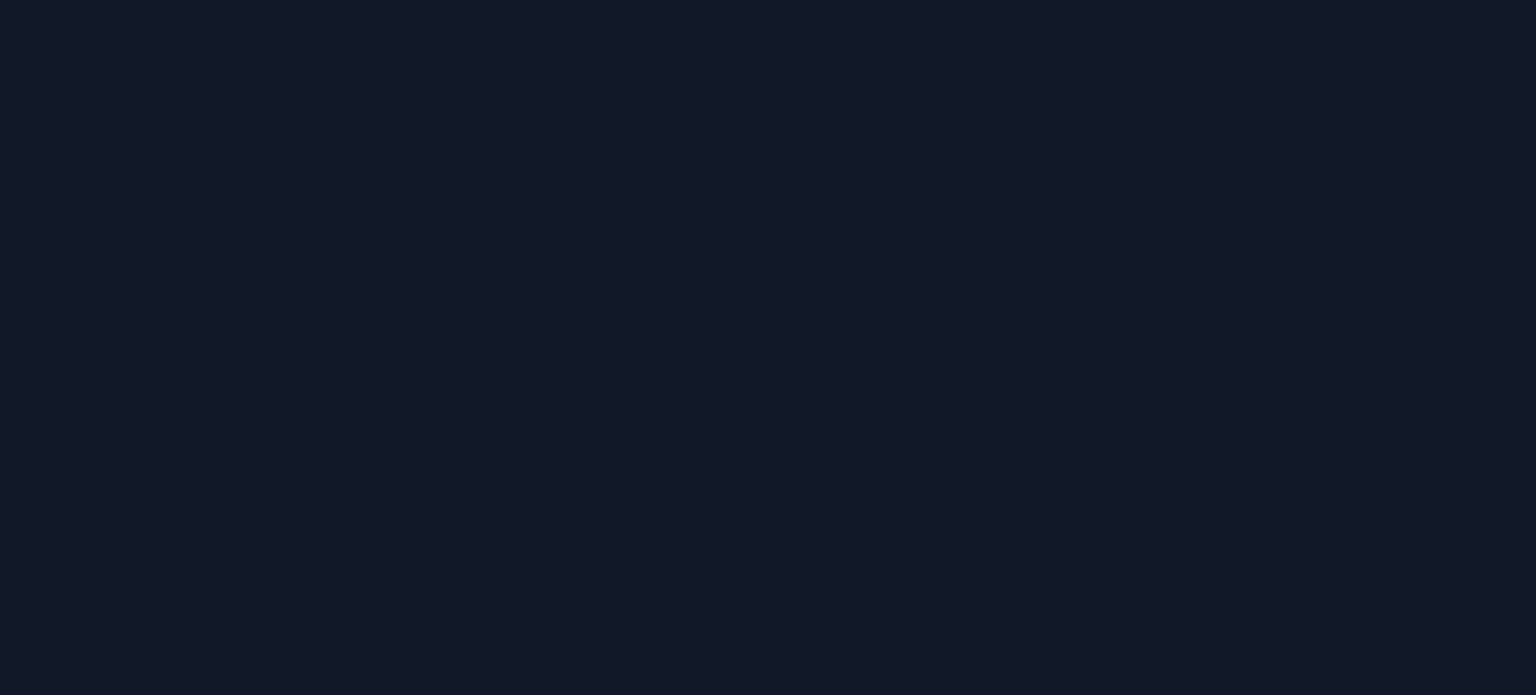 scroll, scrollTop: 0, scrollLeft: 0, axis: both 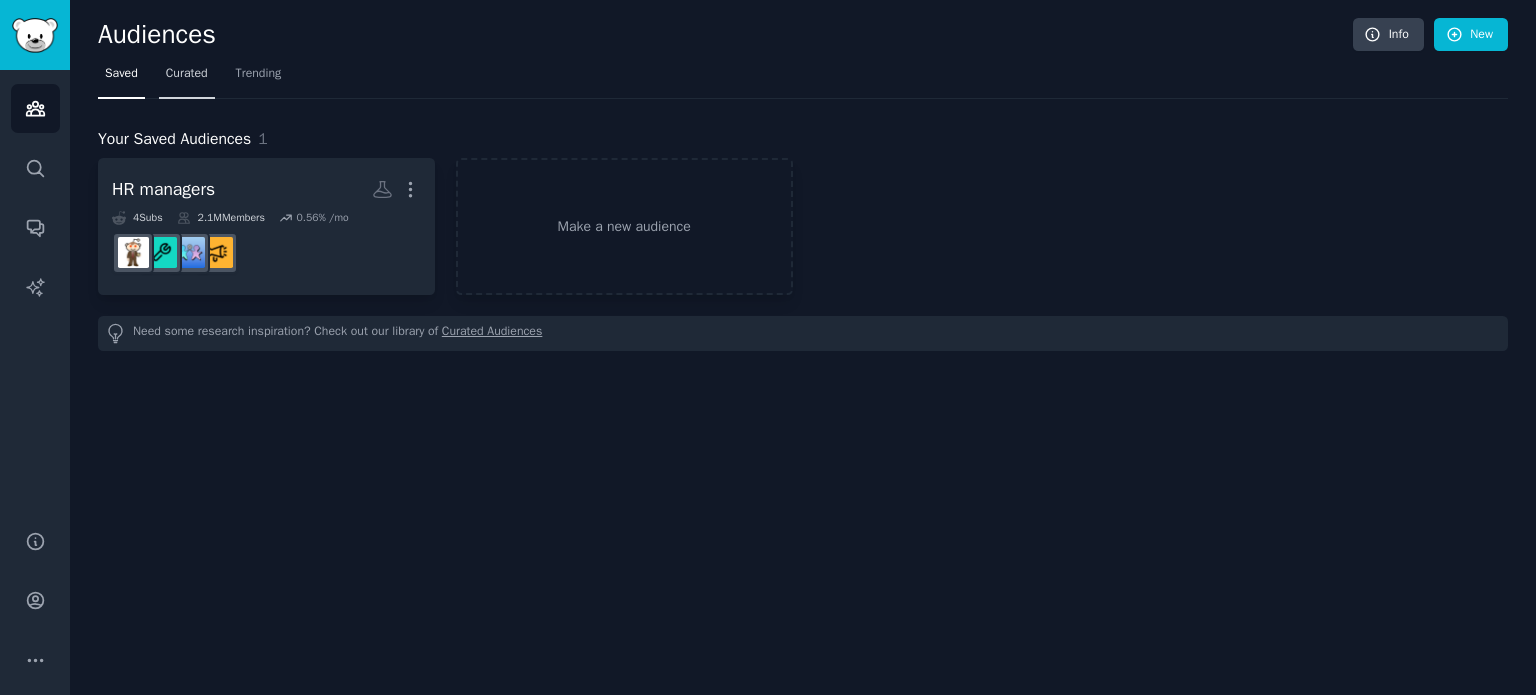 click on "Curated" at bounding box center [187, 74] 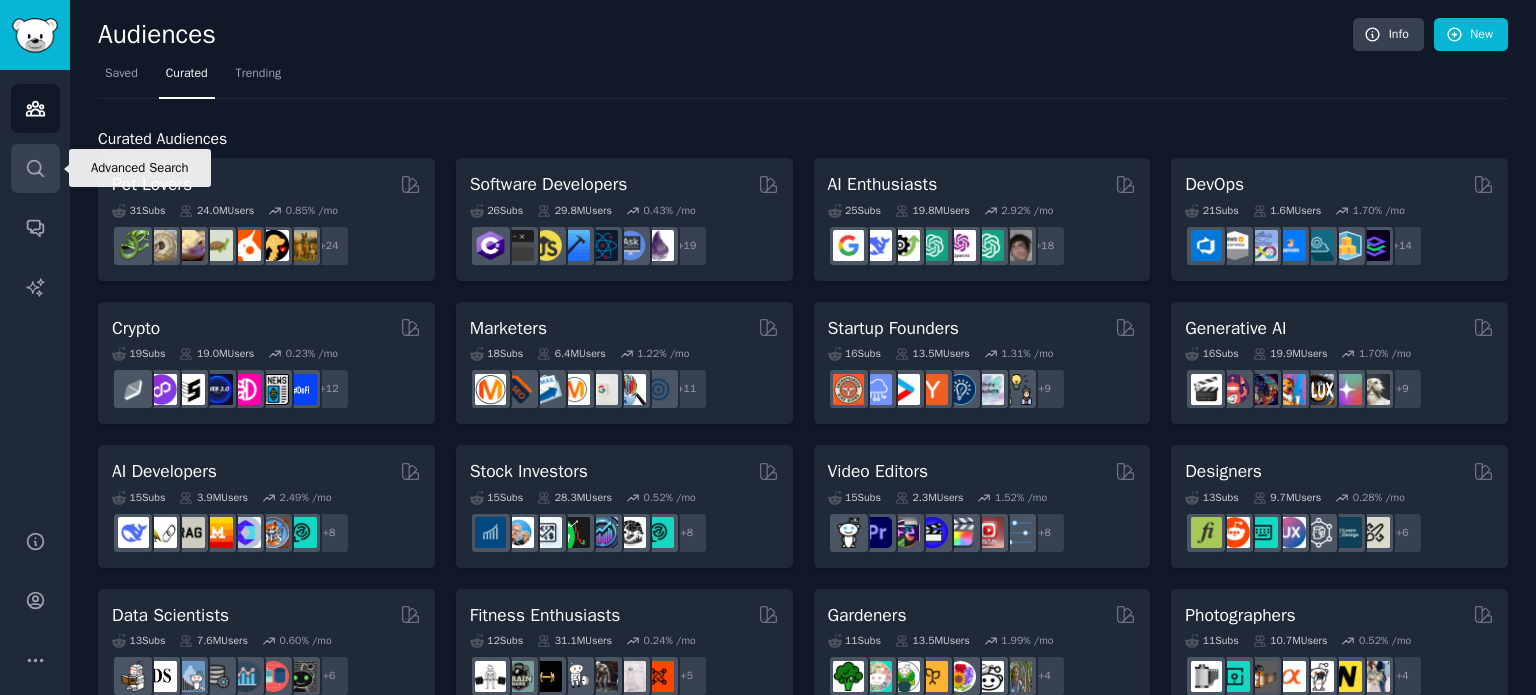 click on "Search" at bounding box center (35, 168) 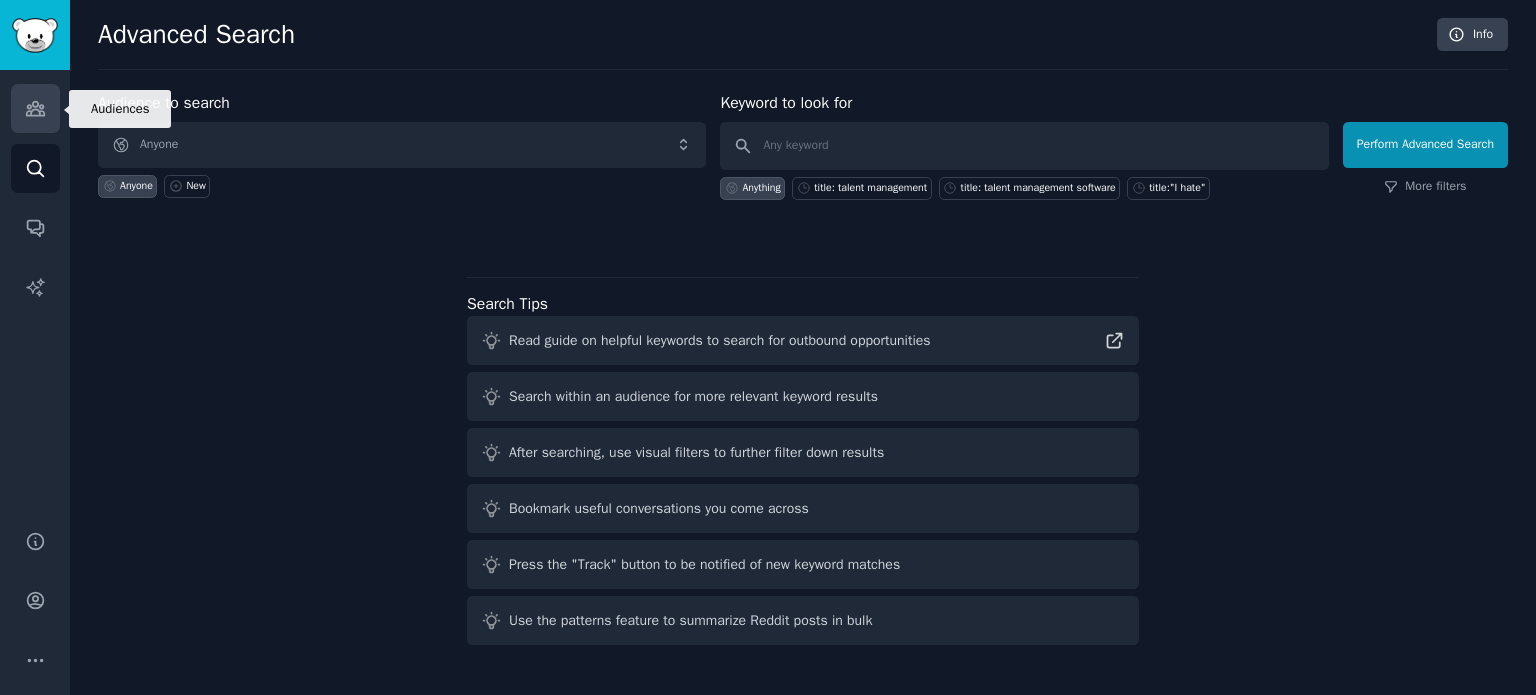 click 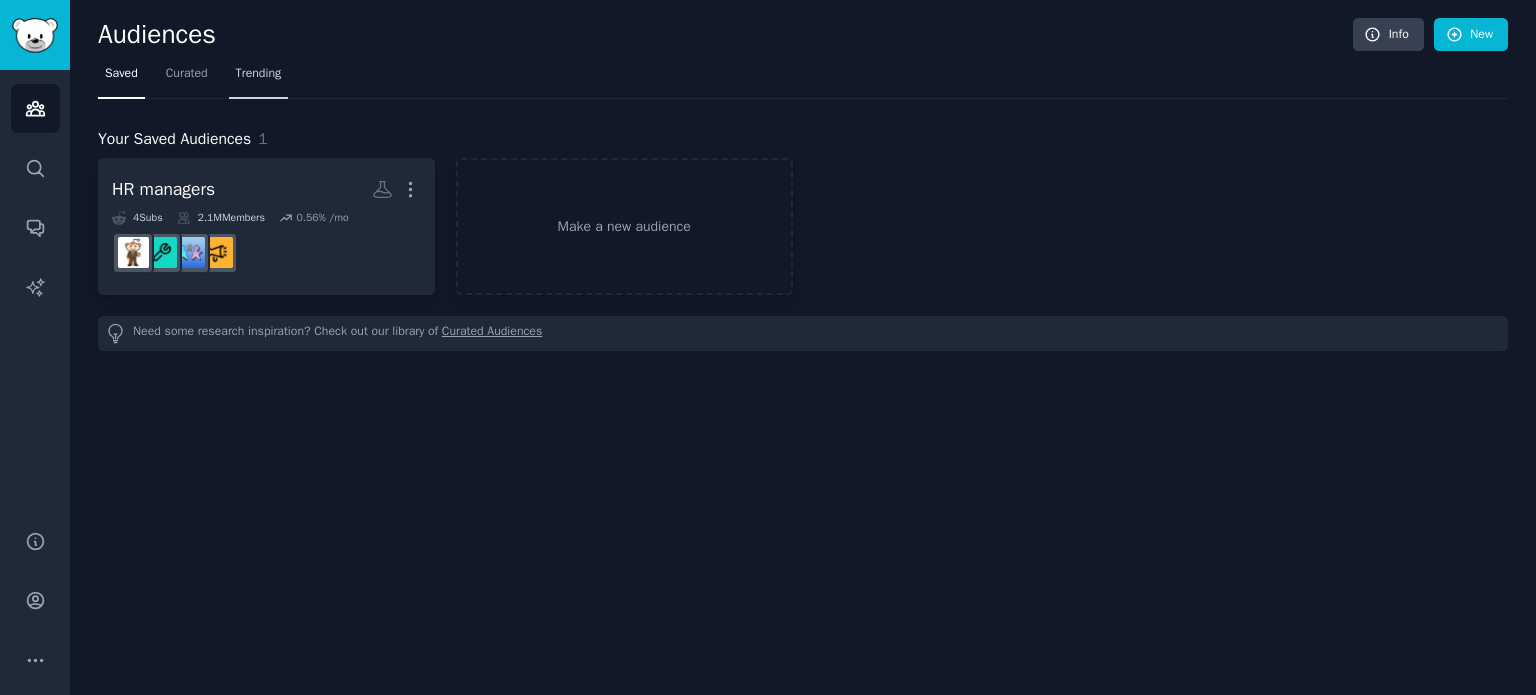 click on "Trending" at bounding box center (259, 74) 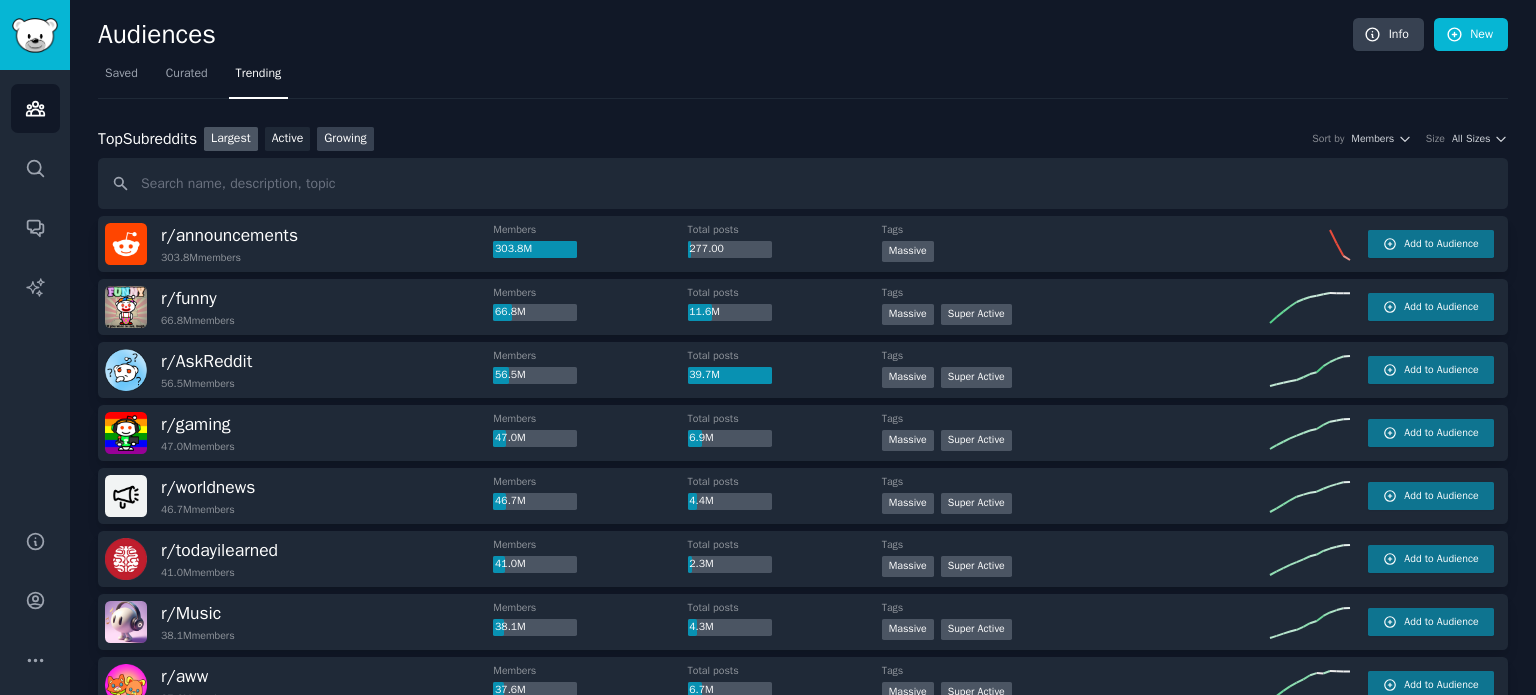 click on "Growing" at bounding box center (345, 139) 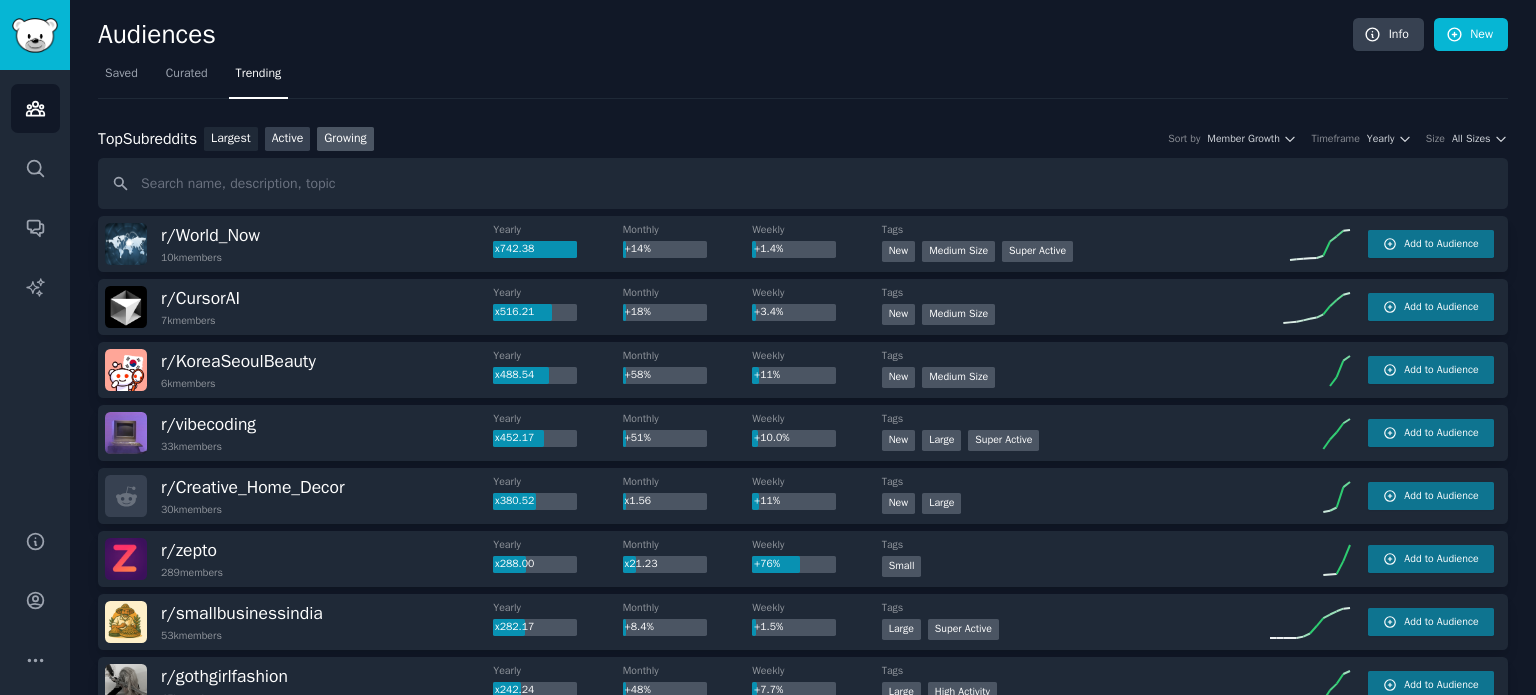 click on "Active" at bounding box center (288, 139) 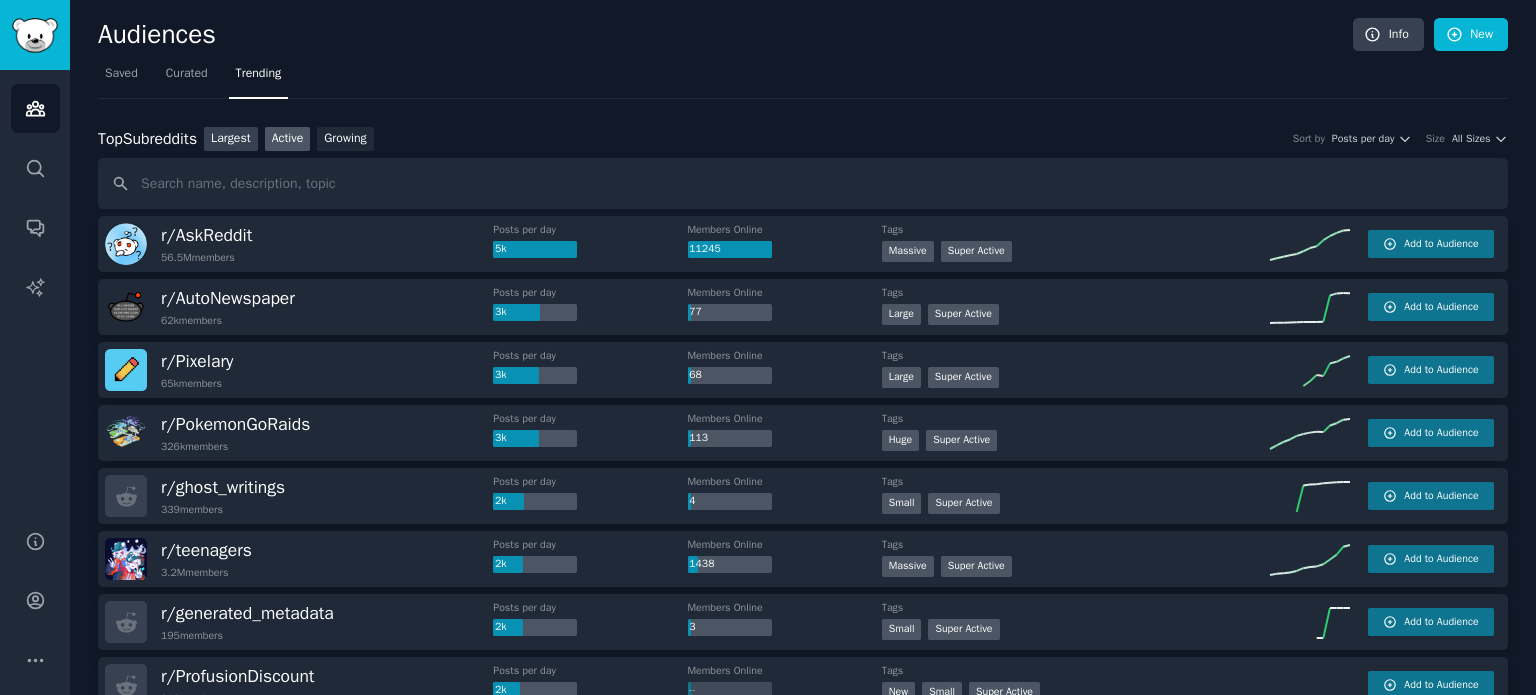 click on "Largest" at bounding box center [231, 139] 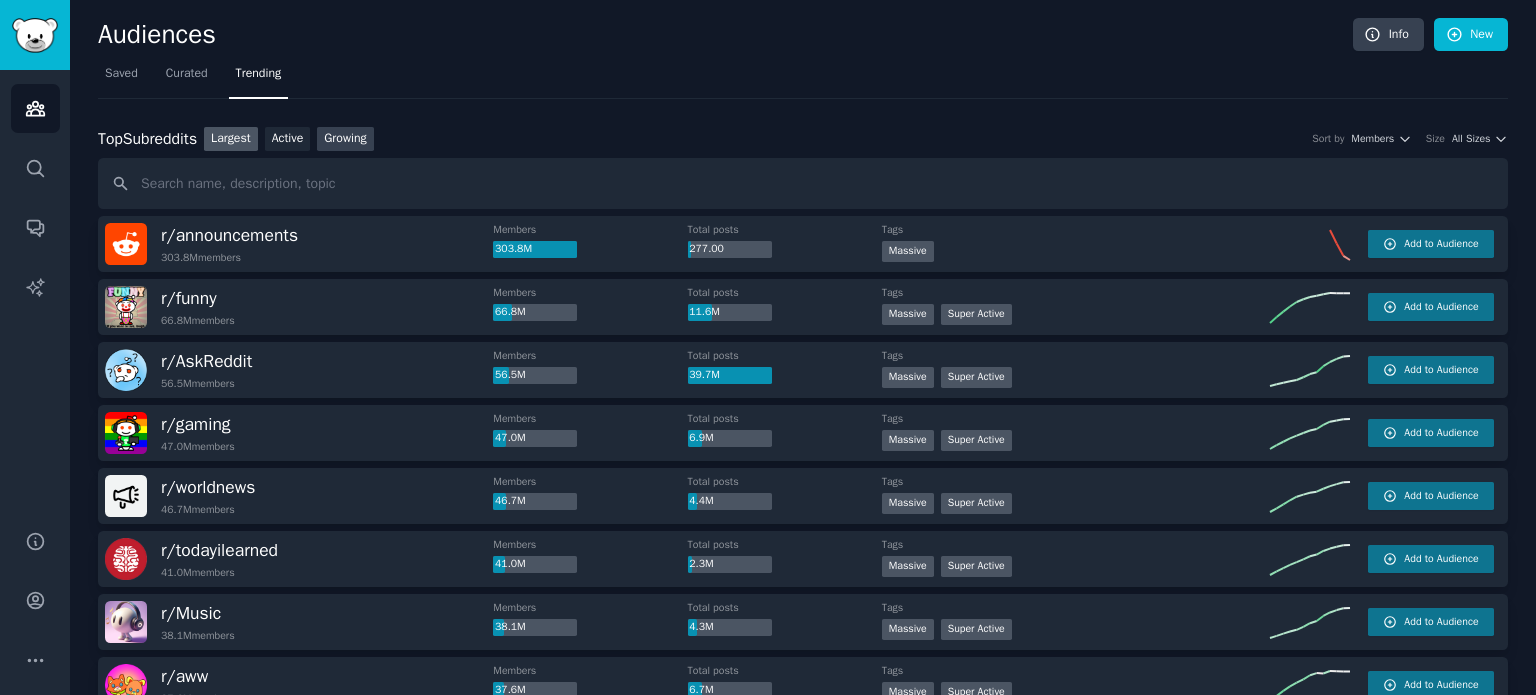 click on "Growing" at bounding box center (345, 139) 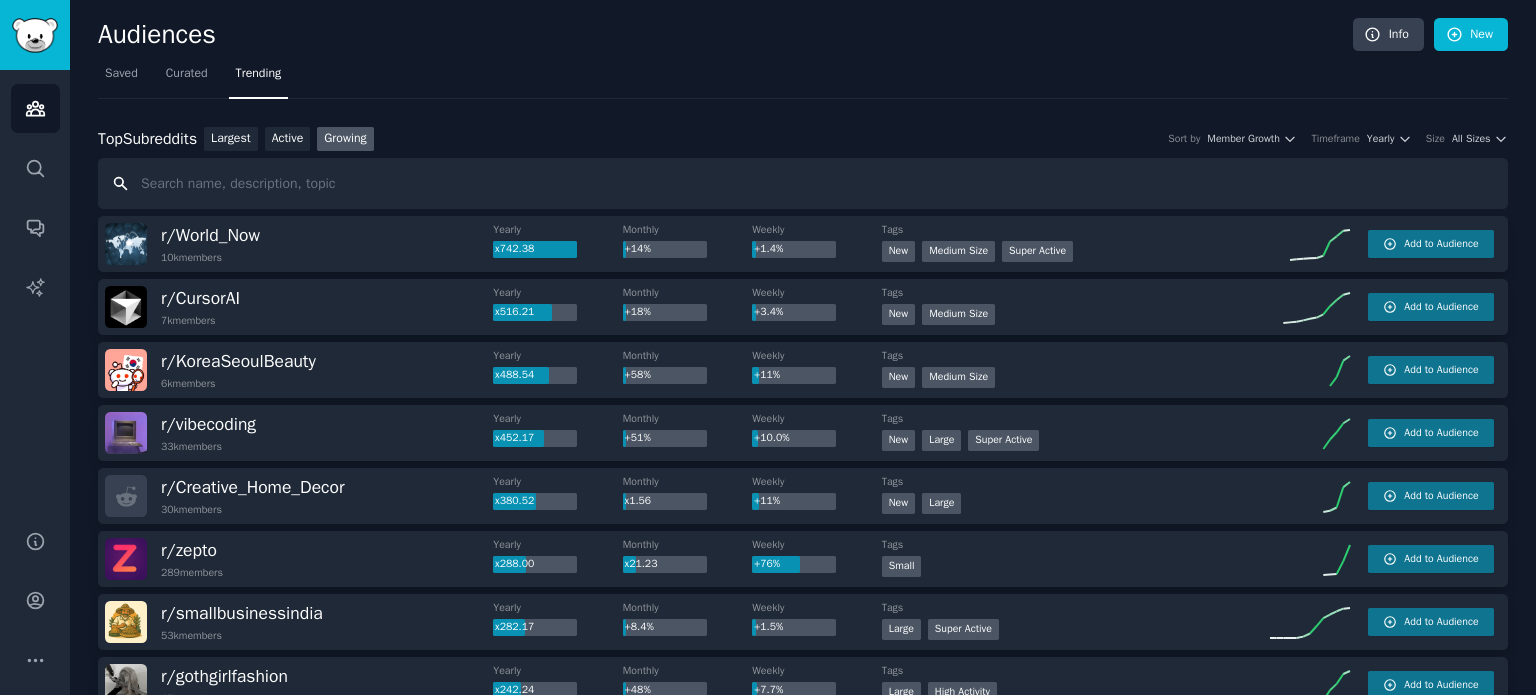 click at bounding box center (803, 183) 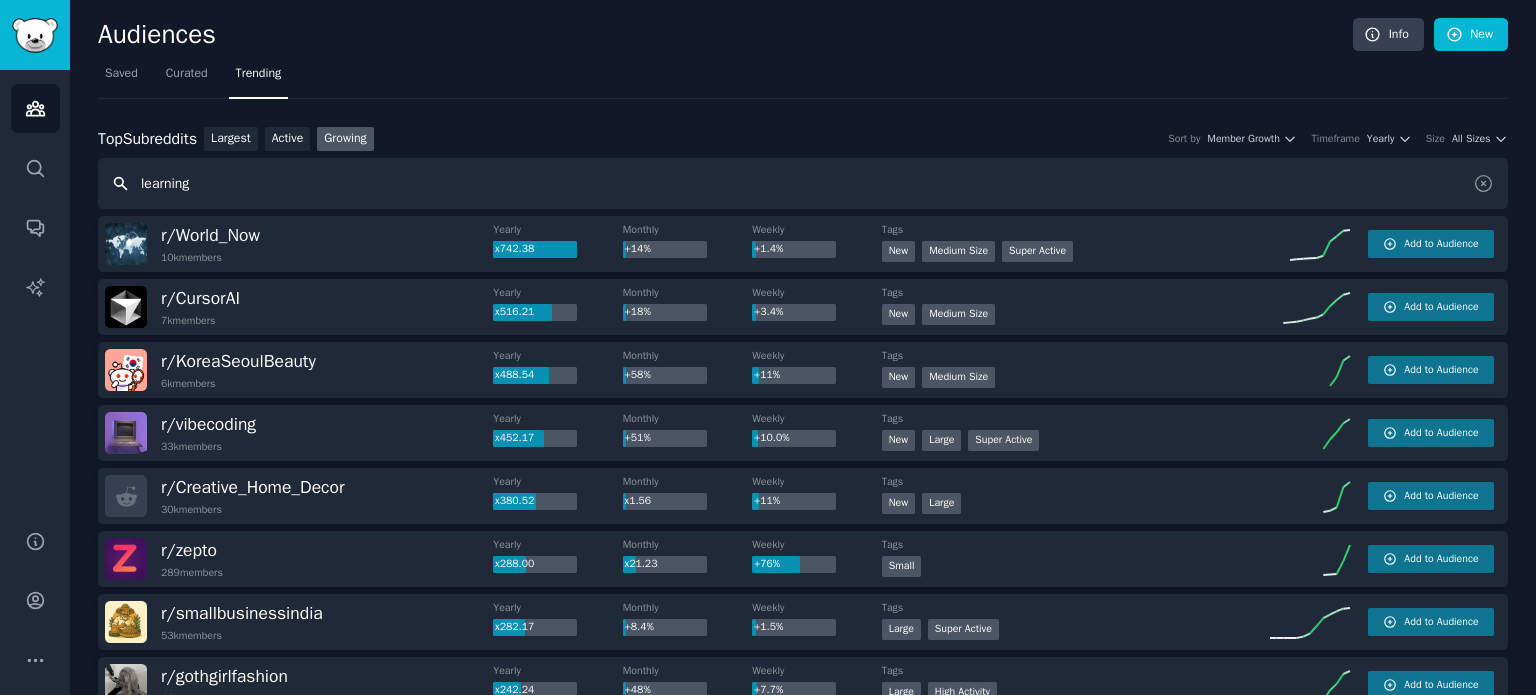type on "learning" 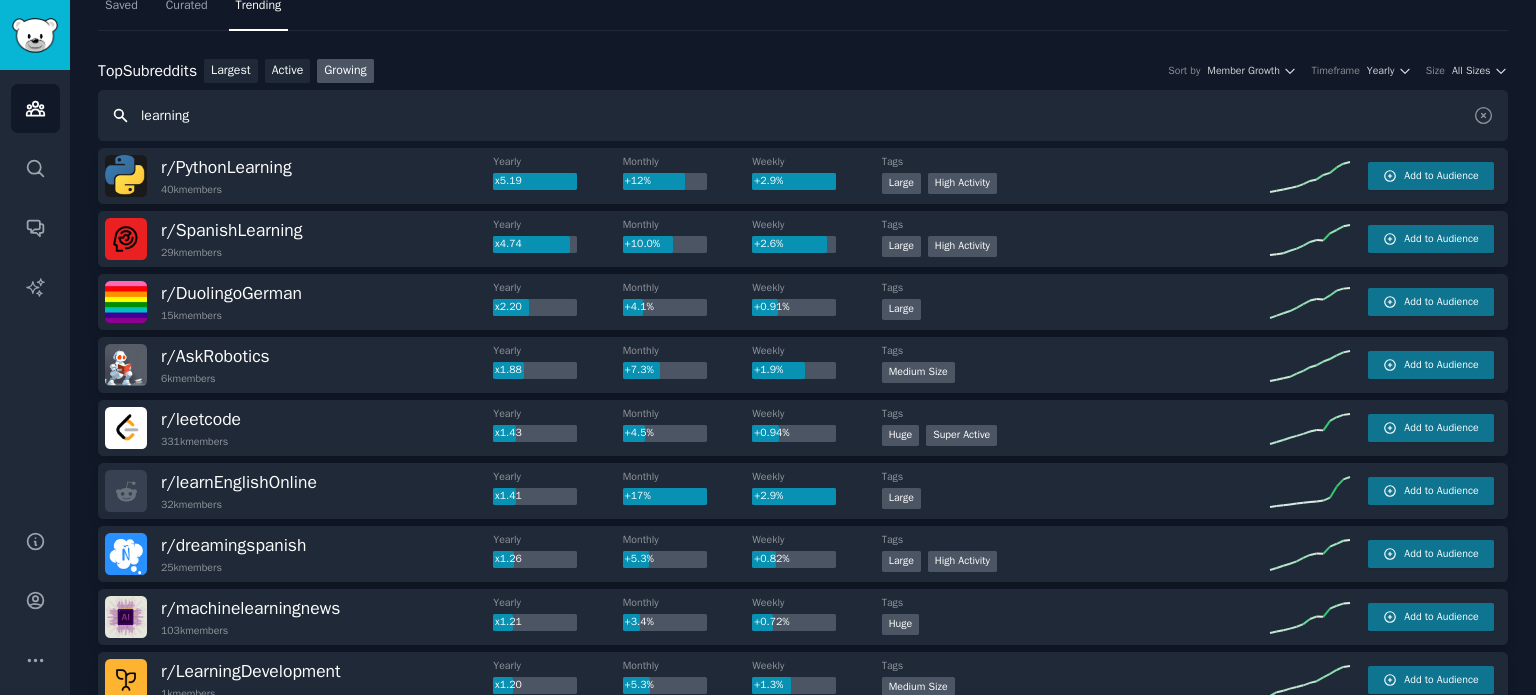 scroll, scrollTop: 114, scrollLeft: 0, axis: vertical 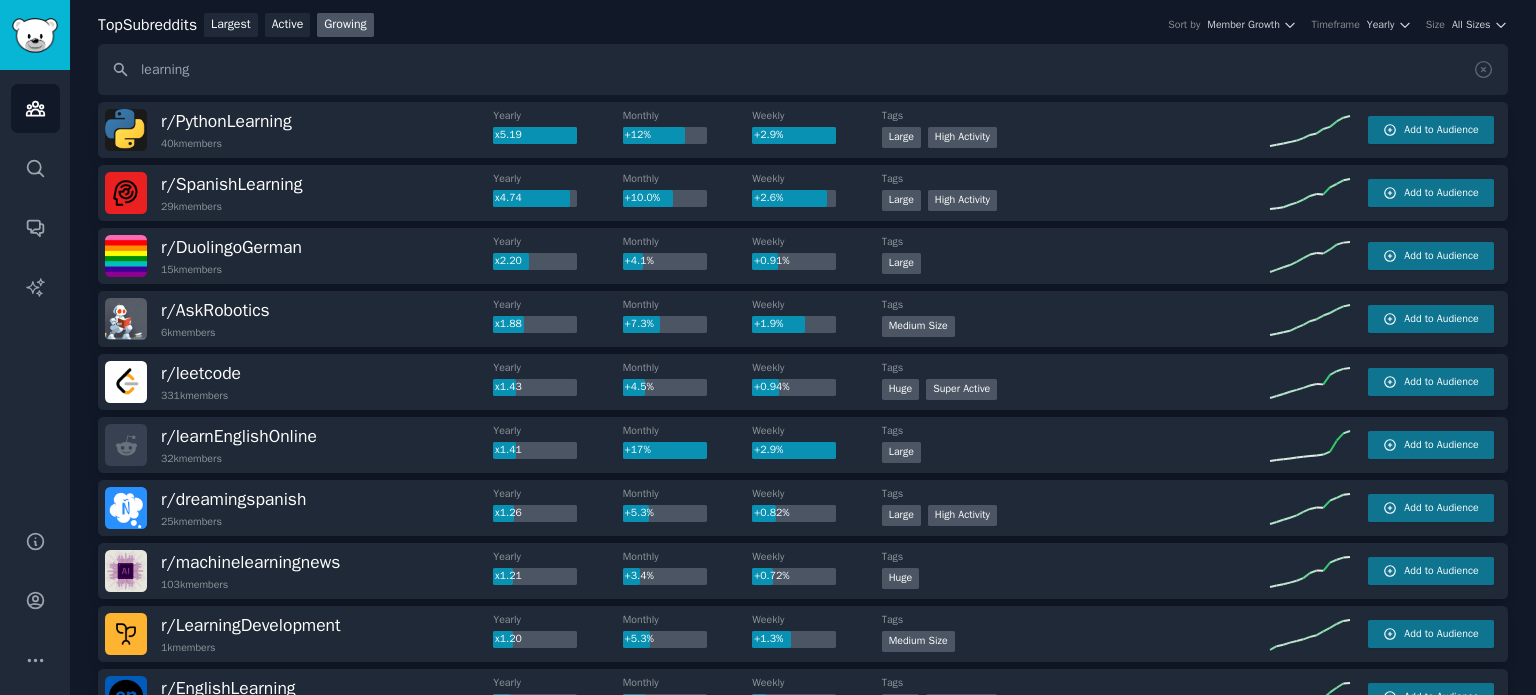 click on "Yearly x5.19" at bounding box center [557, 126] 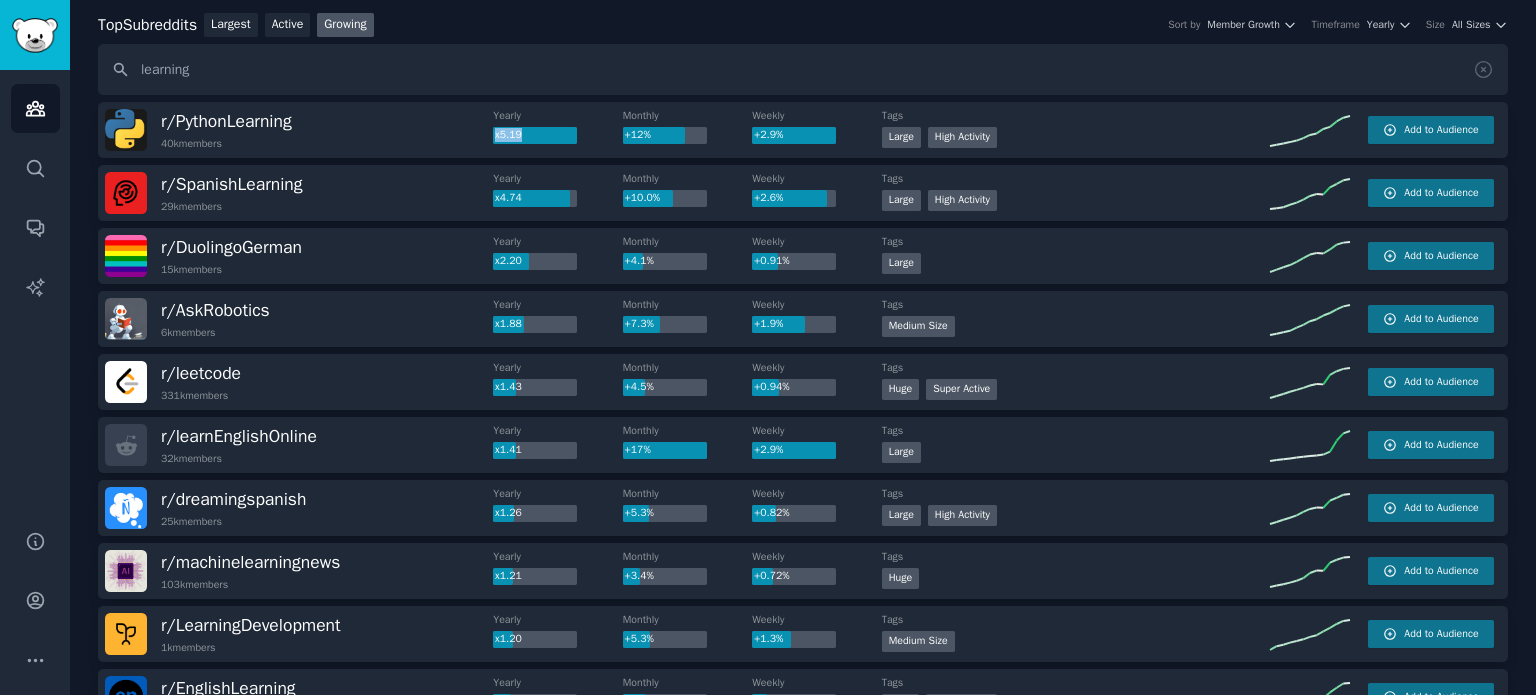 click on "Yearly x5.19" at bounding box center [557, 126] 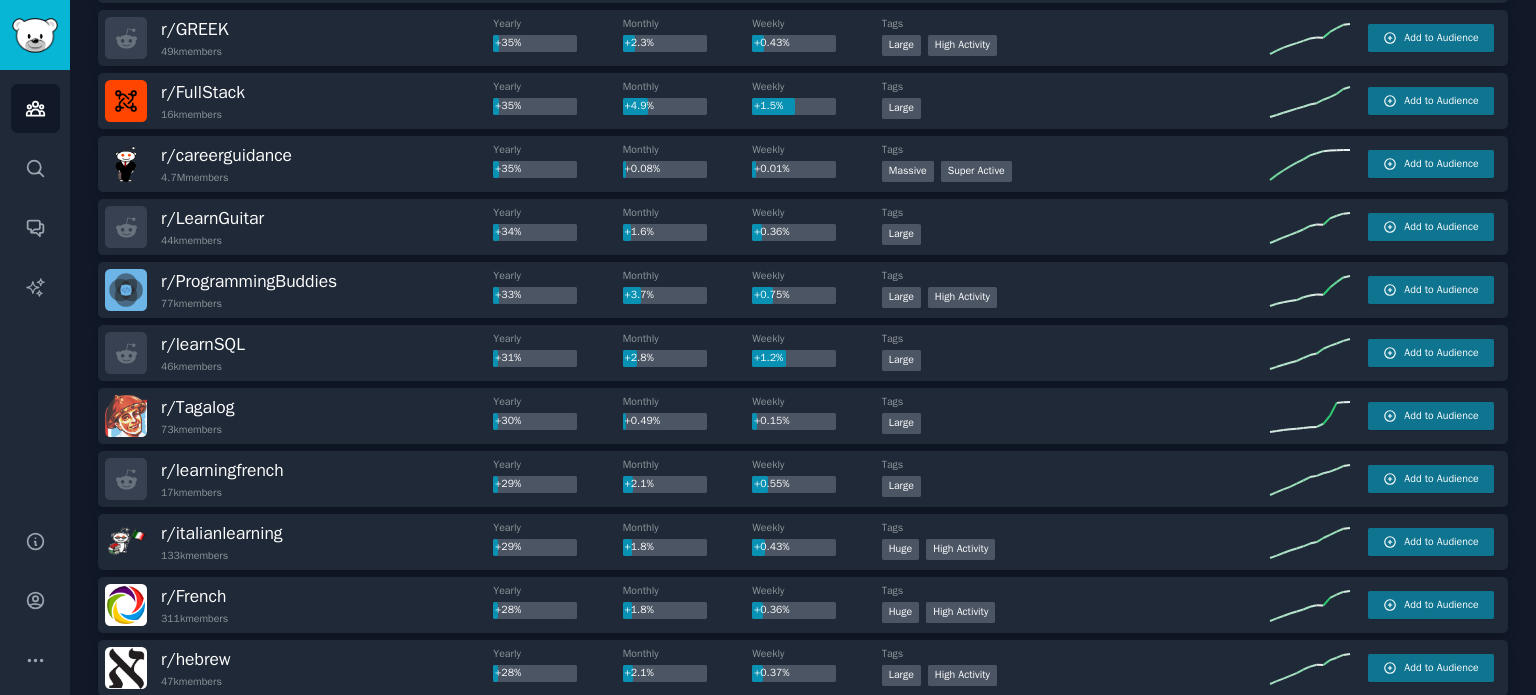 scroll, scrollTop: 2799, scrollLeft: 0, axis: vertical 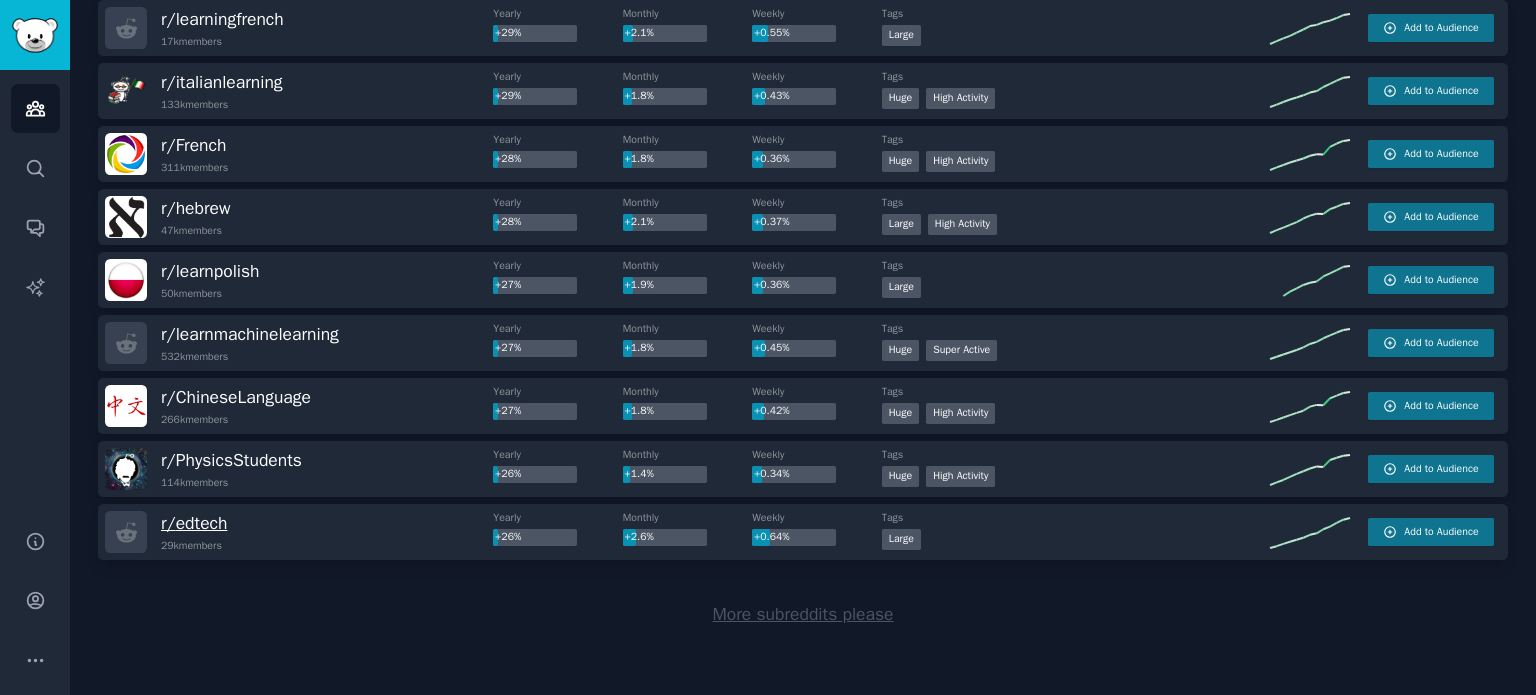 click on "r/ edtech" at bounding box center (194, 523) 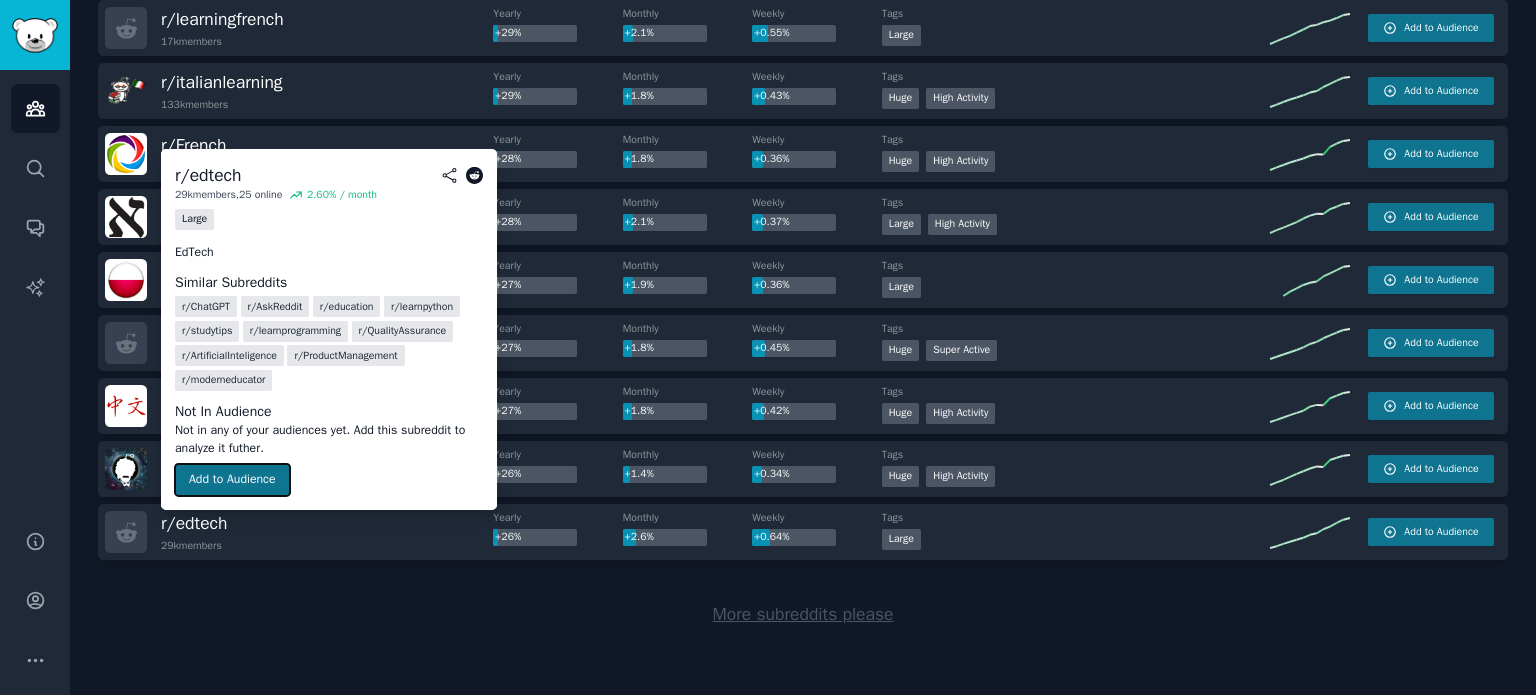 click on "Add to Audience" at bounding box center (232, 480) 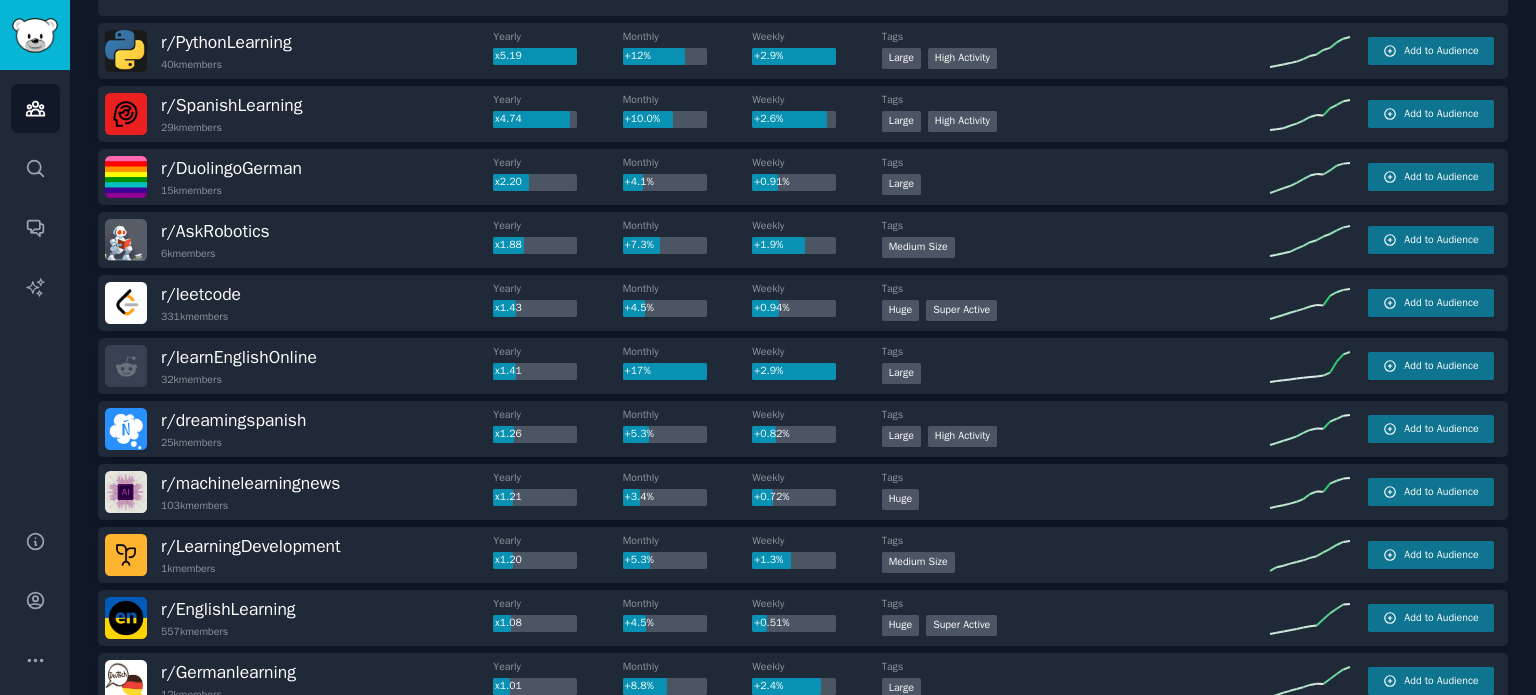 scroll, scrollTop: 0, scrollLeft: 0, axis: both 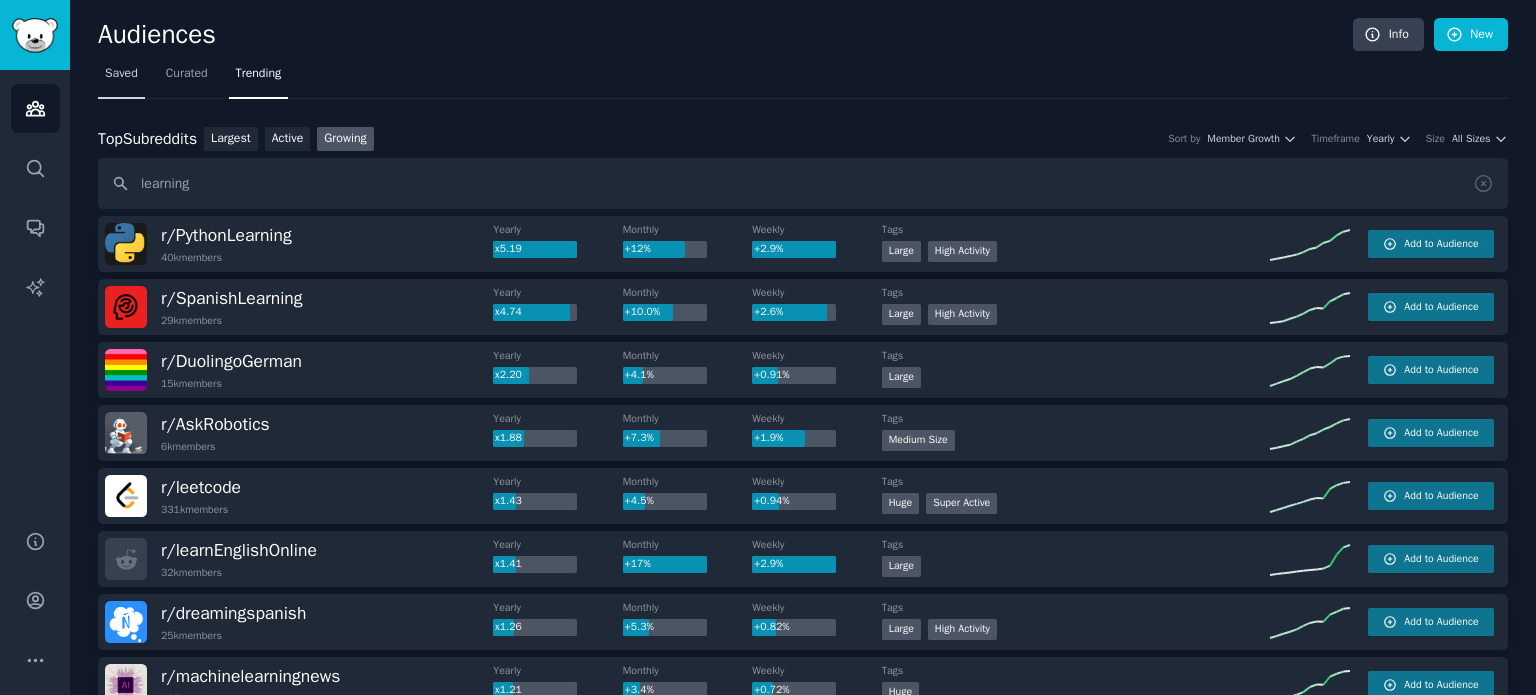 click on "Saved" at bounding box center [121, 74] 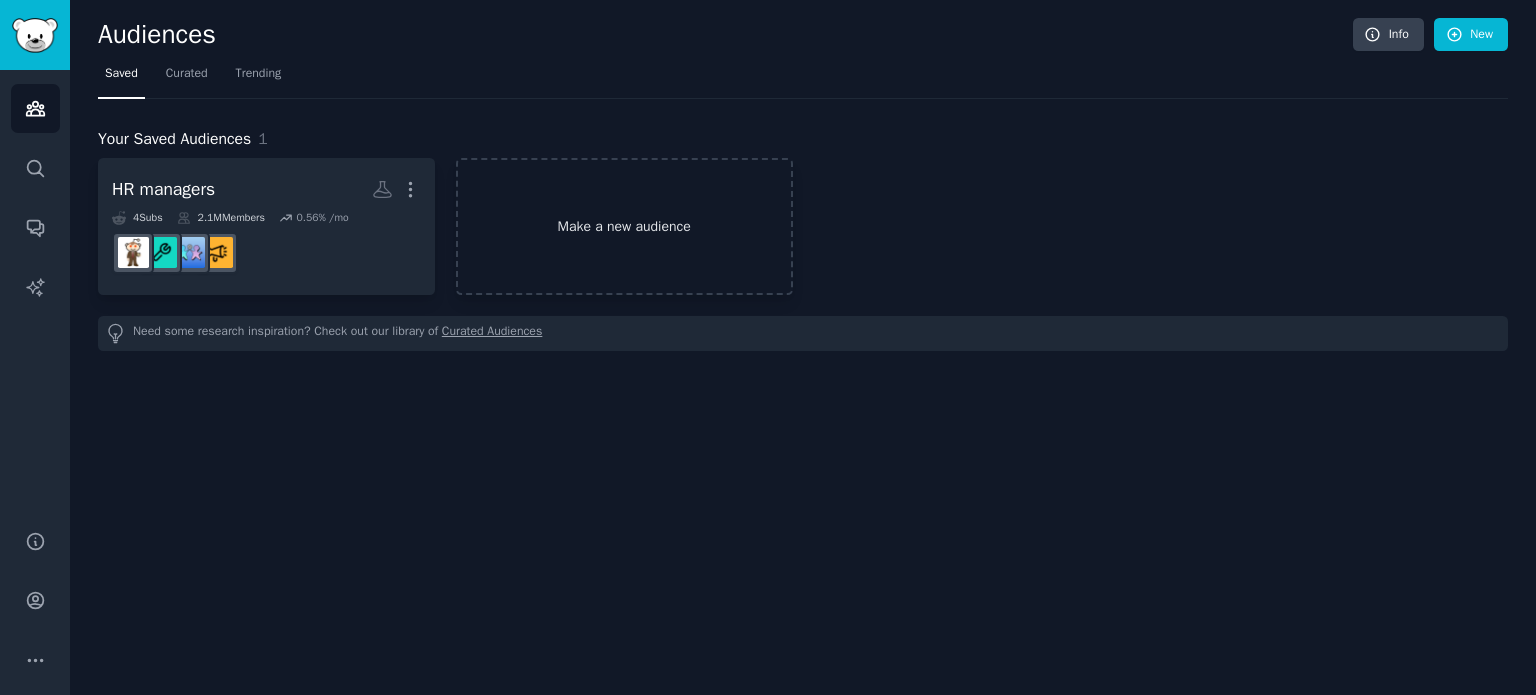 click on "Make a new audience" at bounding box center (624, 226) 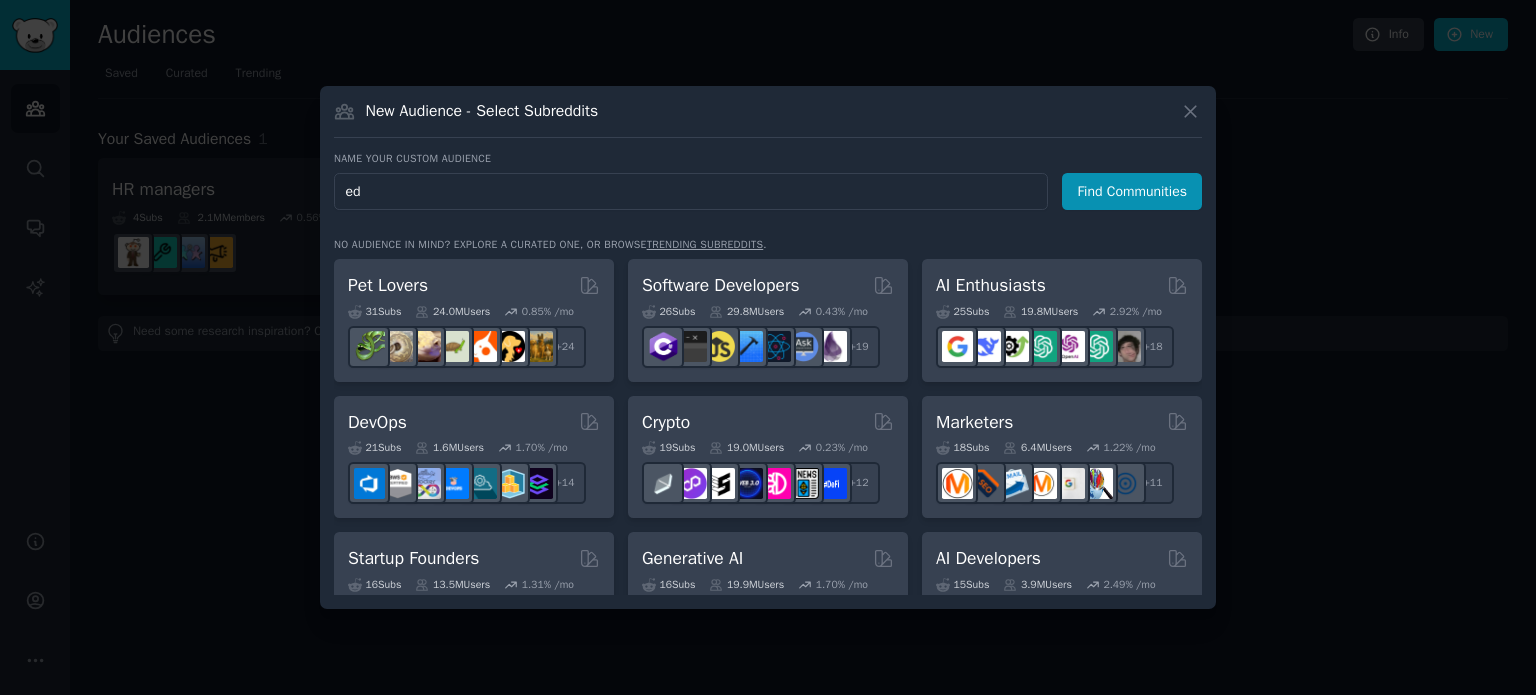 type on "e" 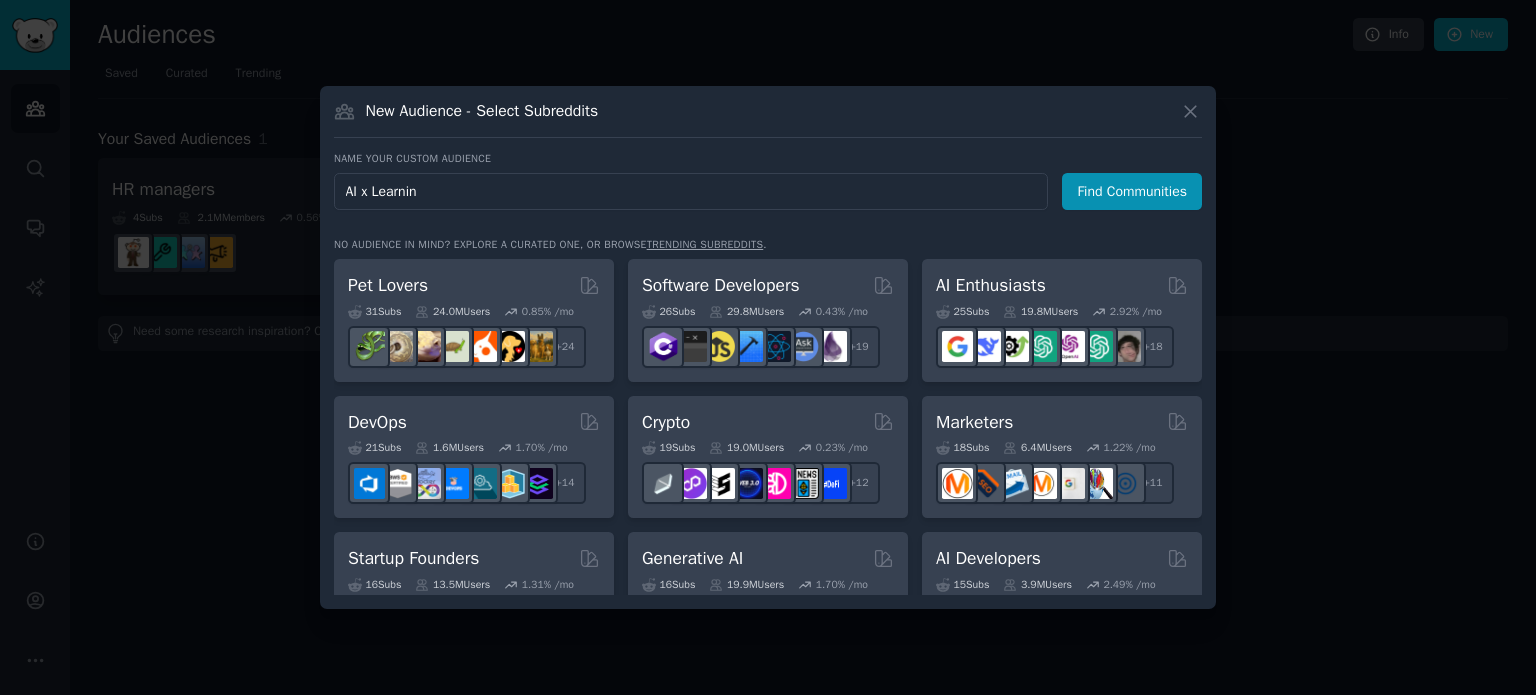 type on "AI x Learning" 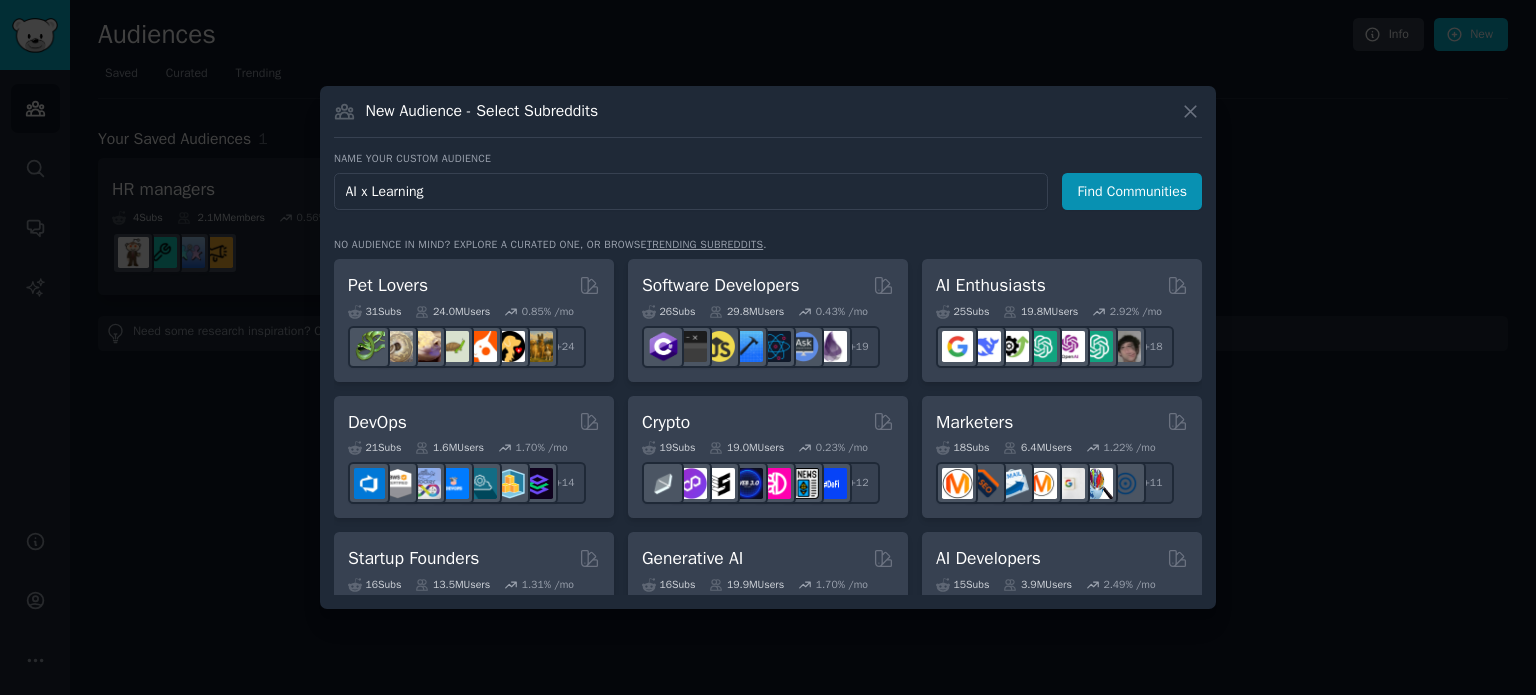 click on "Find Communities" at bounding box center (1132, 191) 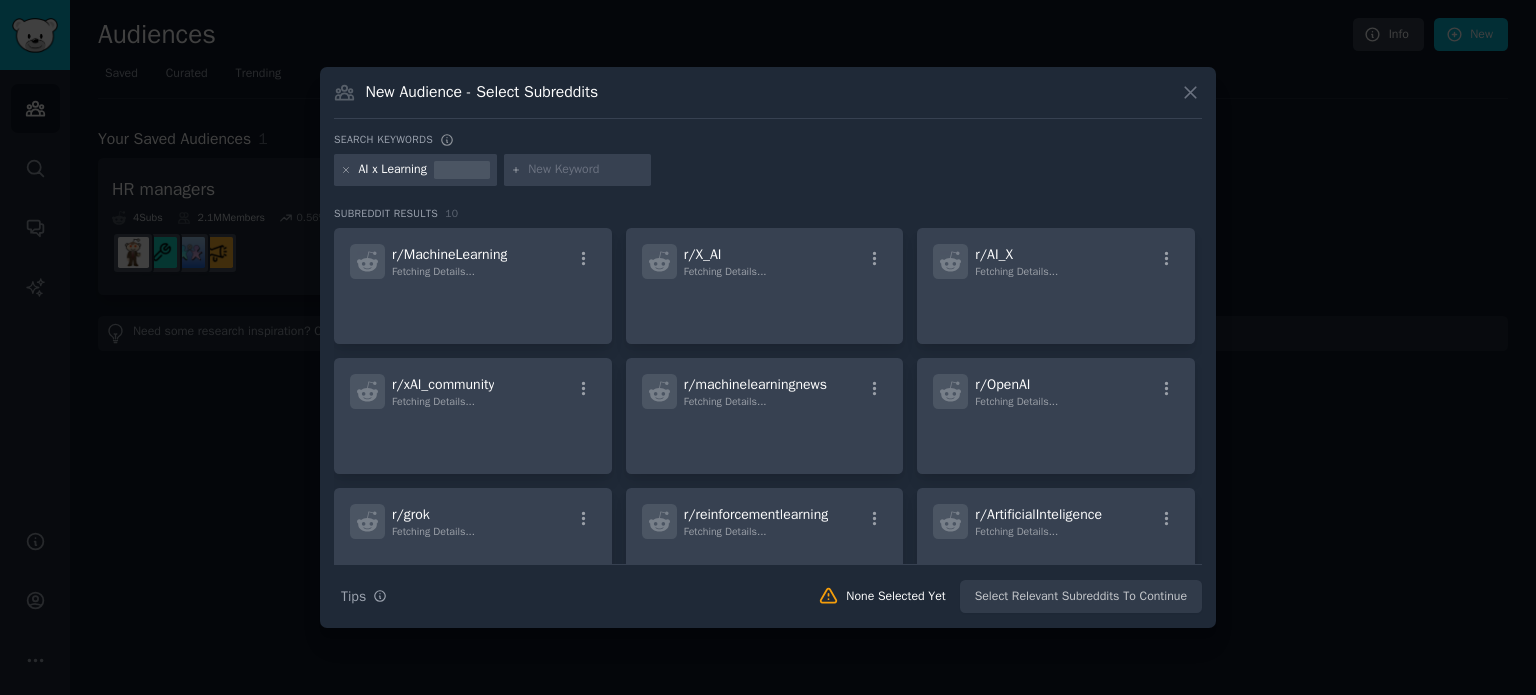 click at bounding box center (586, 170) 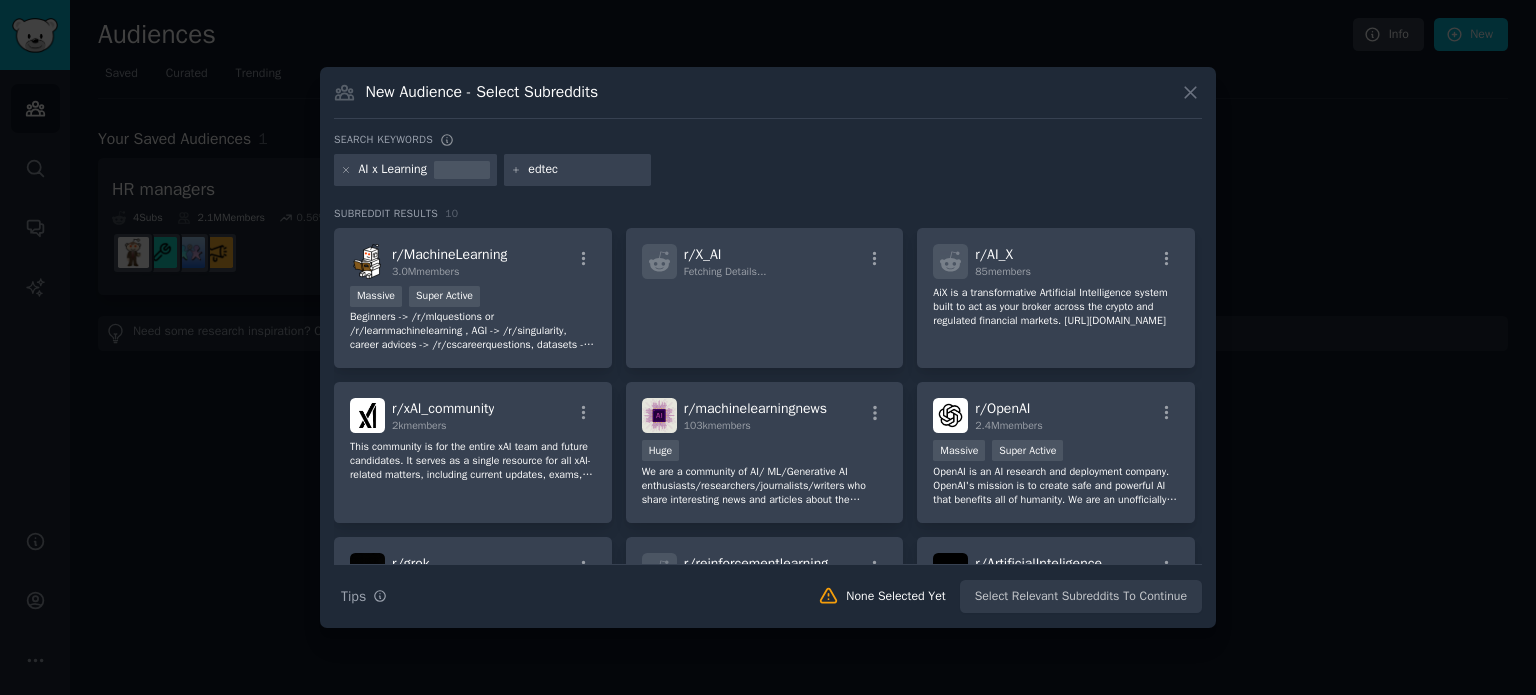 type on "edtech" 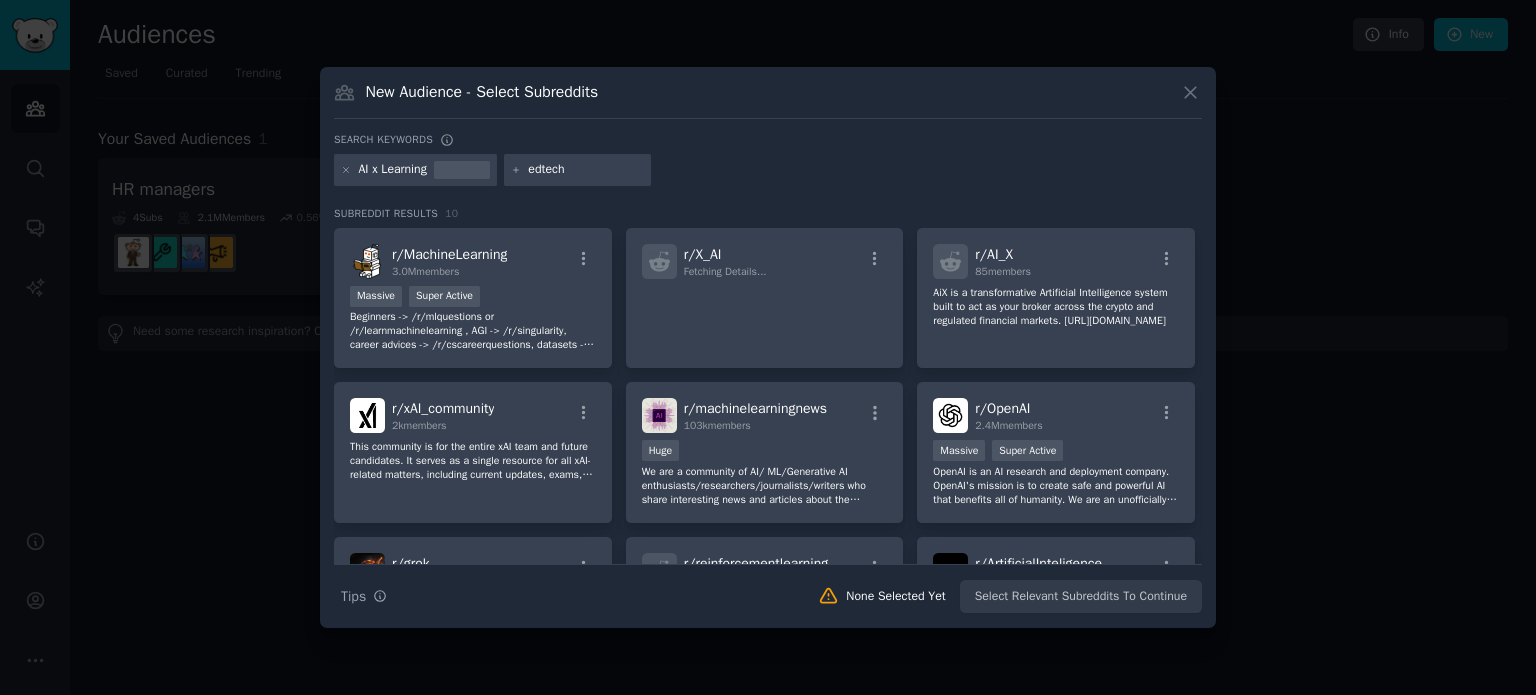 click on "edtech" at bounding box center [586, 170] 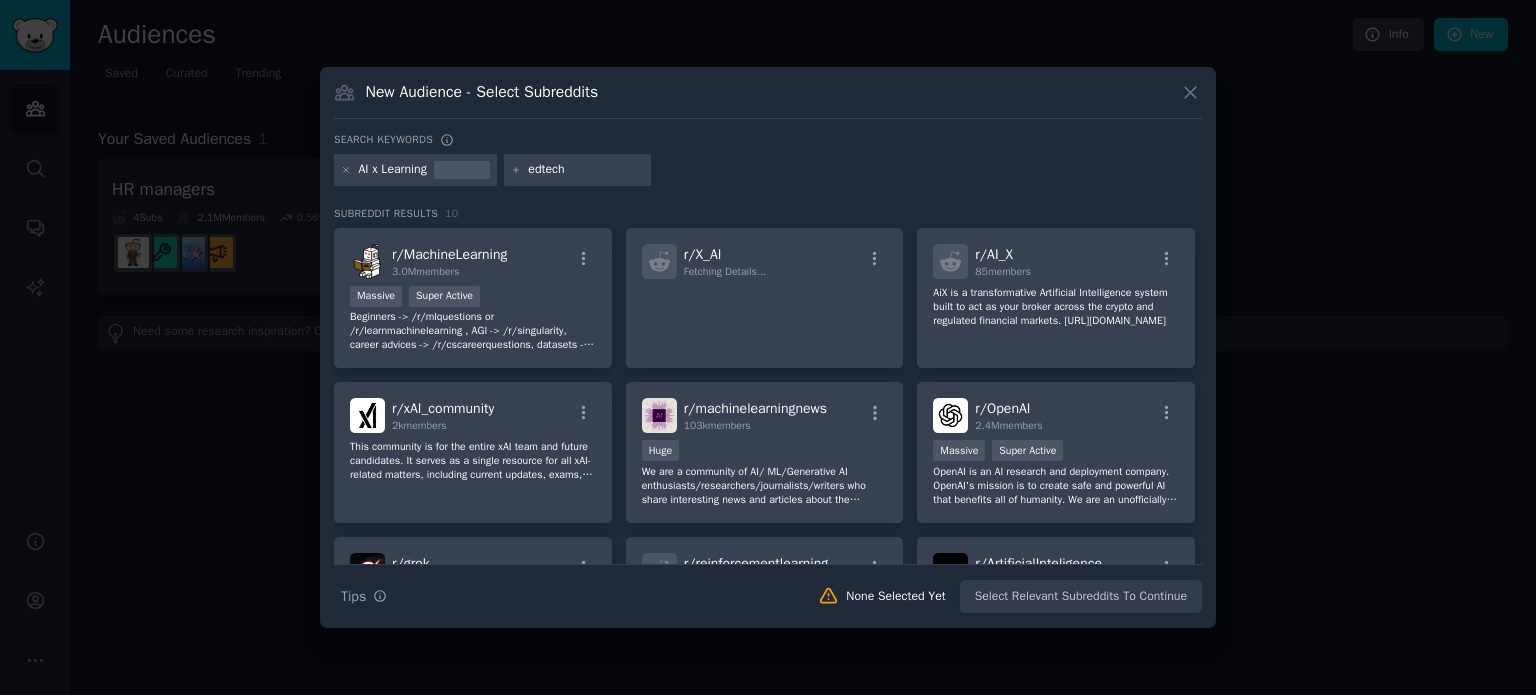 click on "edtech" at bounding box center [586, 170] 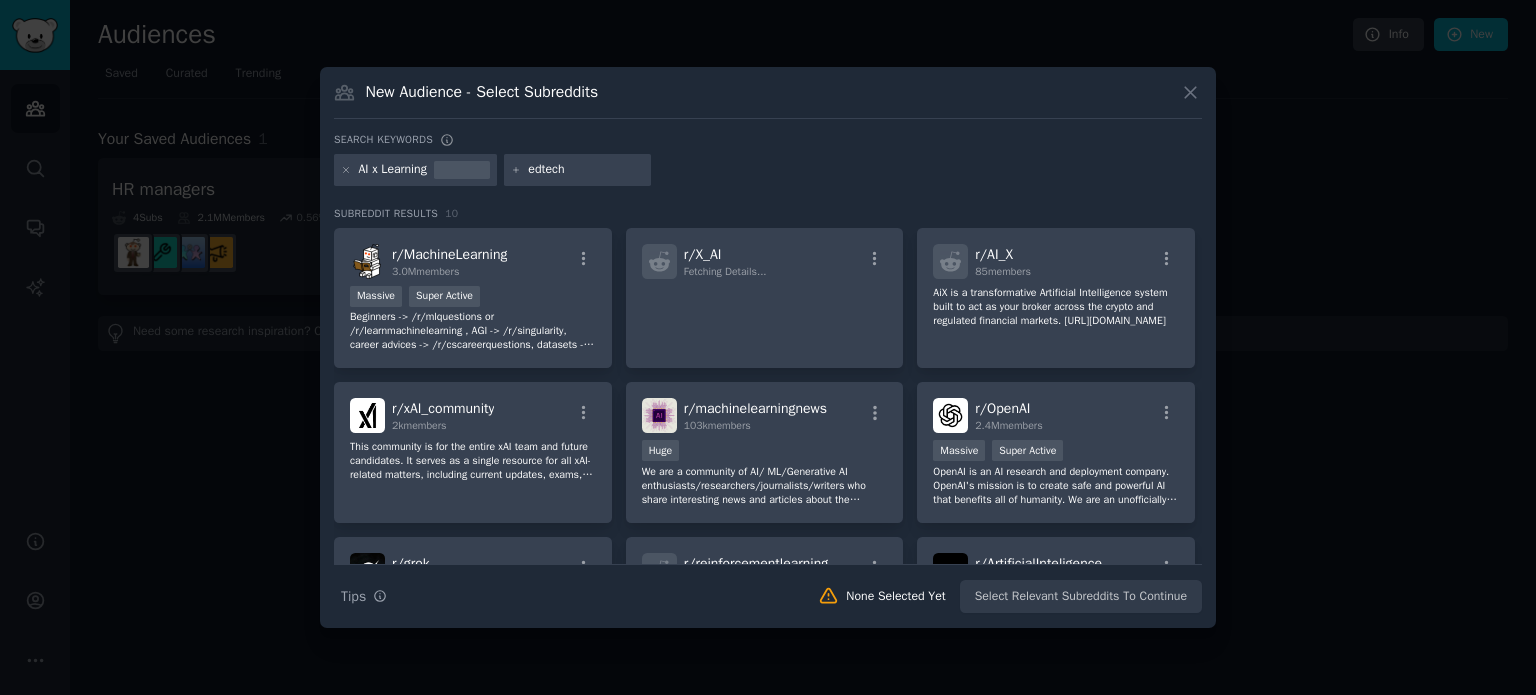 click on "edtech" at bounding box center [586, 170] 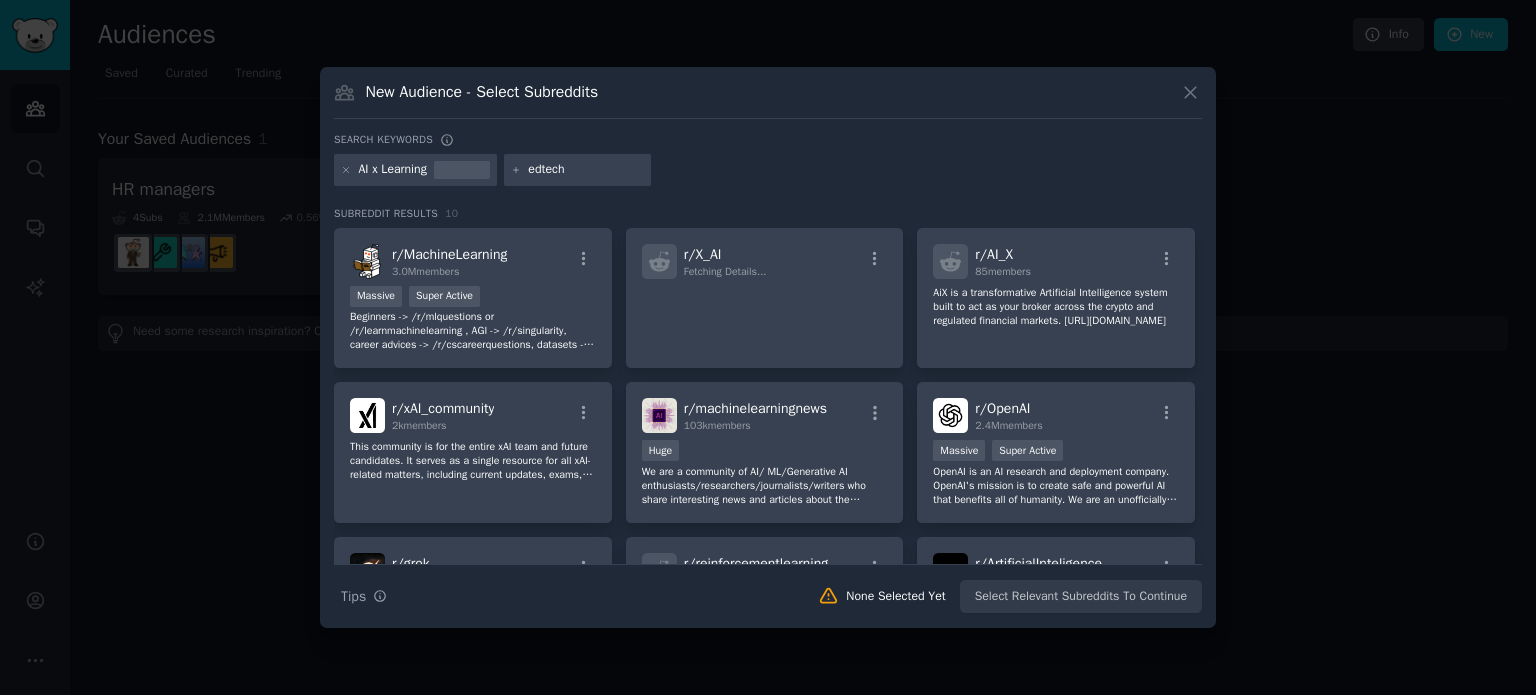 type 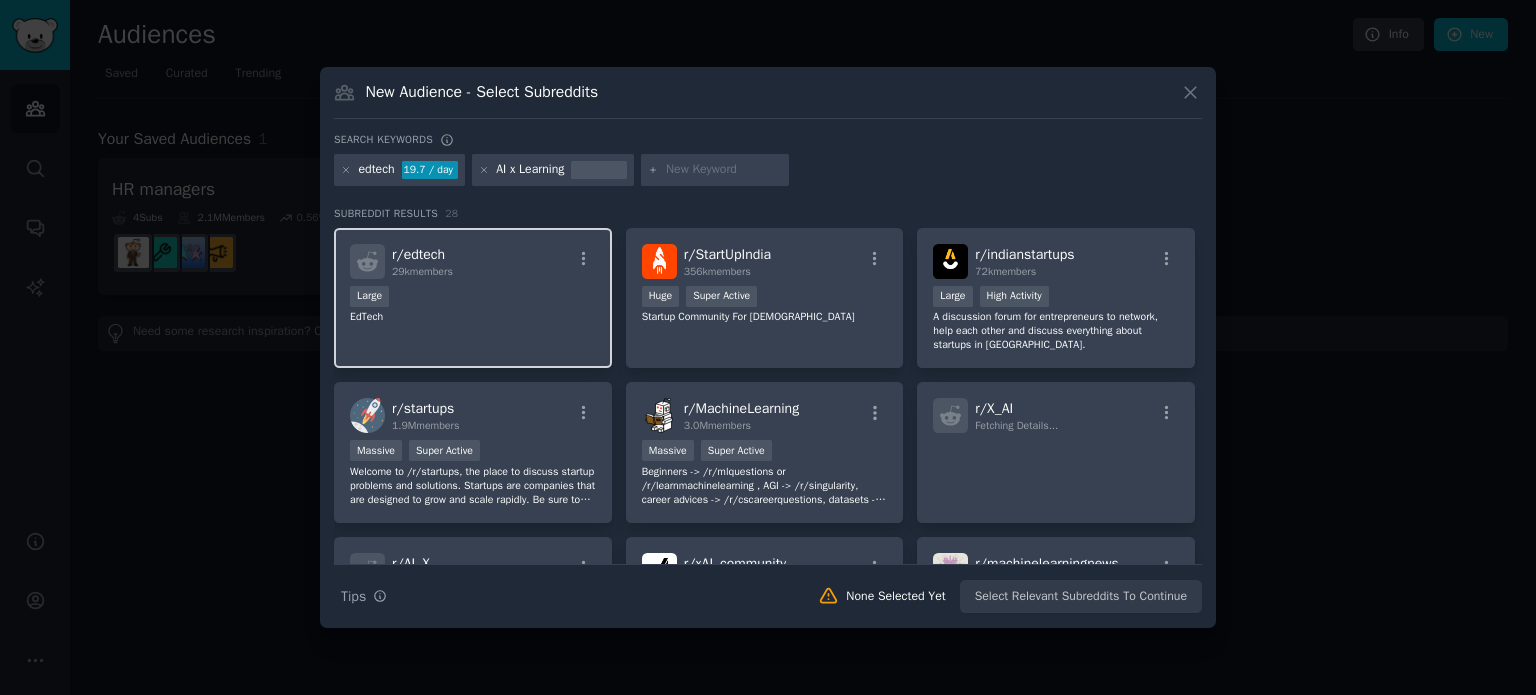 click on "EdTech" at bounding box center (473, 317) 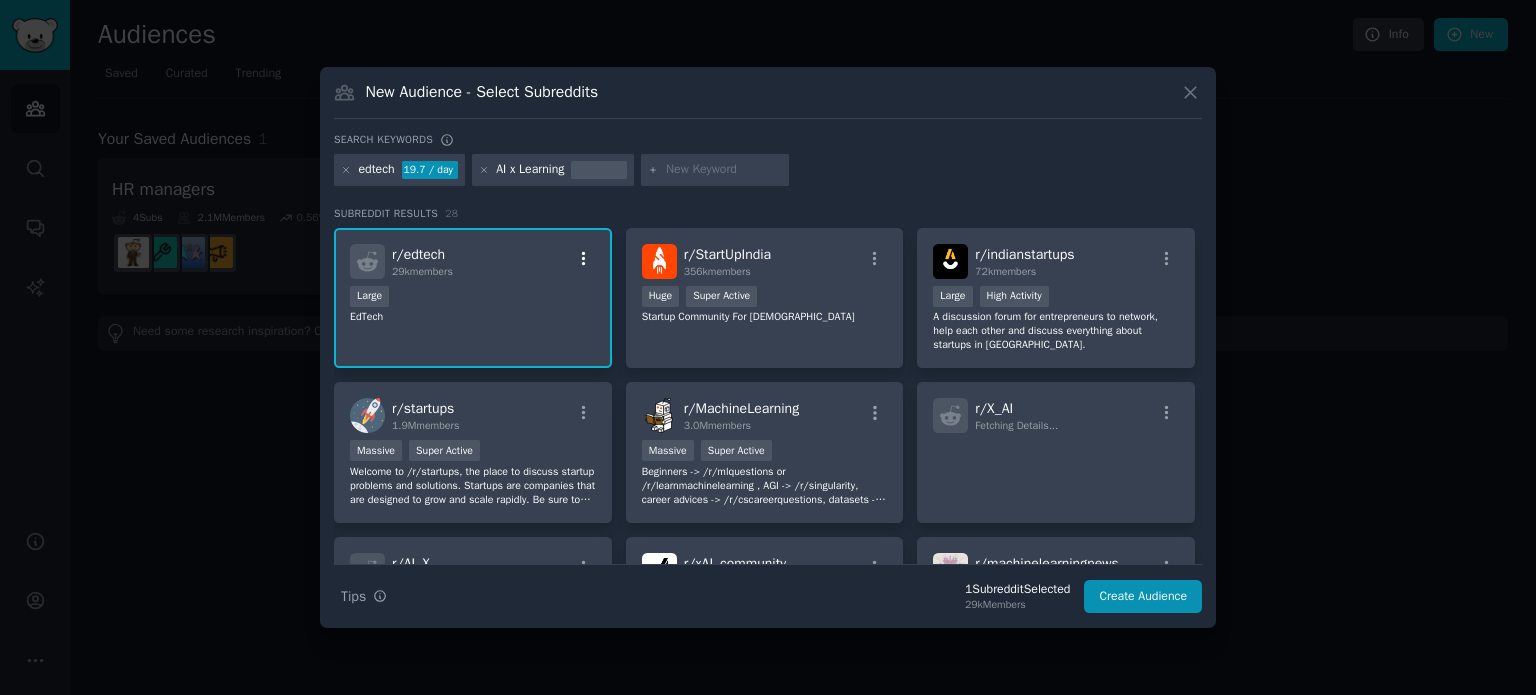click 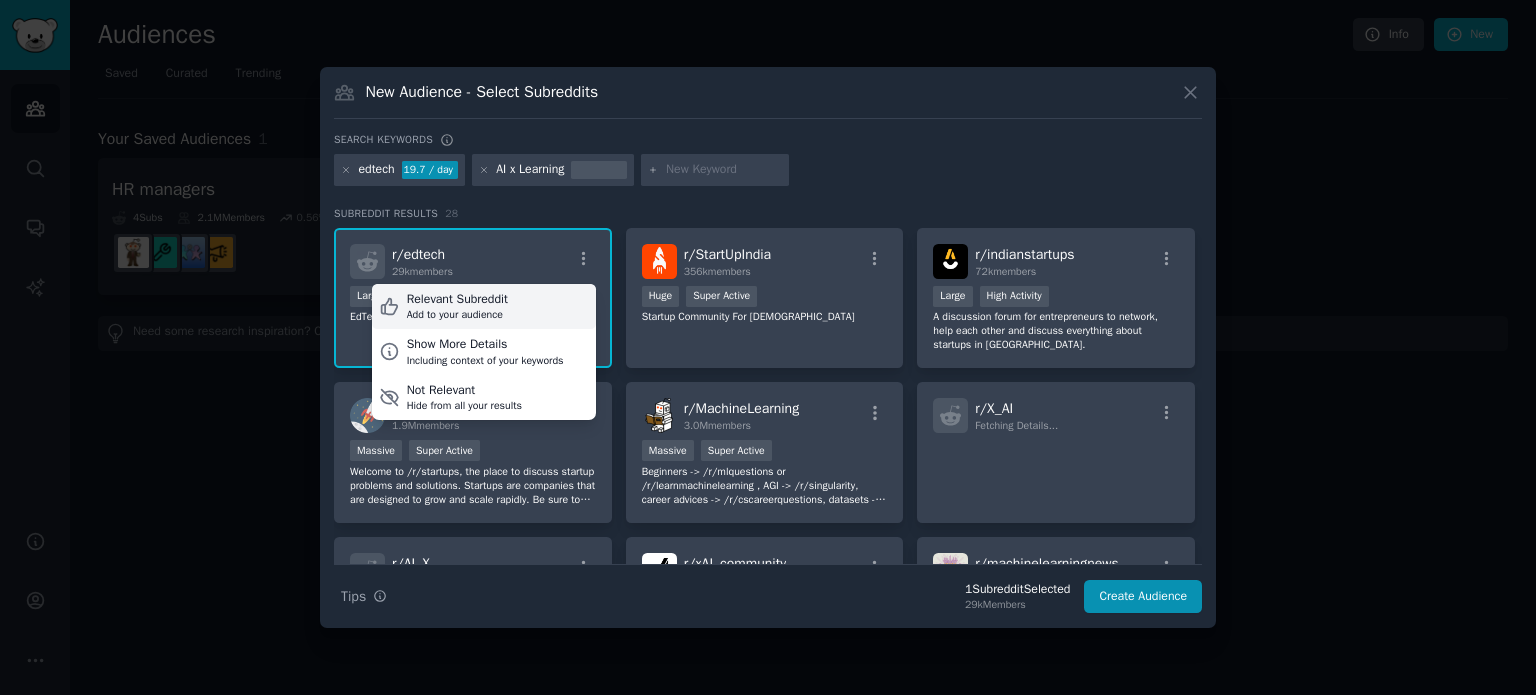 click on "Relevant Subreddit Add to your audience" at bounding box center [484, 307] 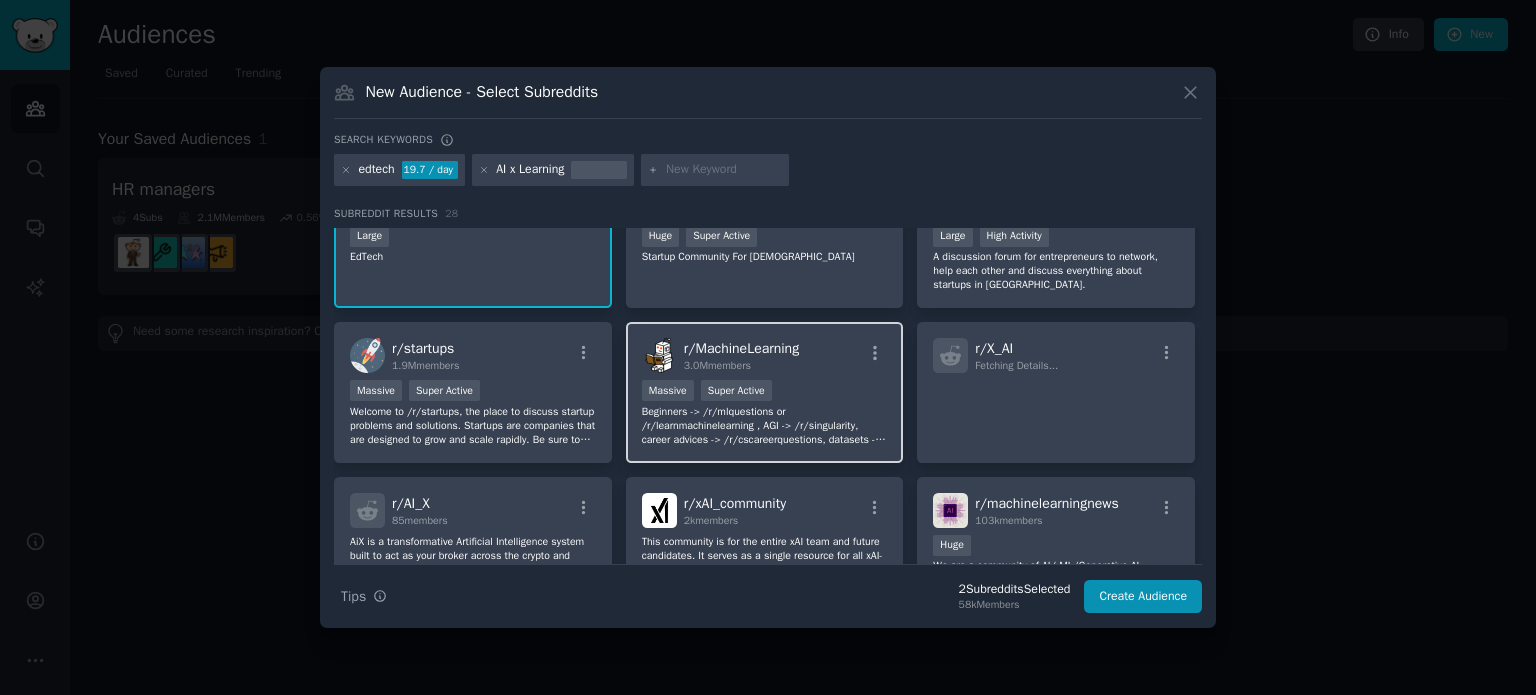 scroll, scrollTop: 0, scrollLeft: 0, axis: both 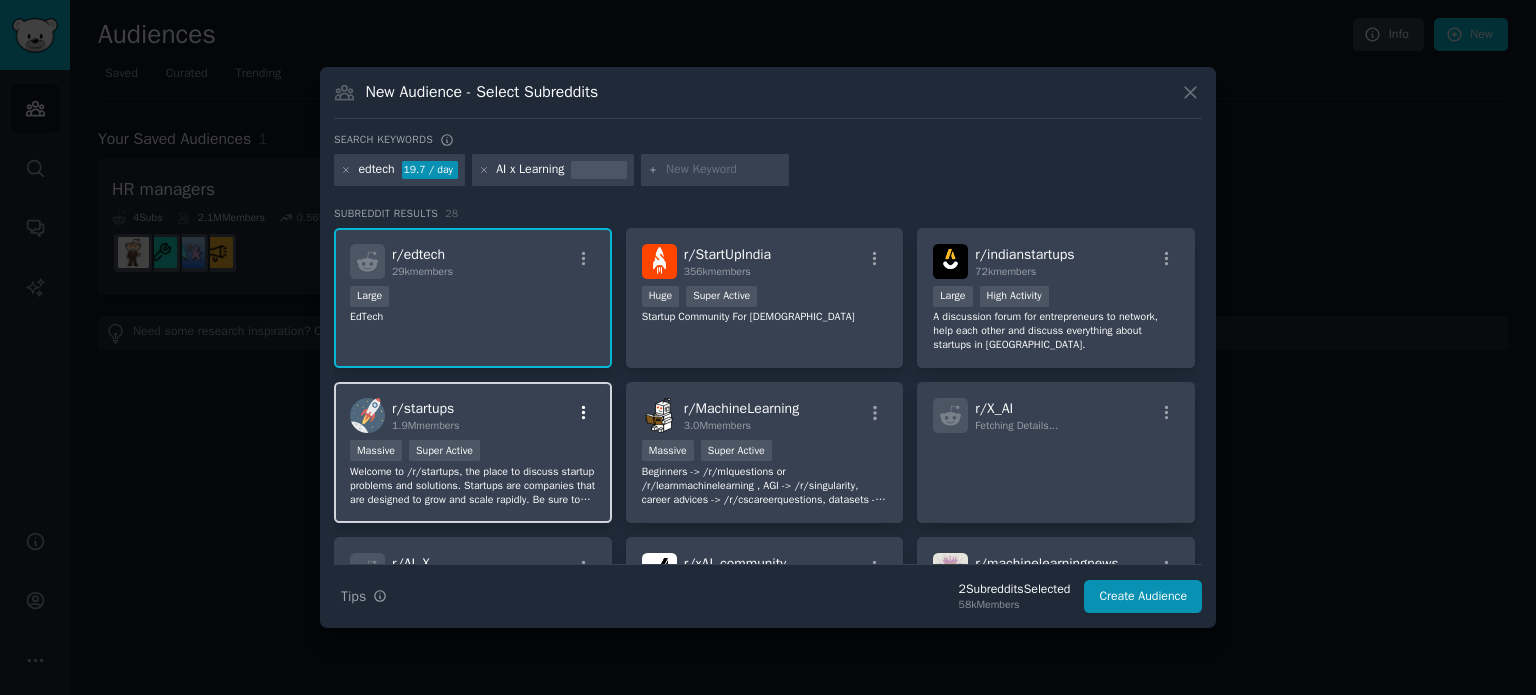click 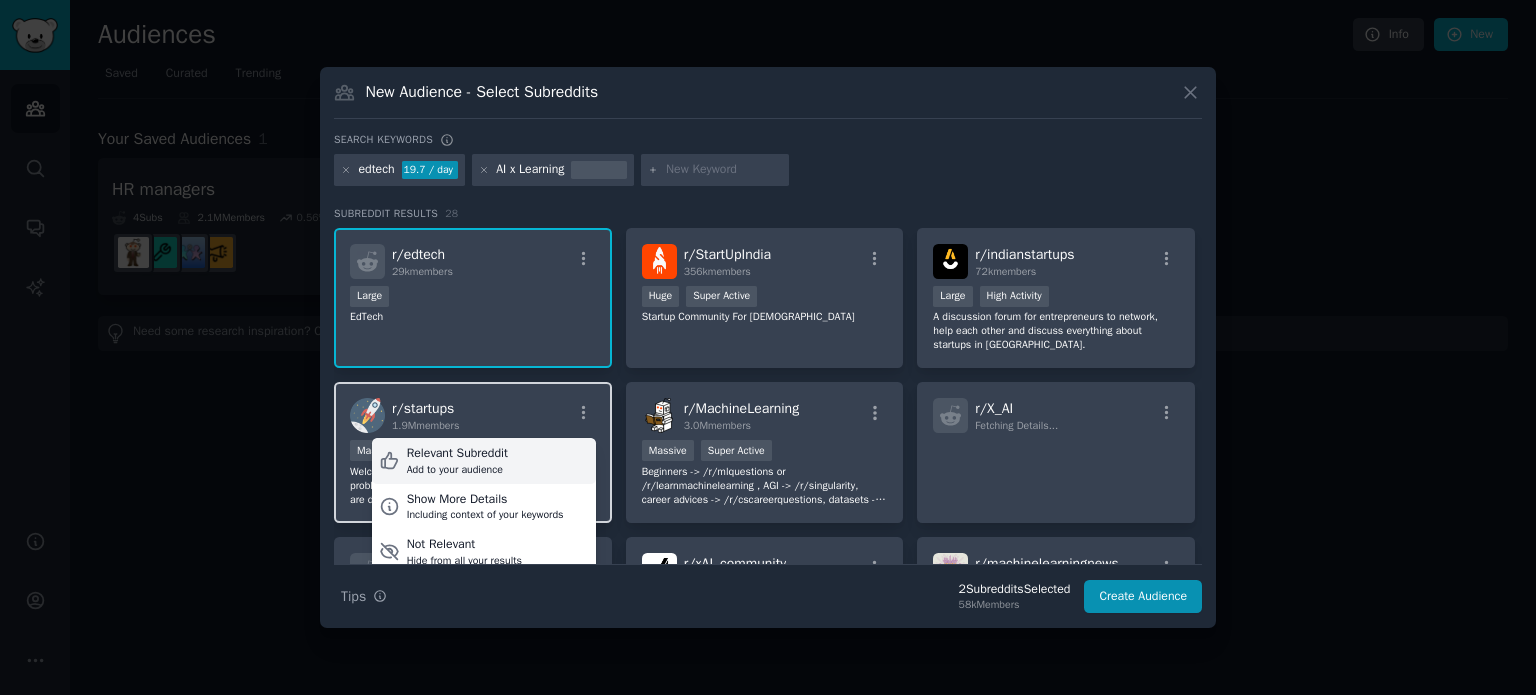 click on "Relevant Subreddit Add to your audience" at bounding box center (484, 461) 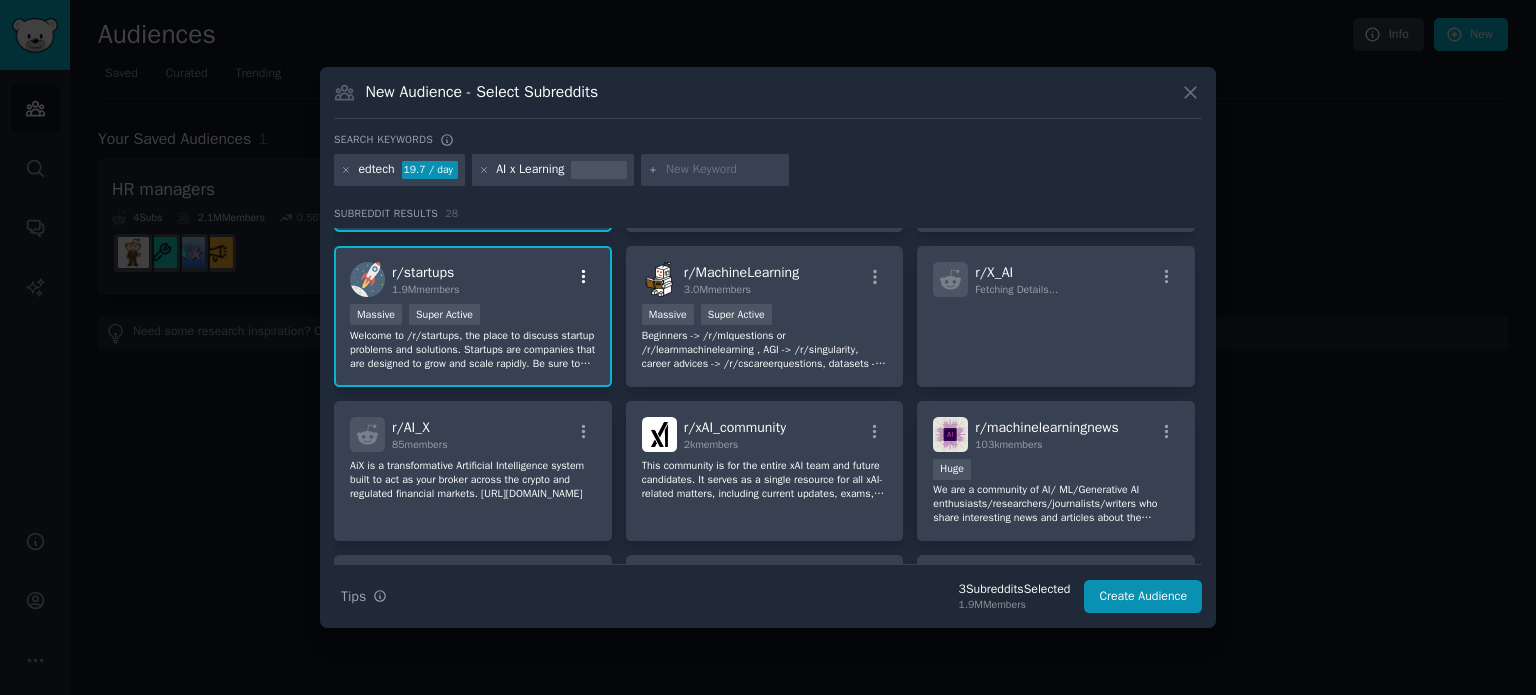 scroll, scrollTop: 148, scrollLeft: 0, axis: vertical 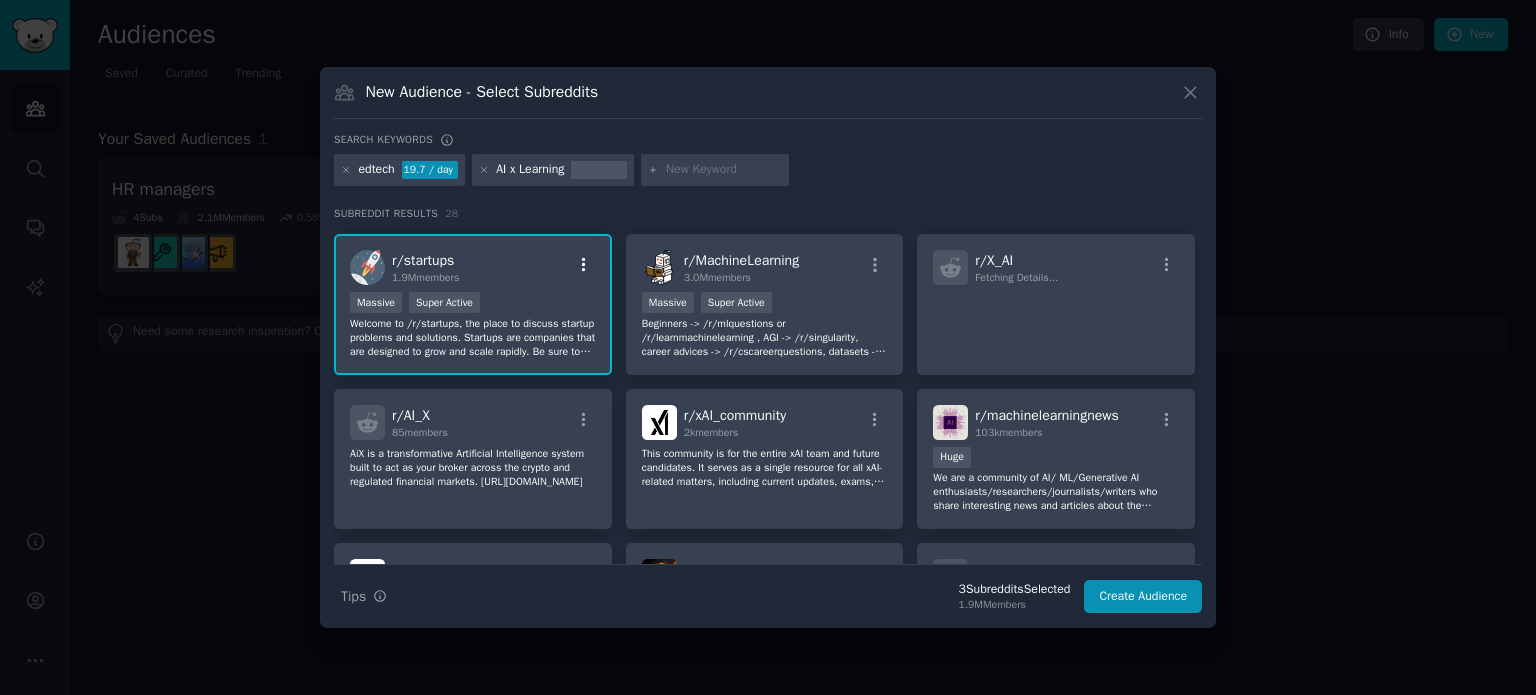 click 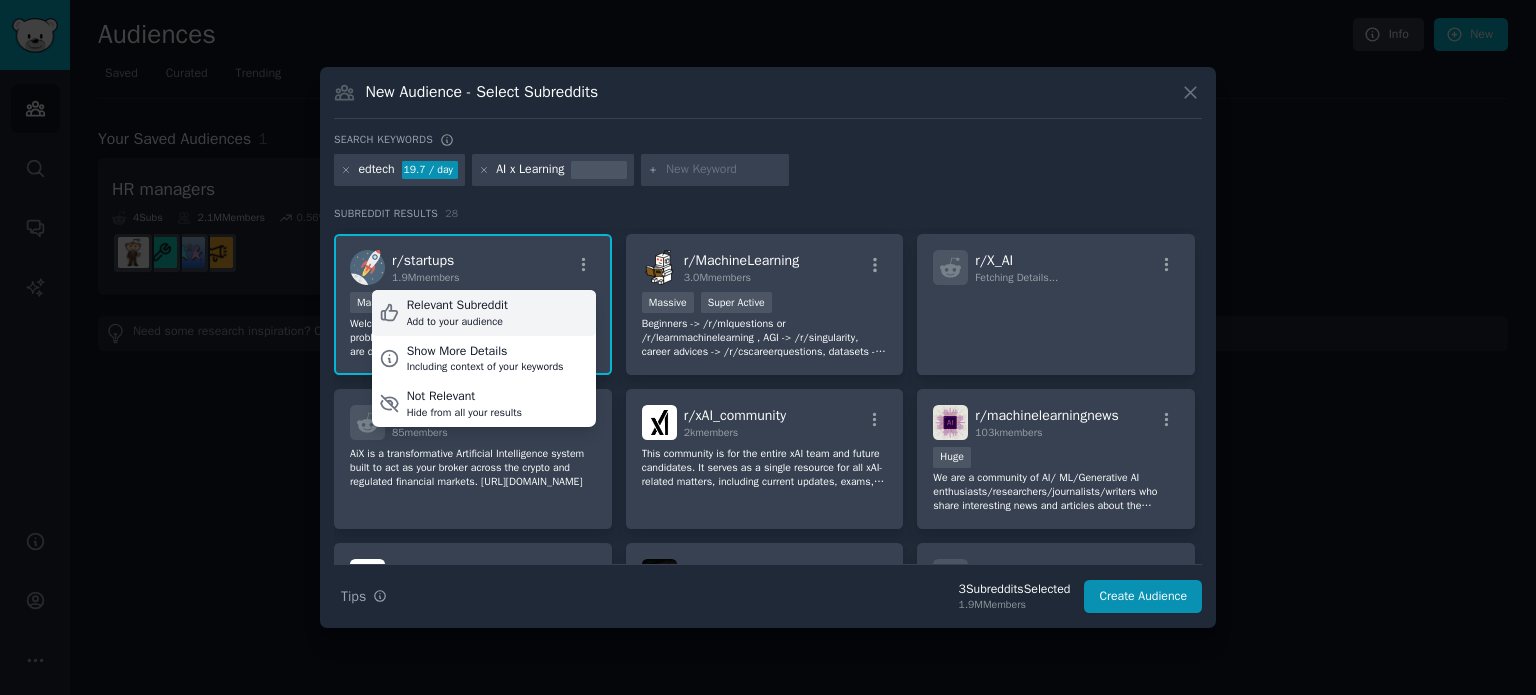 click on "Add to your audience" at bounding box center [457, 322] 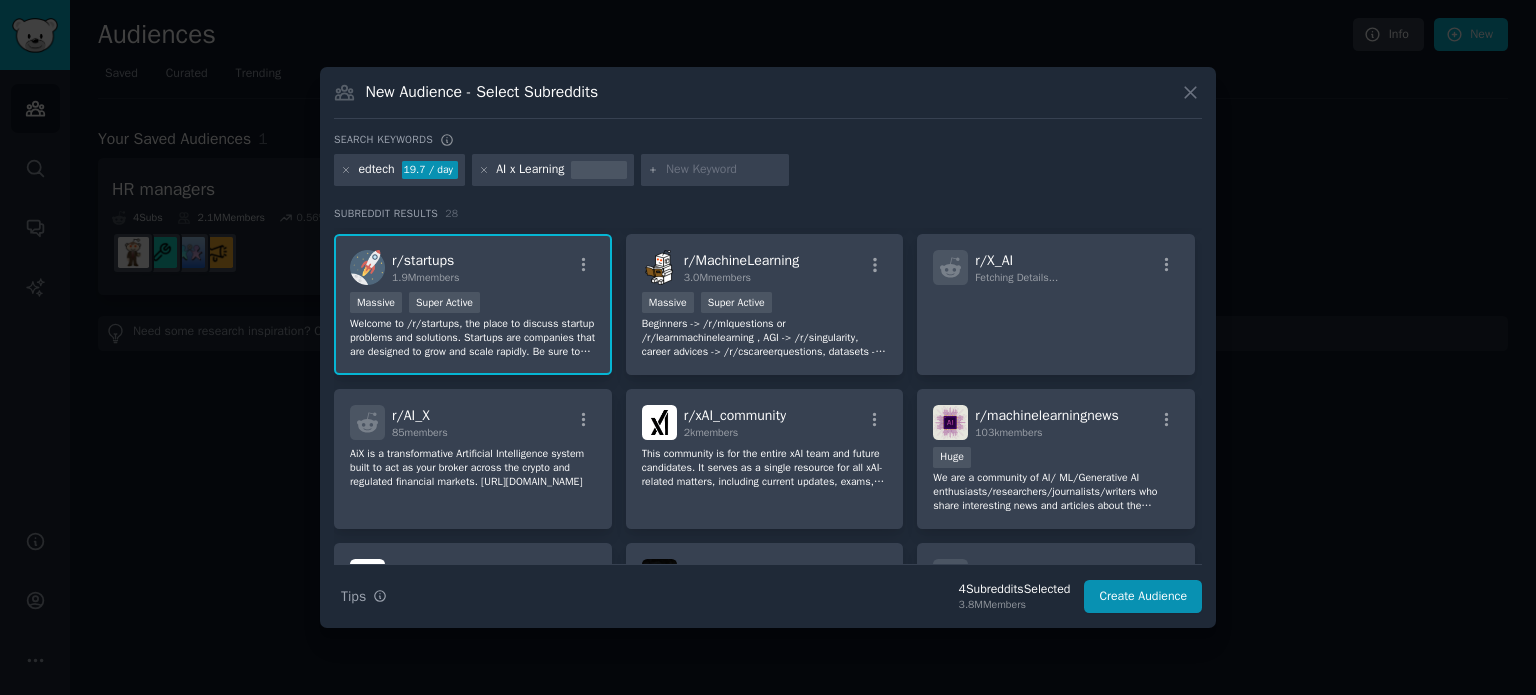 scroll, scrollTop: 0, scrollLeft: 0, axis: both 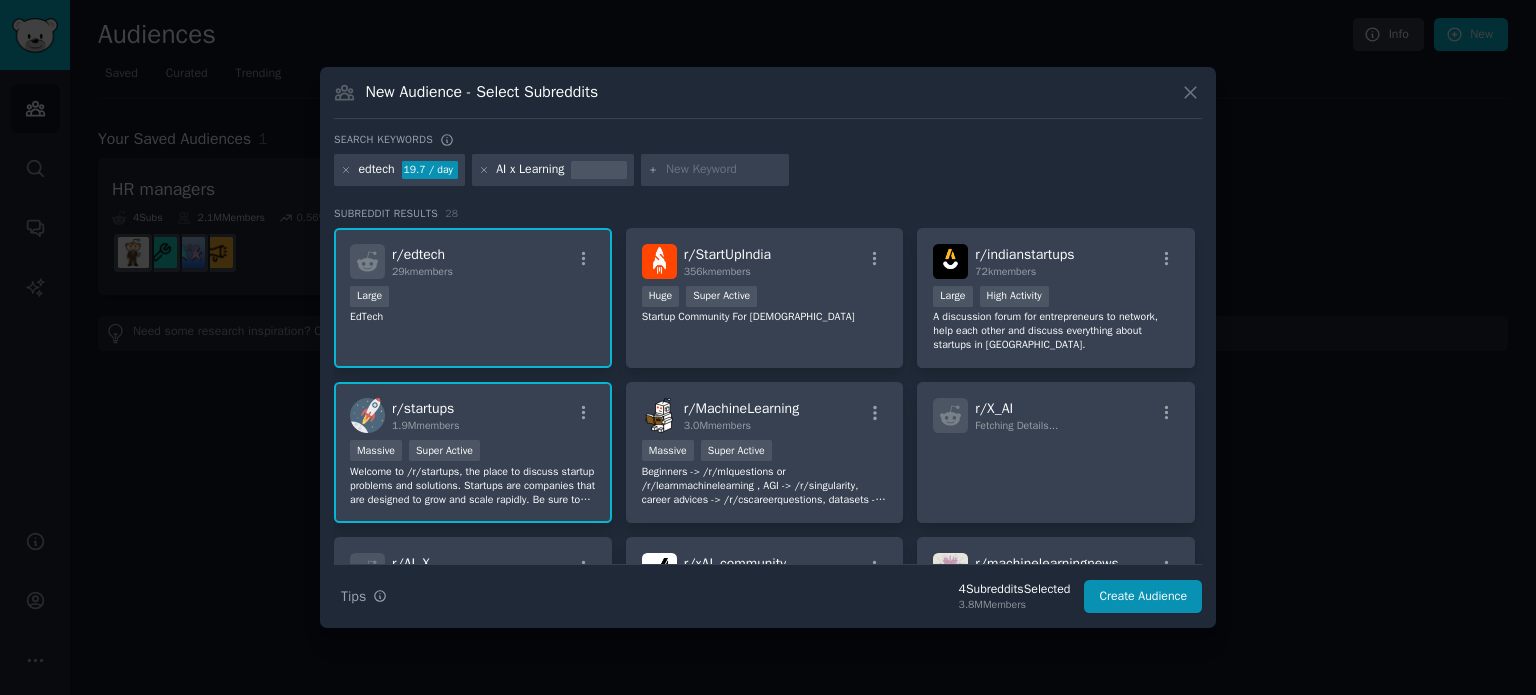 click on "Large" at bounding box center [473, 298] 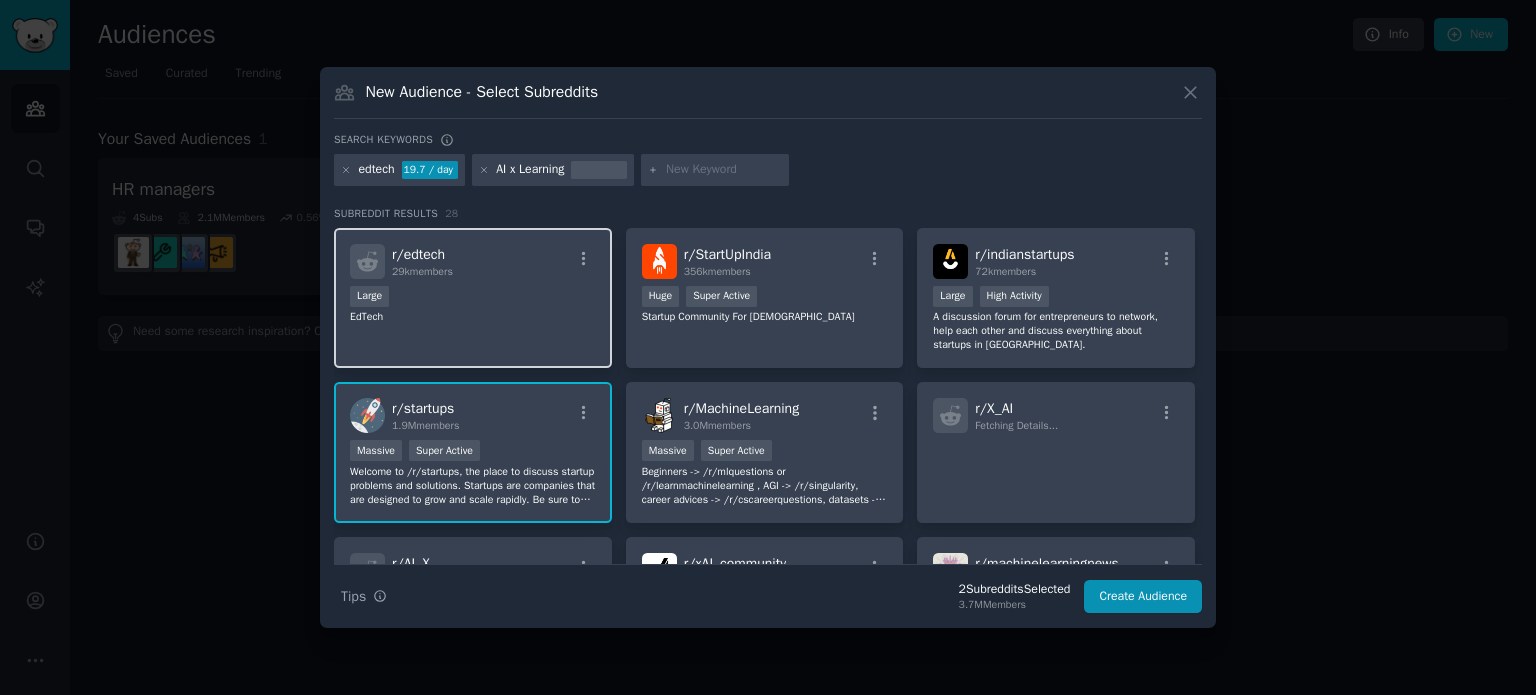 click on "r/ edtech 29k  members Large EdTech" at bounding box center [473, 298] 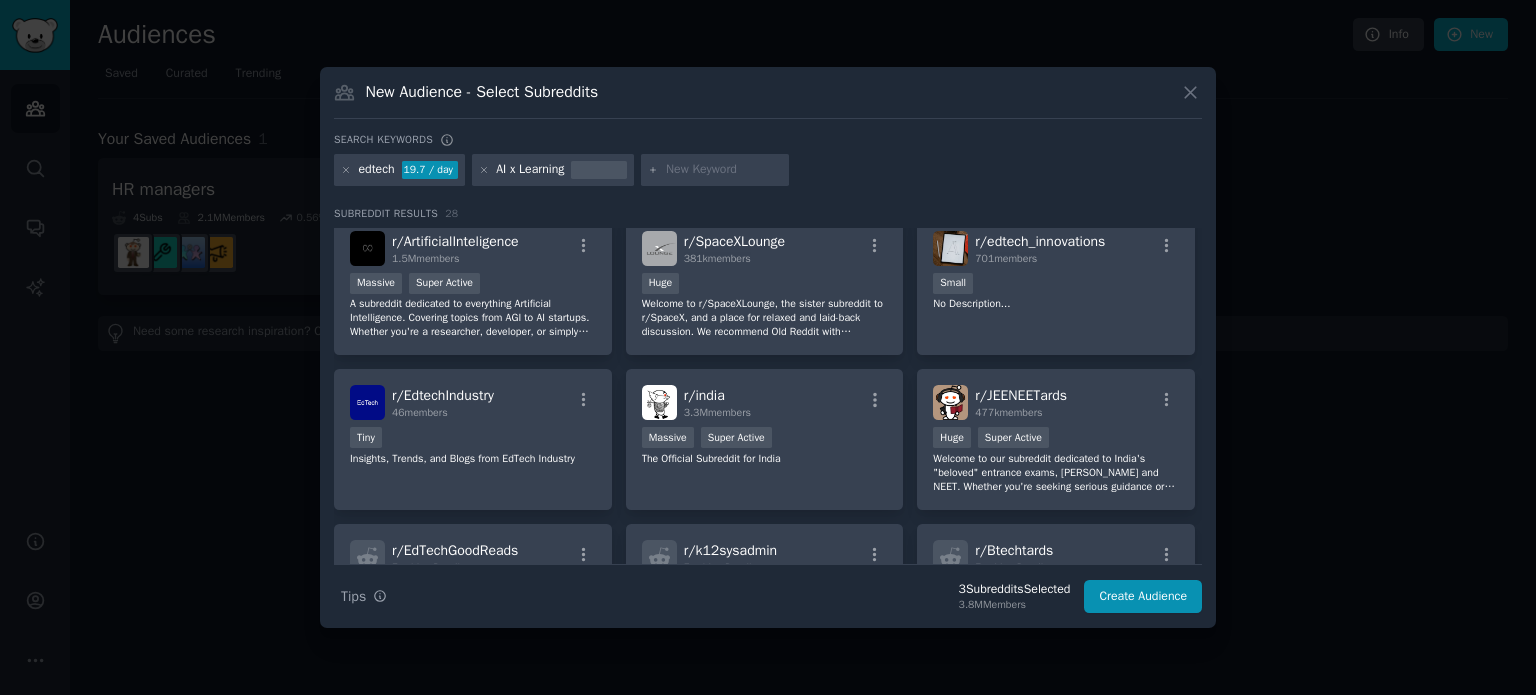 scroll, scrollTop: 752, scrollLeft: 0, axis: vertical 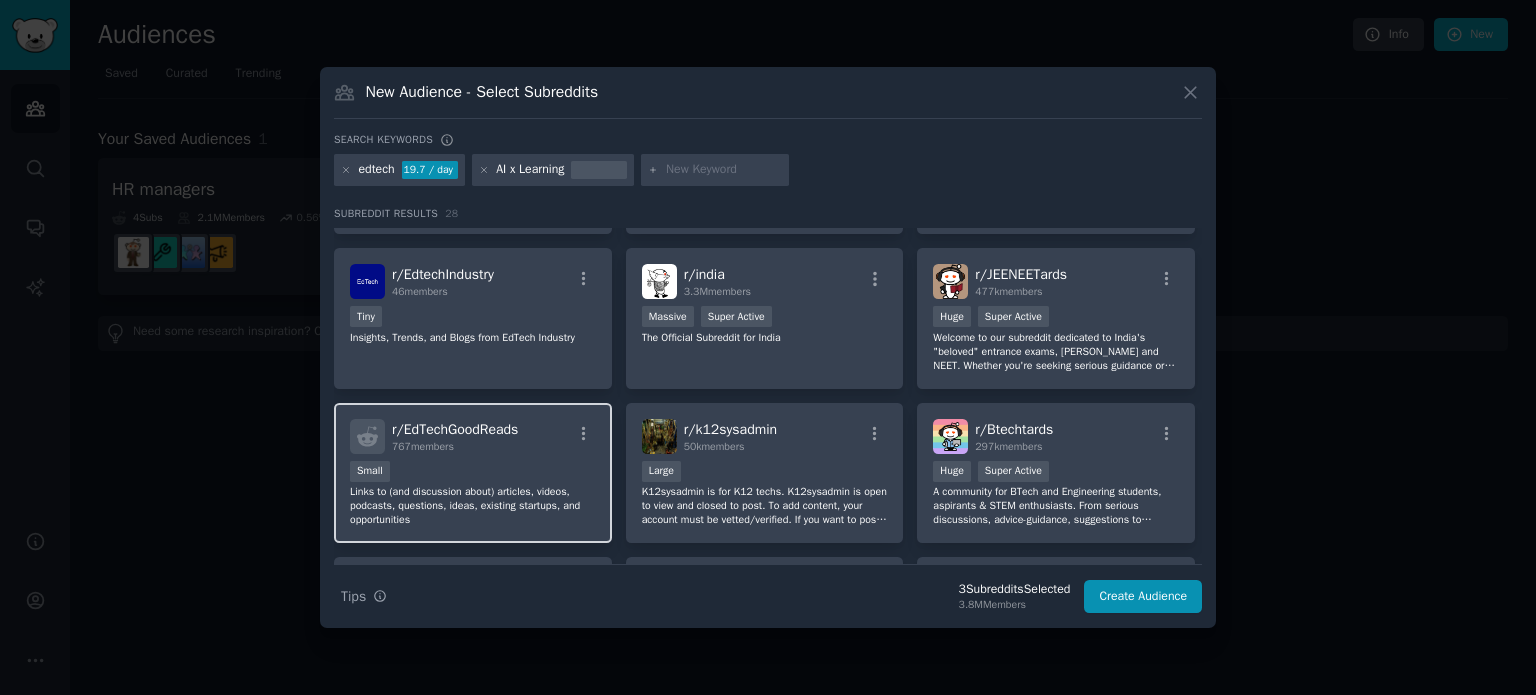 click on "Links to (and discussion about) articles, videos, podcasts, questions, ideas, existing startups, and opportunities" at bounding box center (473, 506) 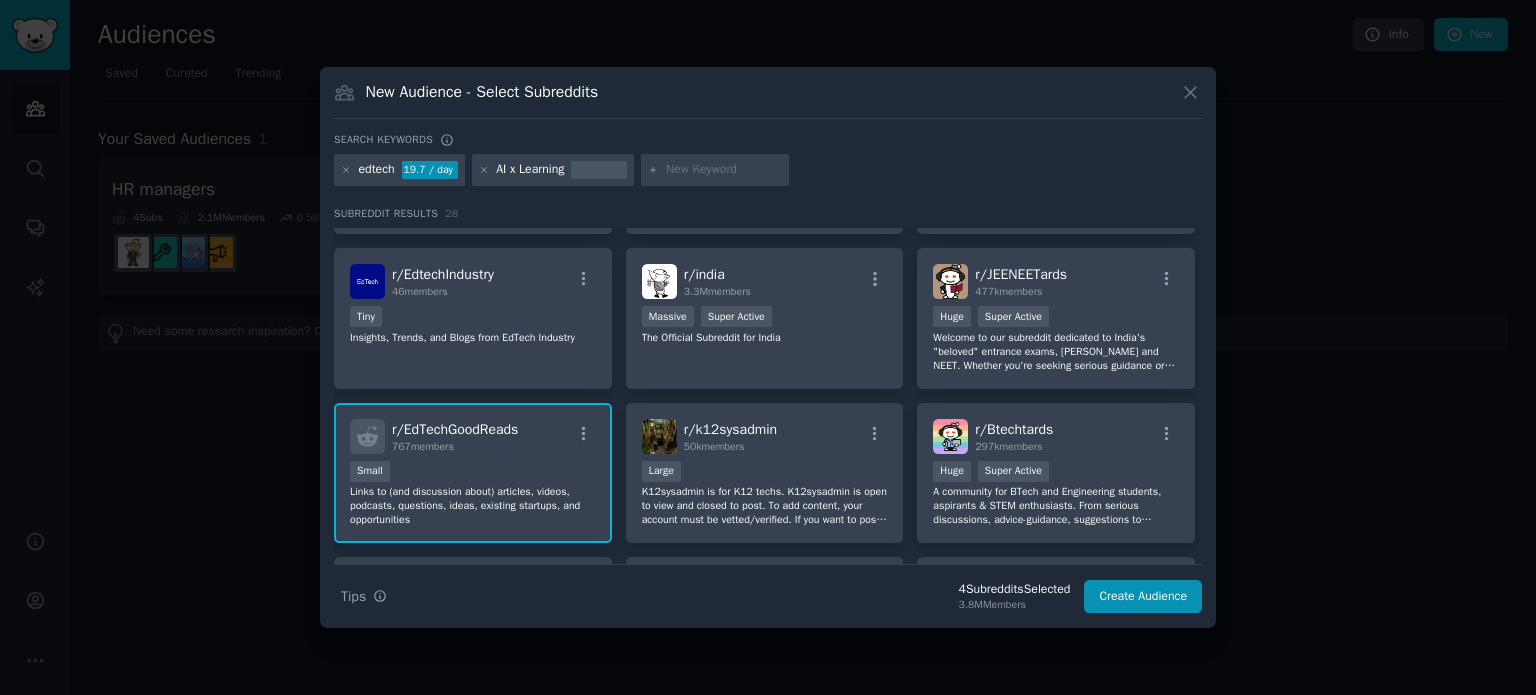click on "Small" at bounding box center [473, 473] 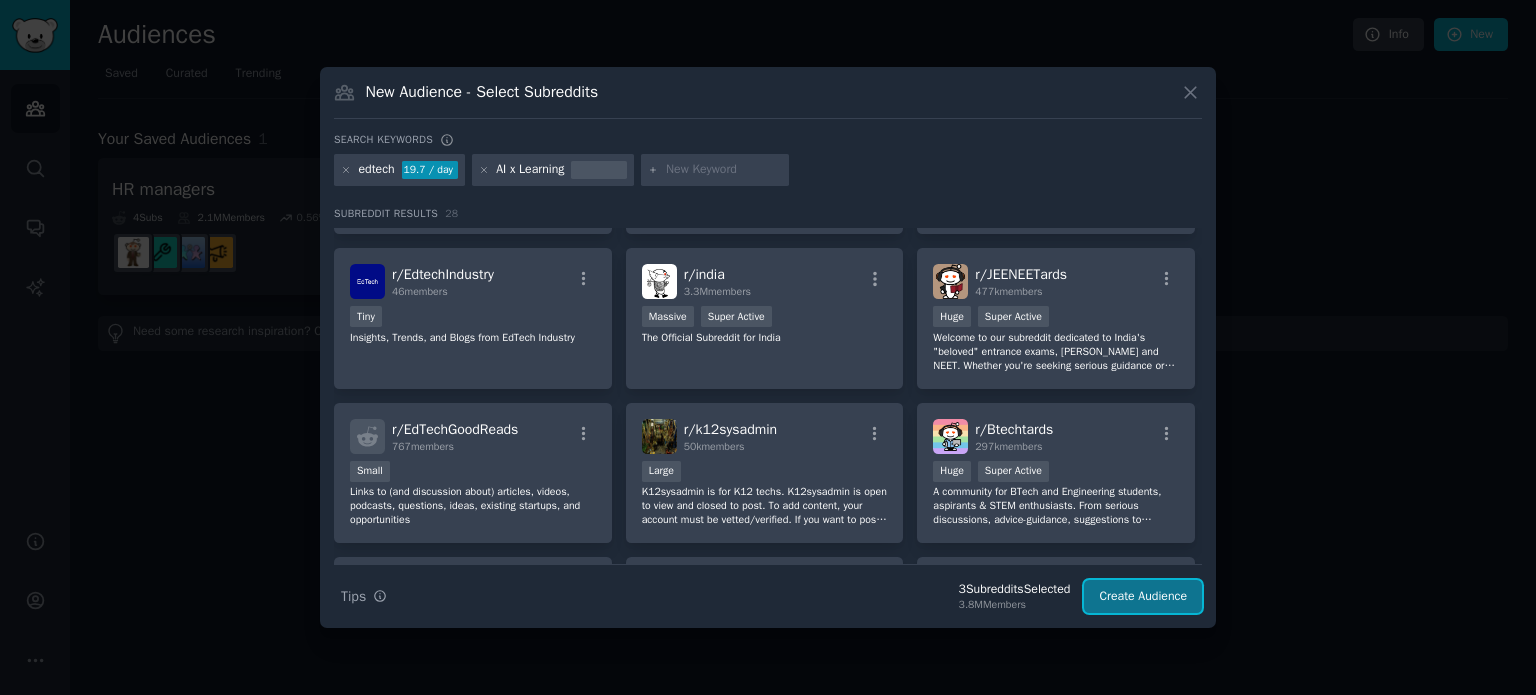 click on "Create Audience" at bounding box center [1143, 597] 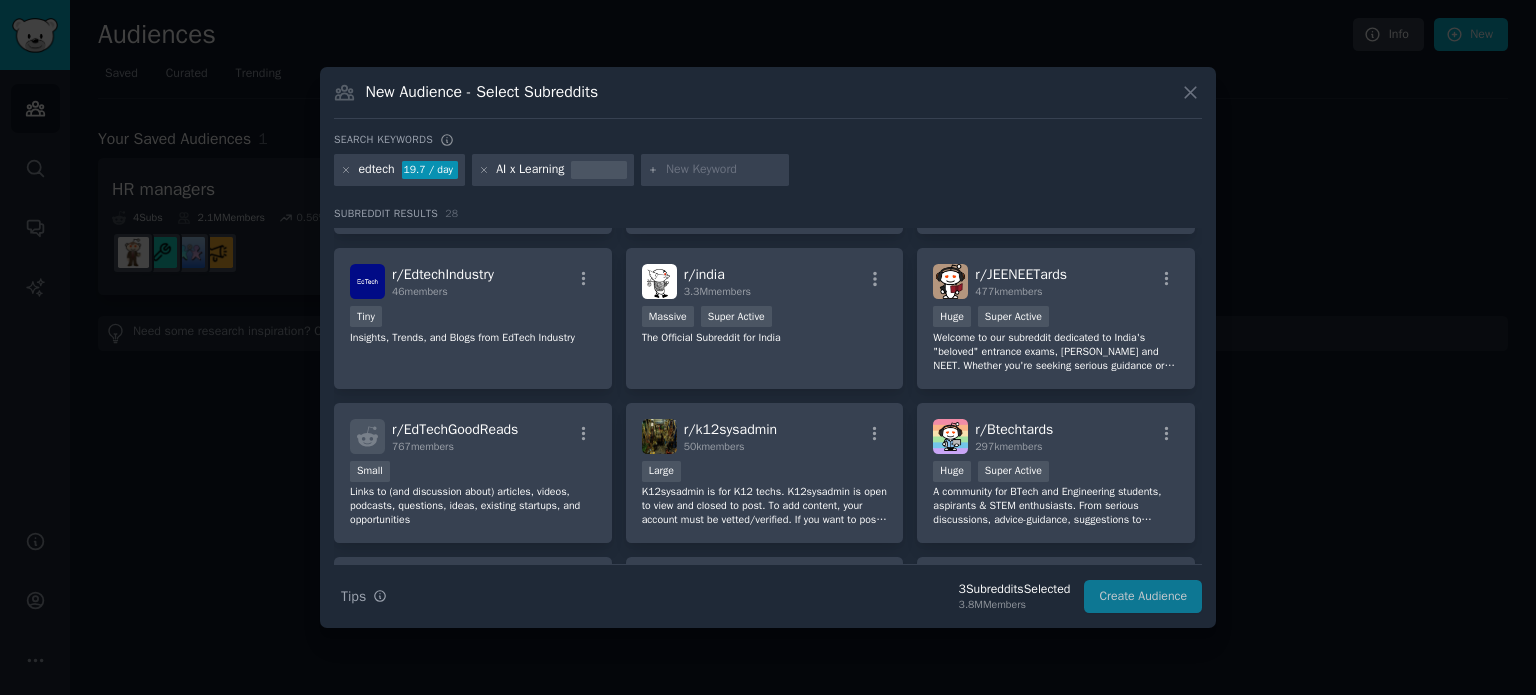 scroll, scrollTop: 1058, scrollLeft: 0, axis: vertical 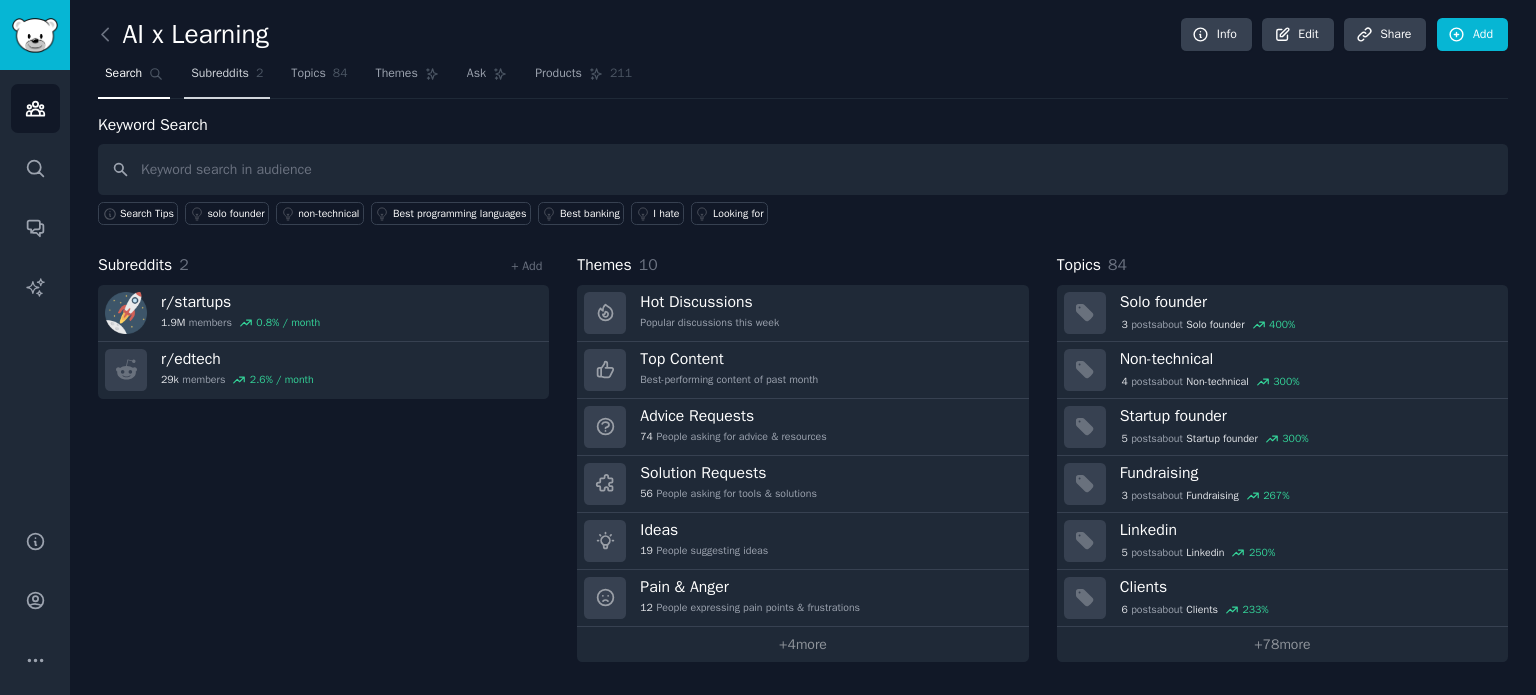 click on "Subreddits 2" at bounding box center (227, 78) 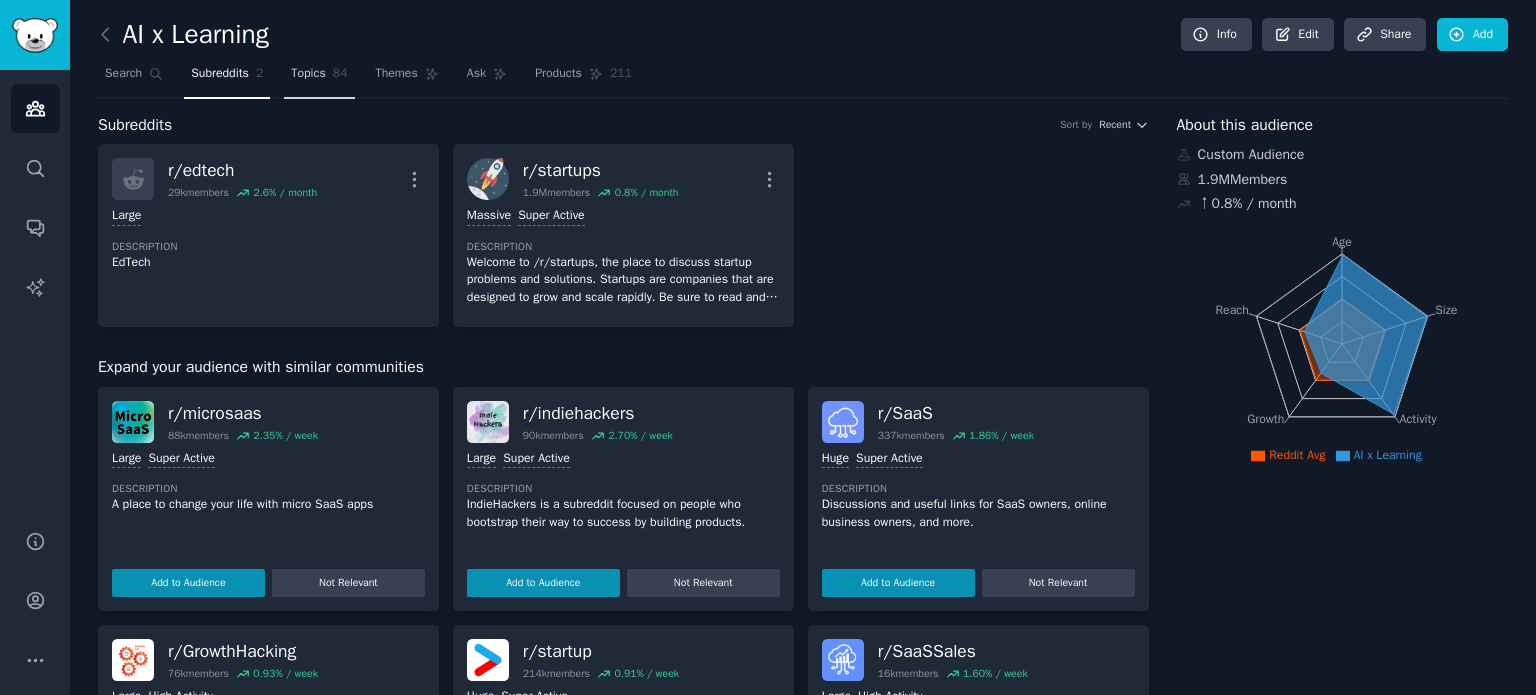 click on "Topics 84" at bounding box center (319, 78) 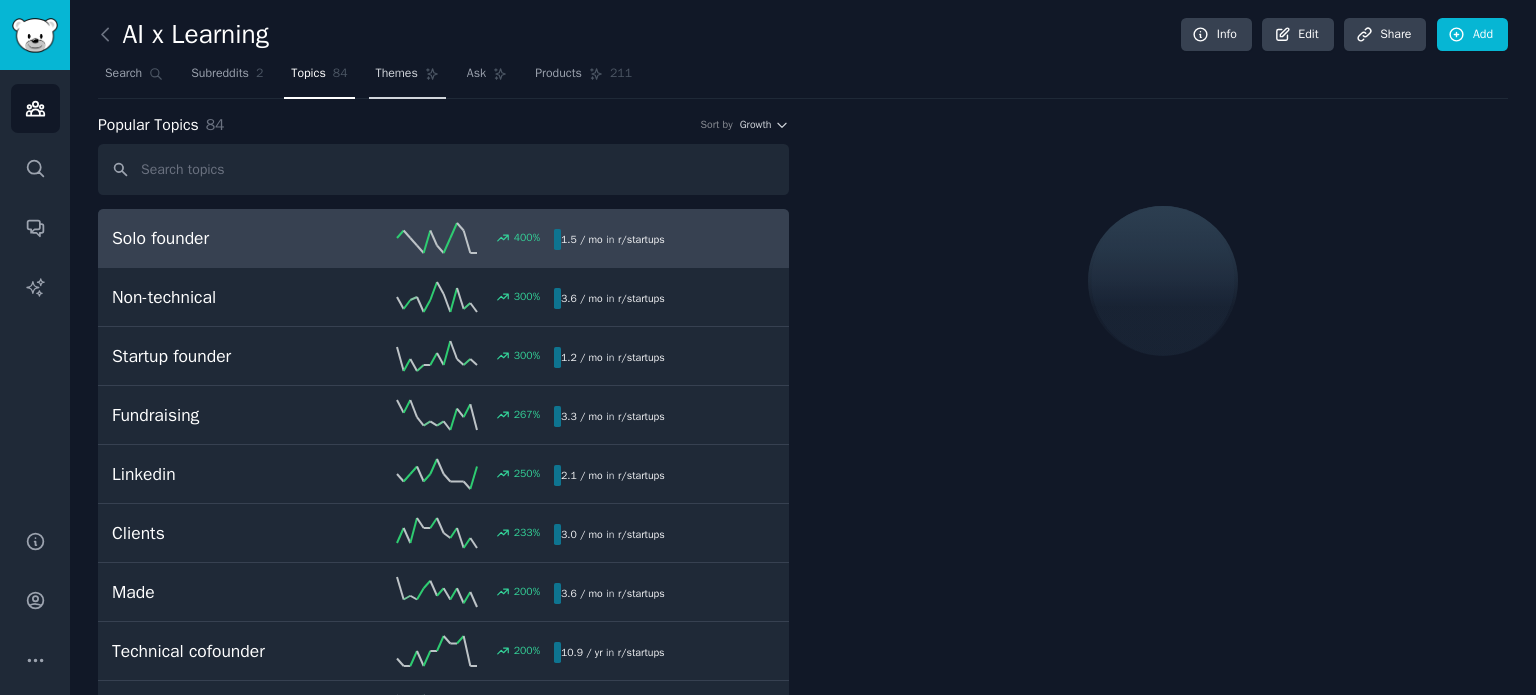 click on "Themes" at bounding box center [407, 78] 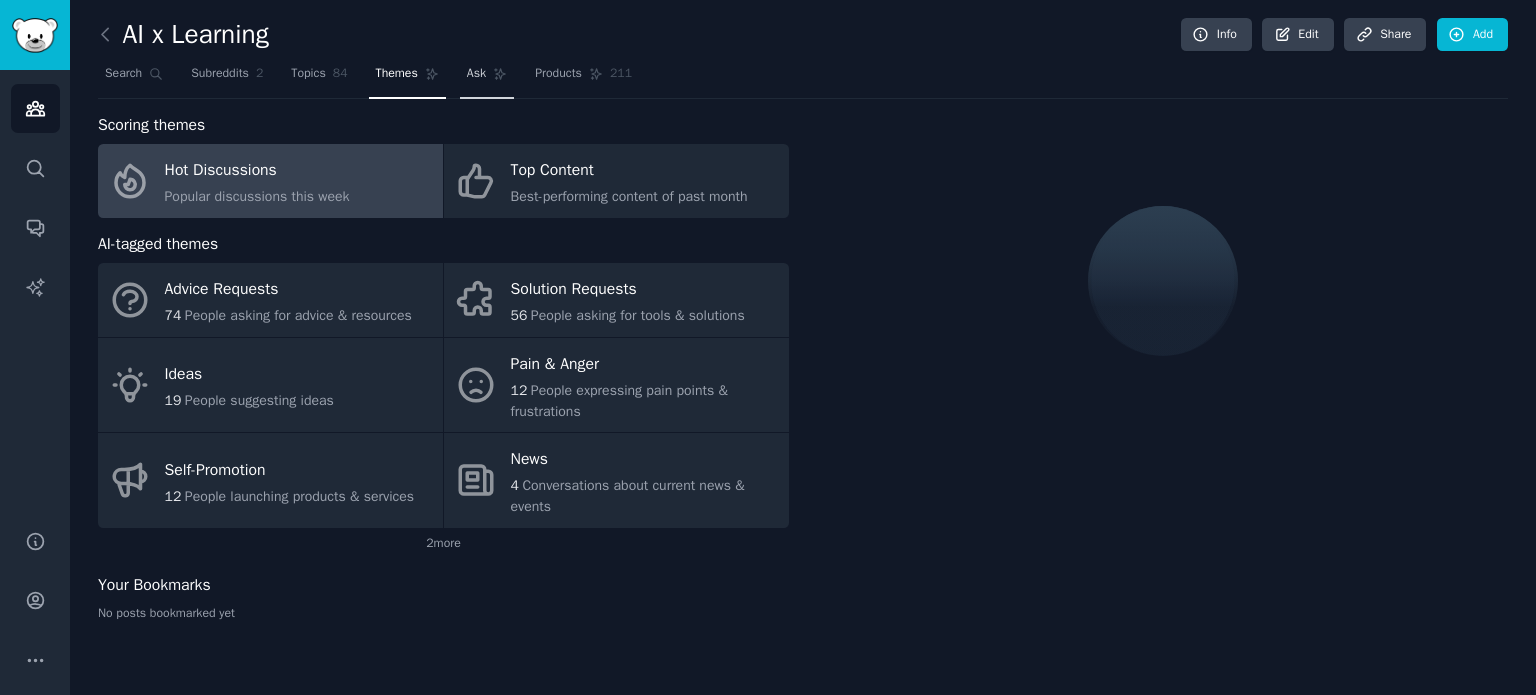 click on "Ask" at bounding box center [487, 78] 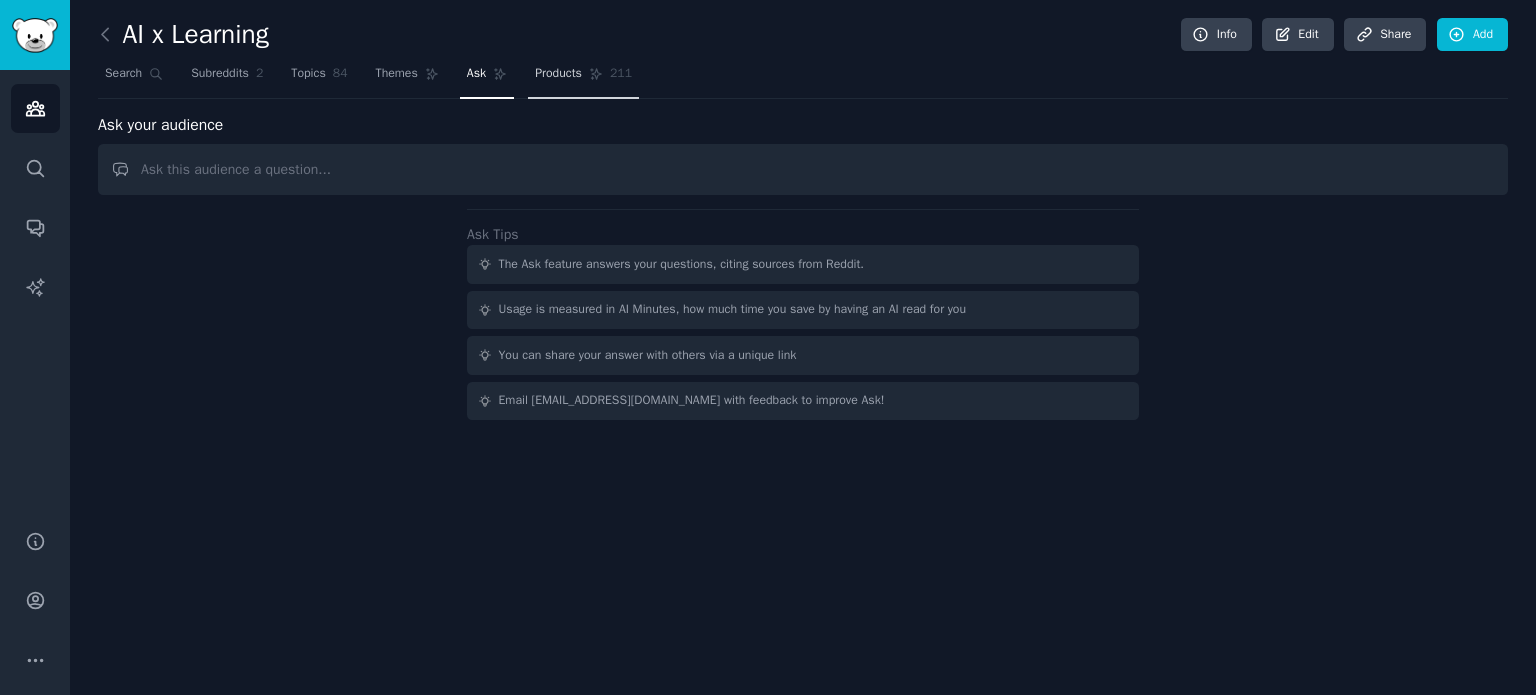 click on "Products" at bounding box center [558, 74] 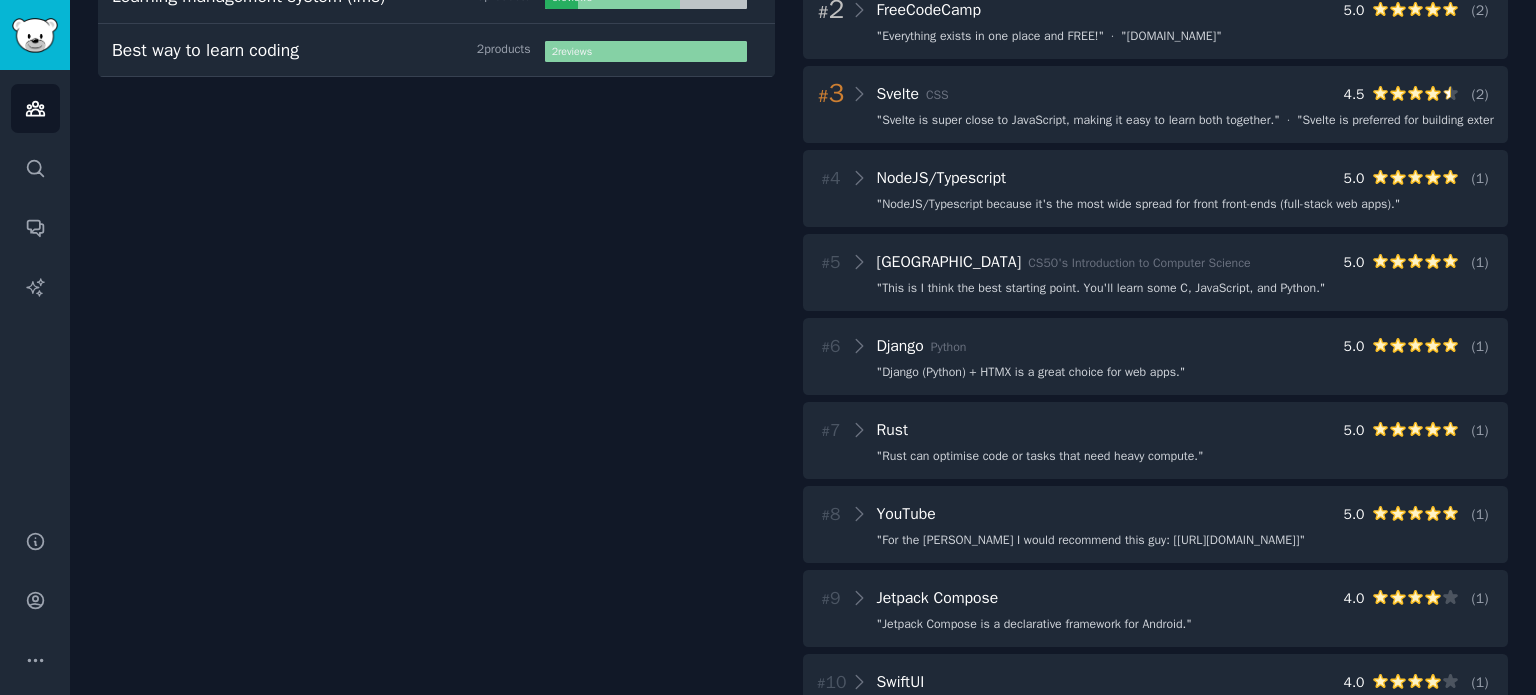 scroll, scrollTop: 0, scrollLeft: 0, axis: both 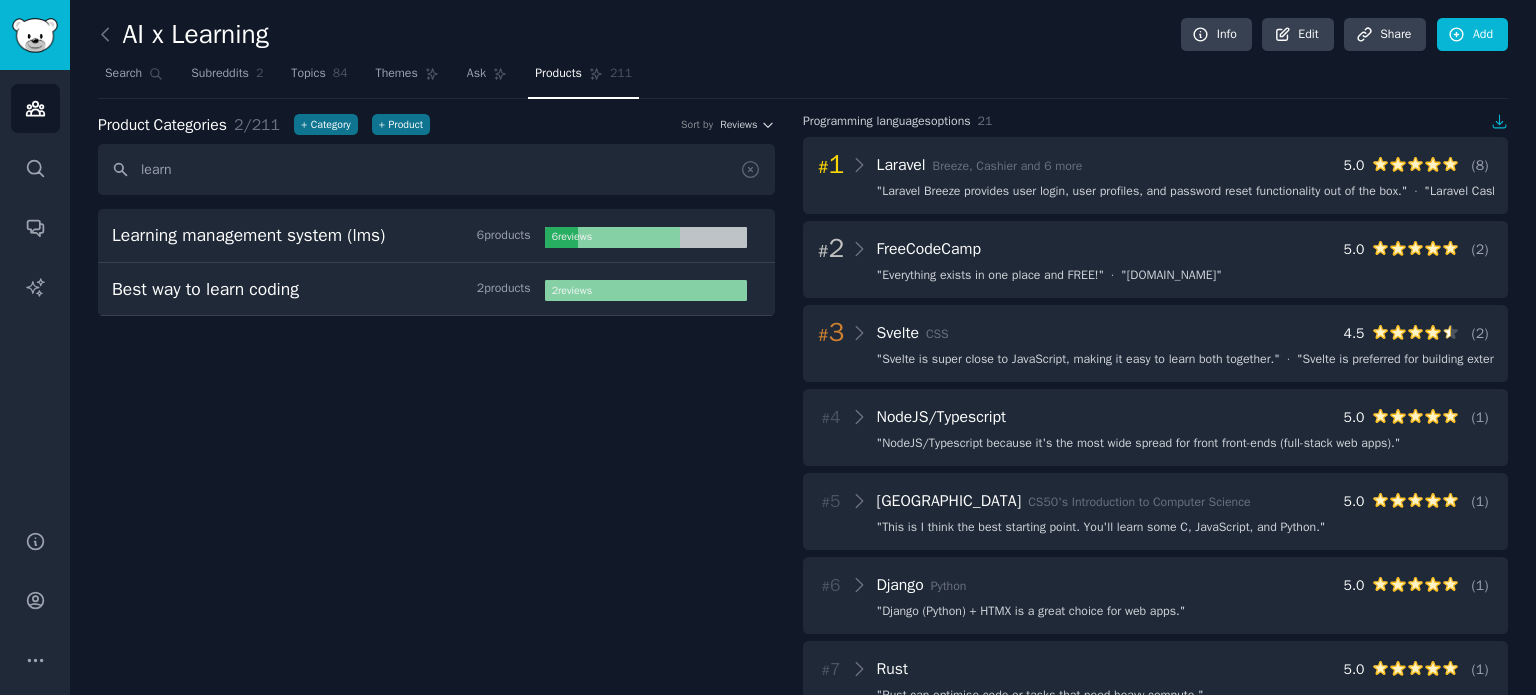 click on "learn" at bounding box center [436, 169] 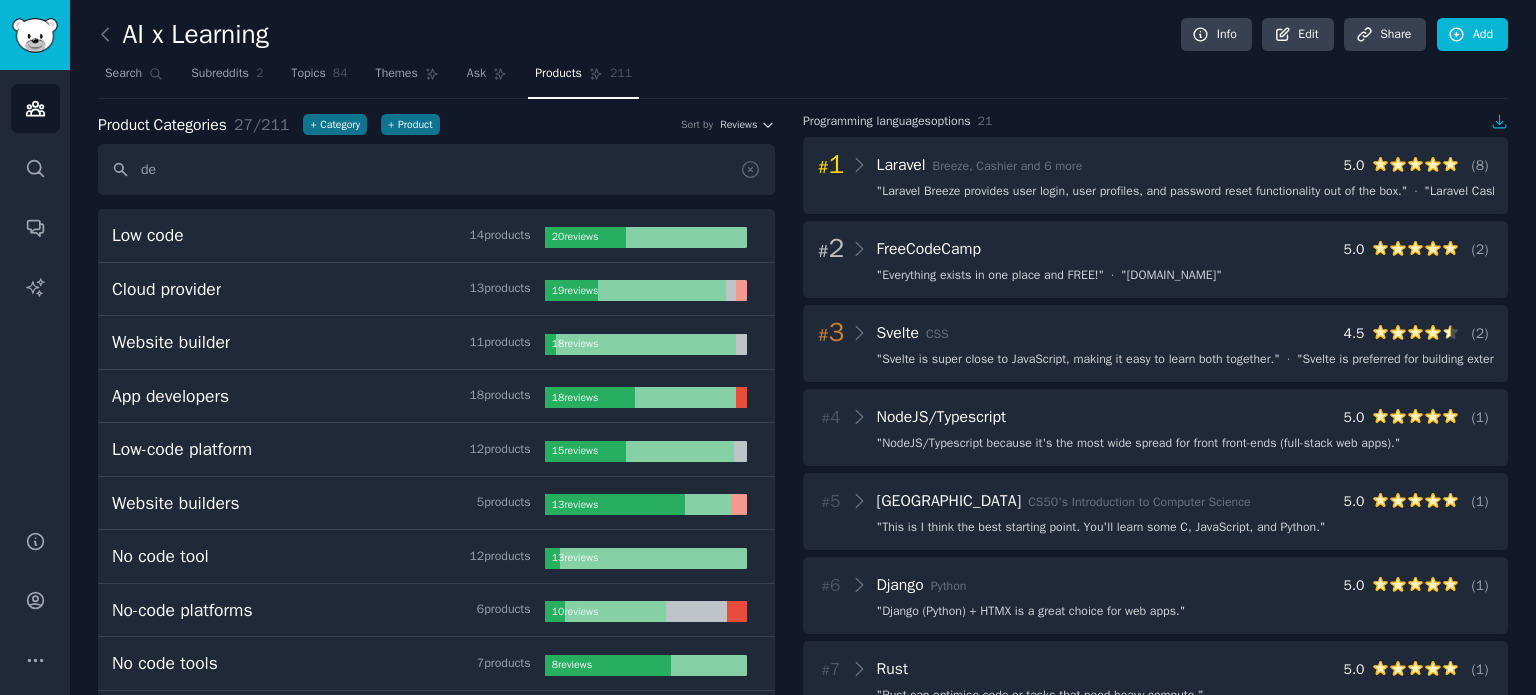 type on "d" 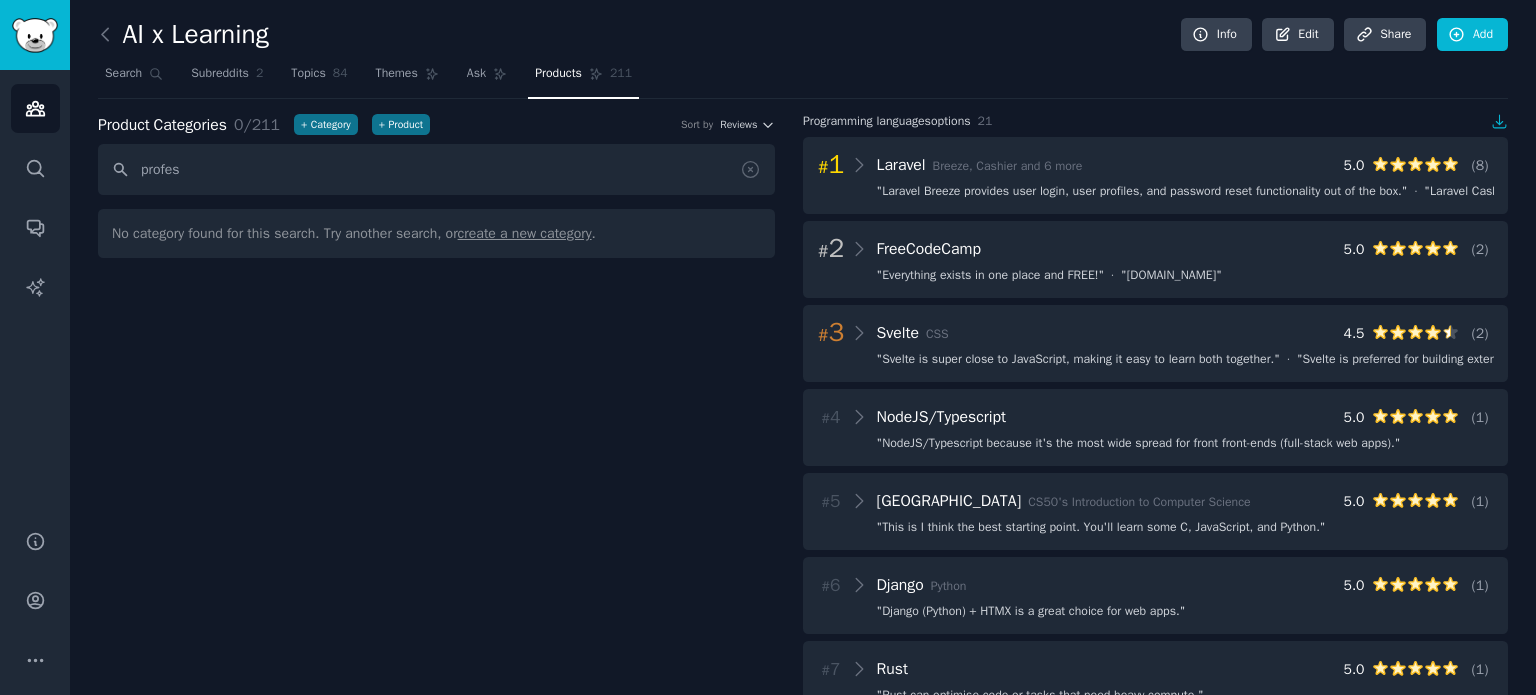 type on "profess" 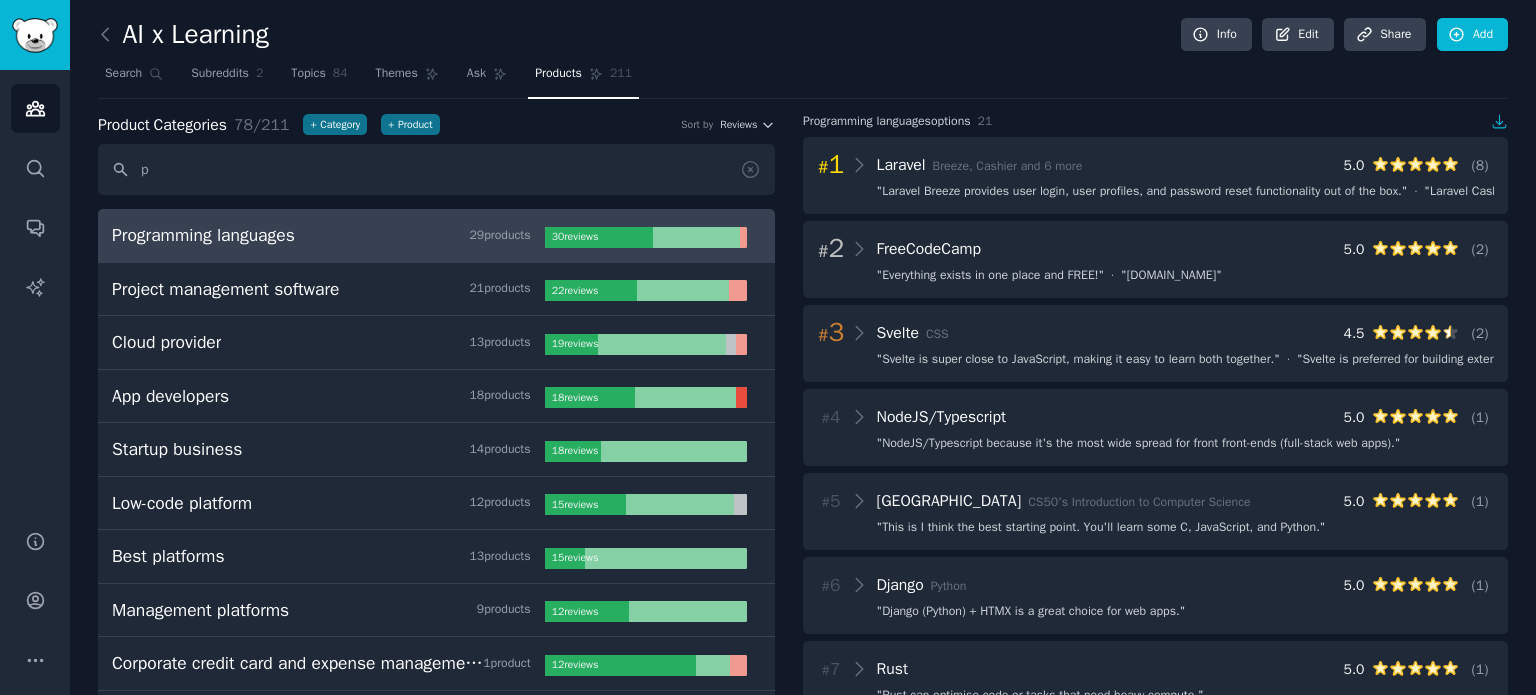 type on "pr" 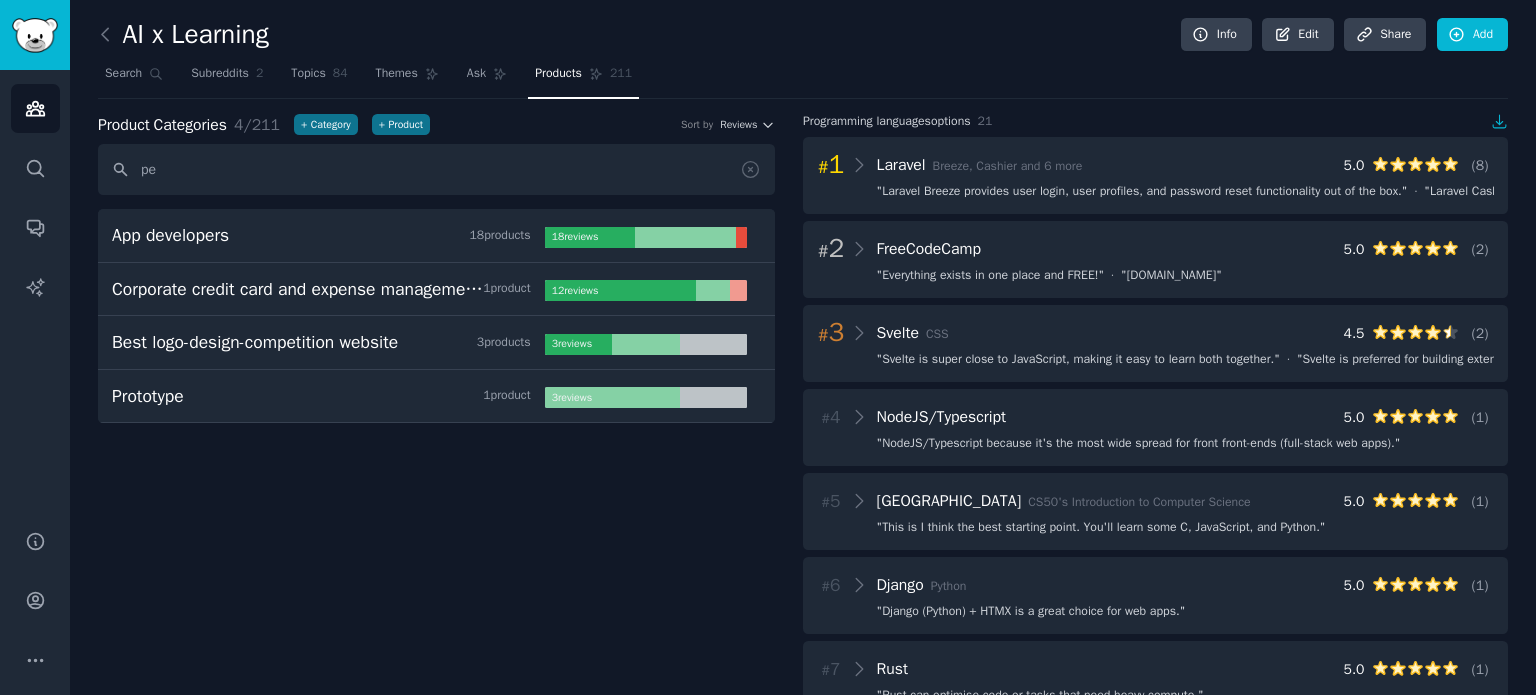 type on "p" 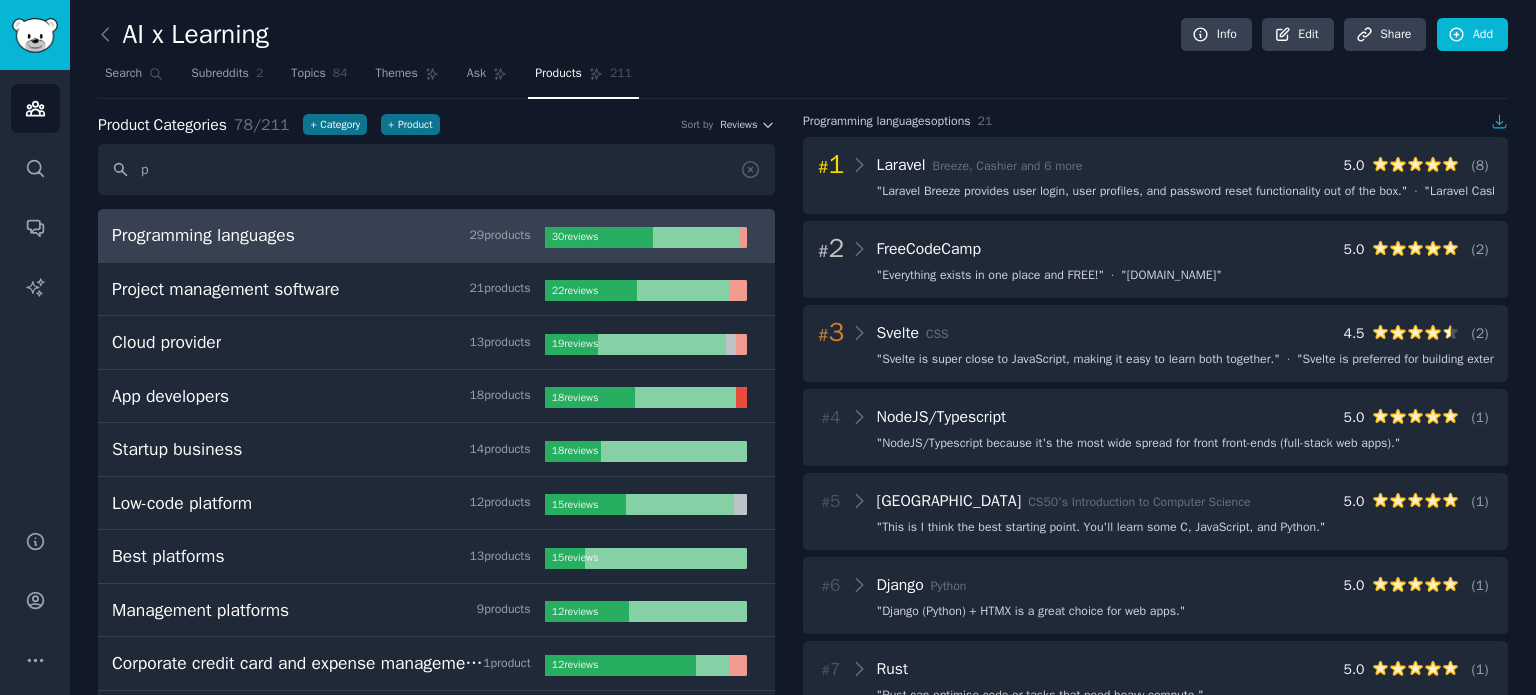 type 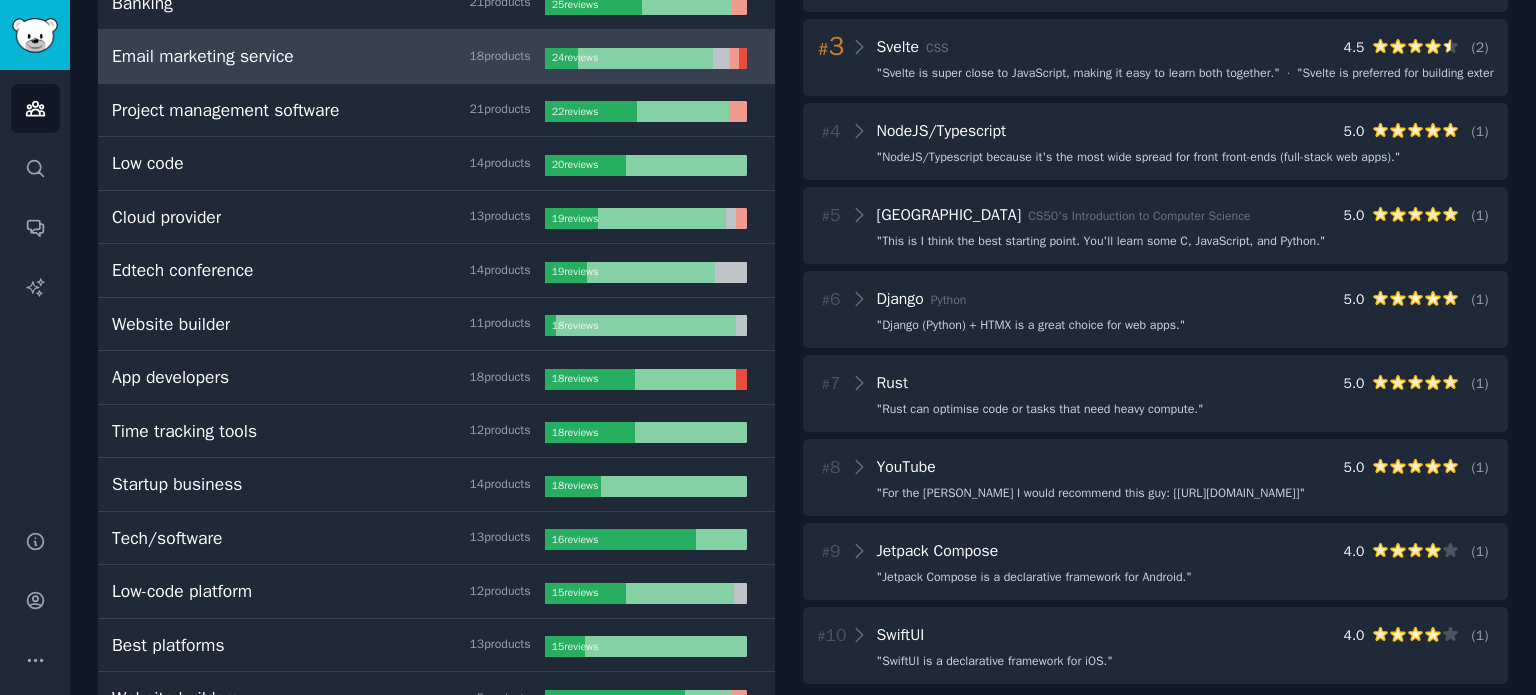 scroll, scrollTop: 0, scrollLeft: 0, axis: both 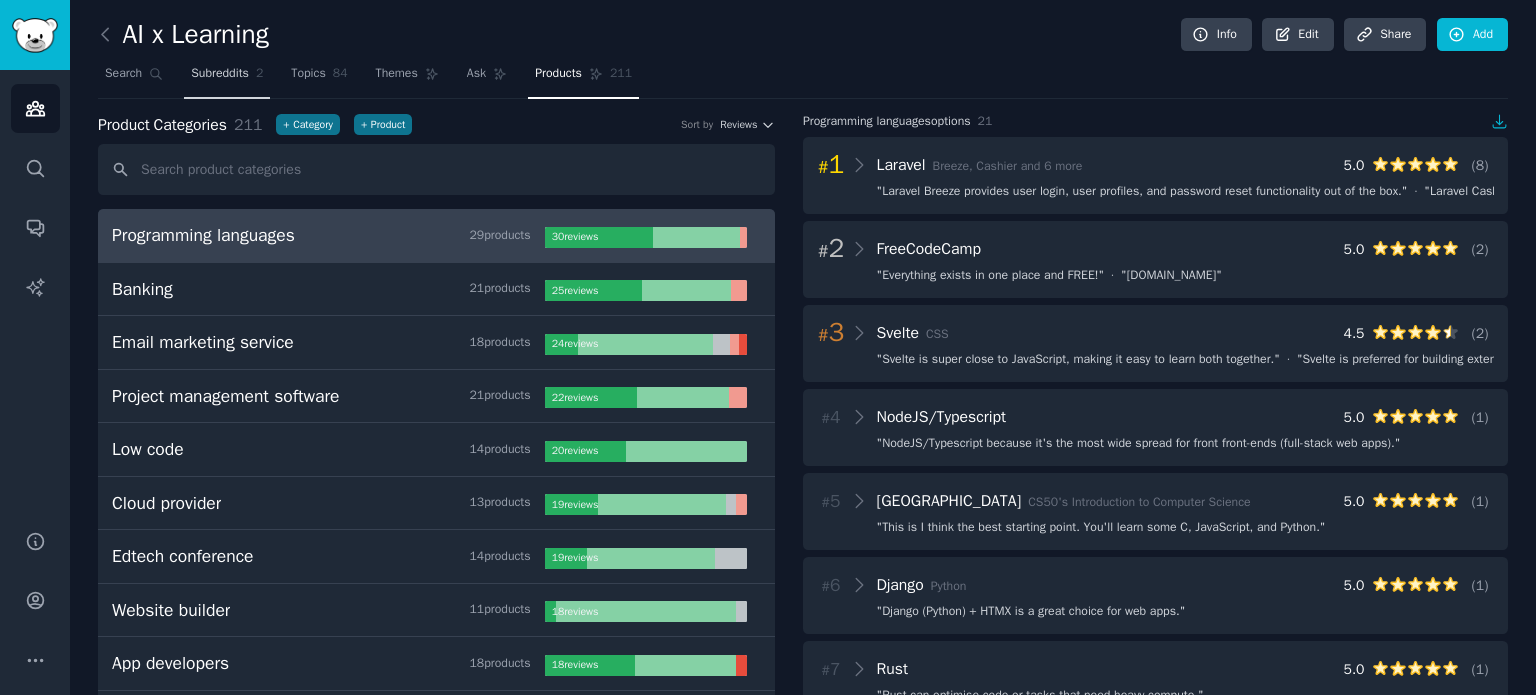 click on "Subreddits 2" at bounding box center [227, 78] 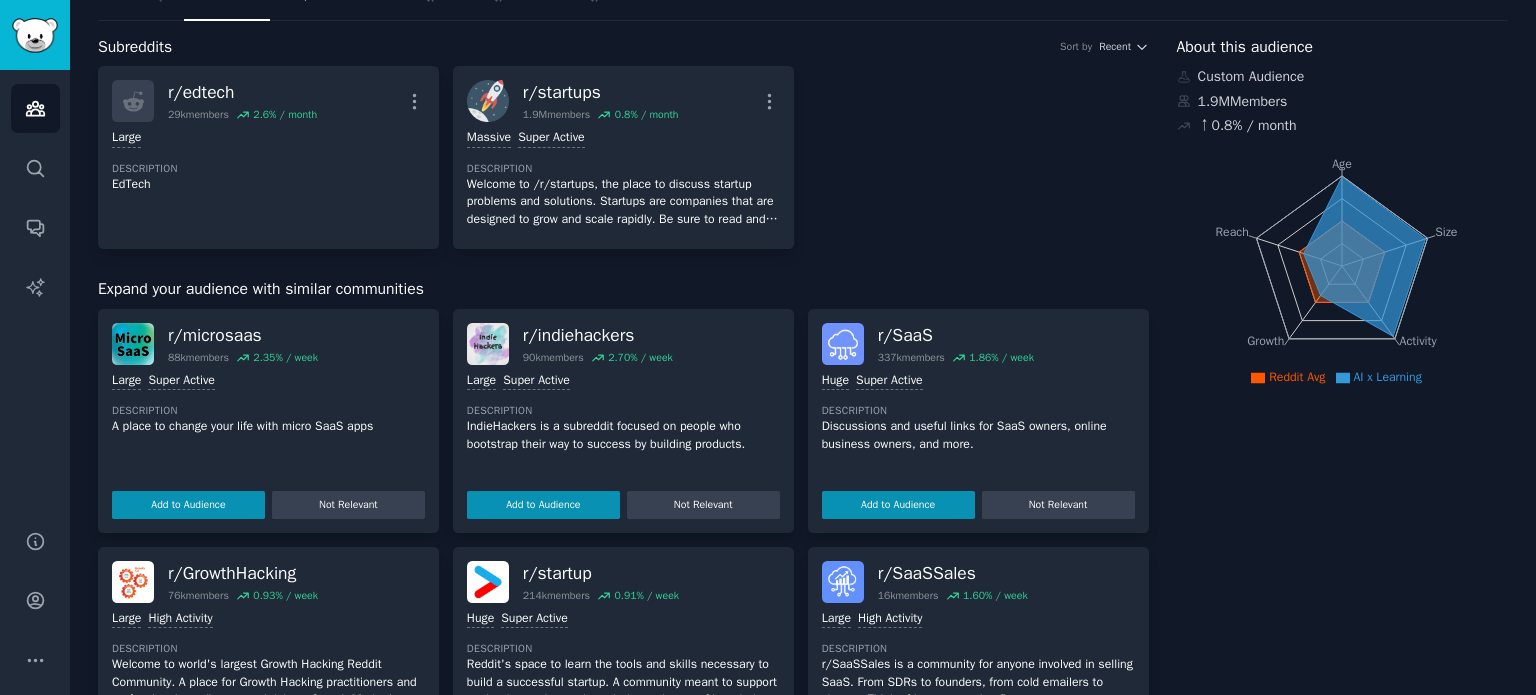 scroll, scrollTop: 84, scrollLeft: 0, axis: vertical 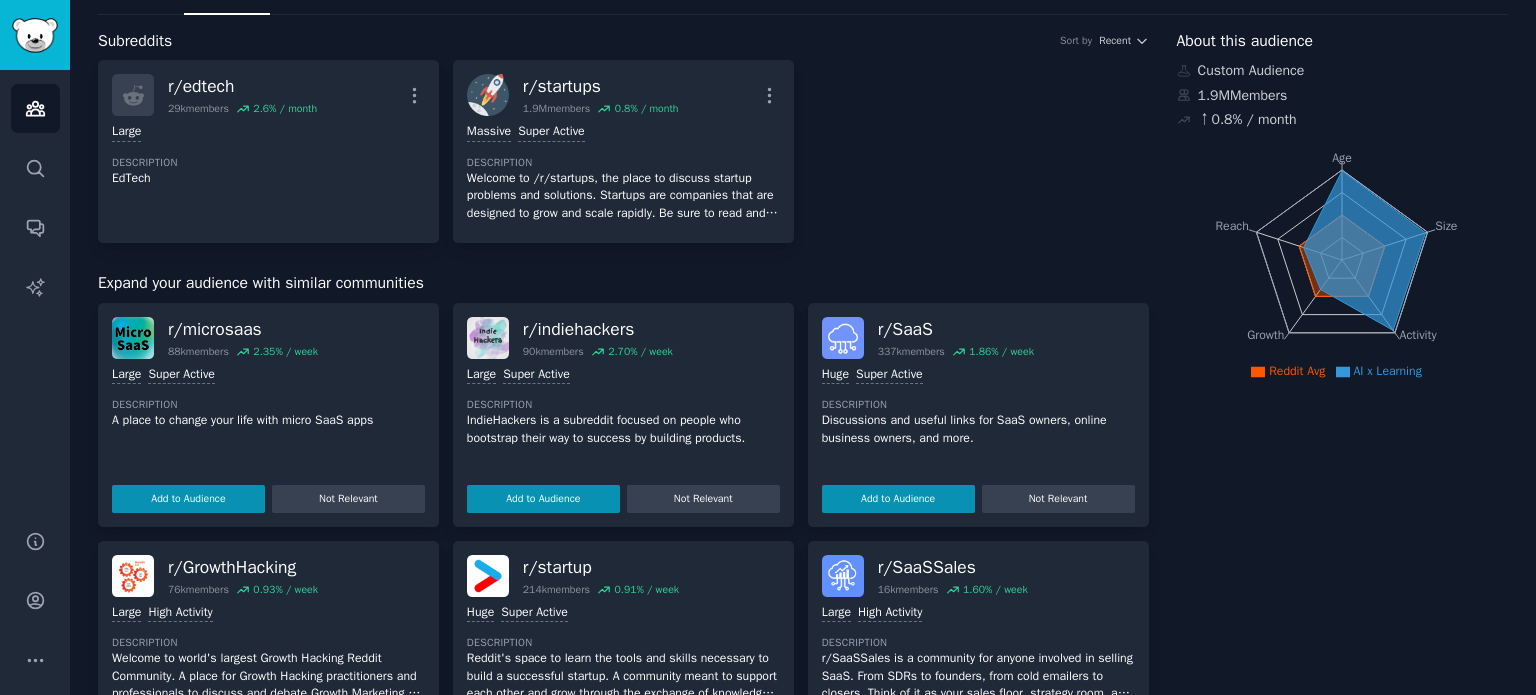 click on "Expand your audience with similar communities" at bounding box center (623, 283) 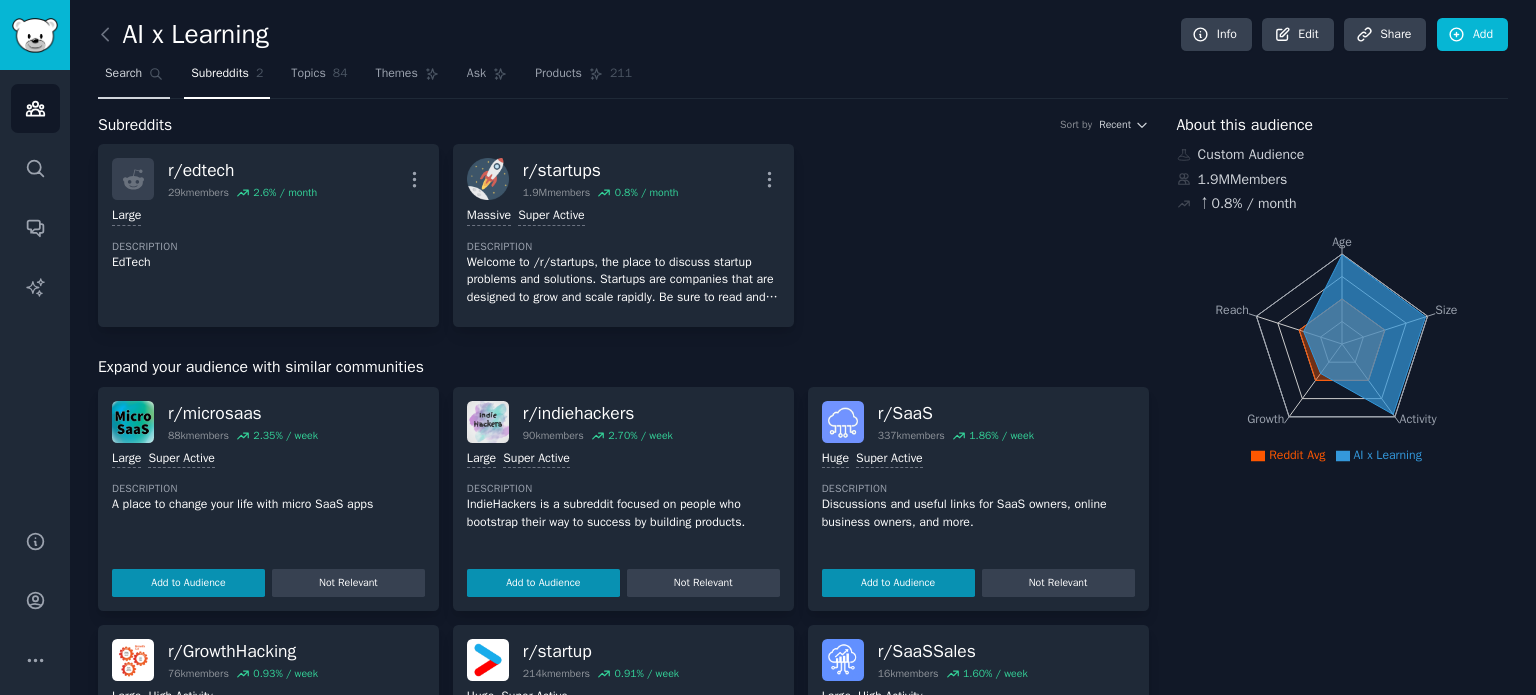 click on "Search" at bounding box center (123, 74) 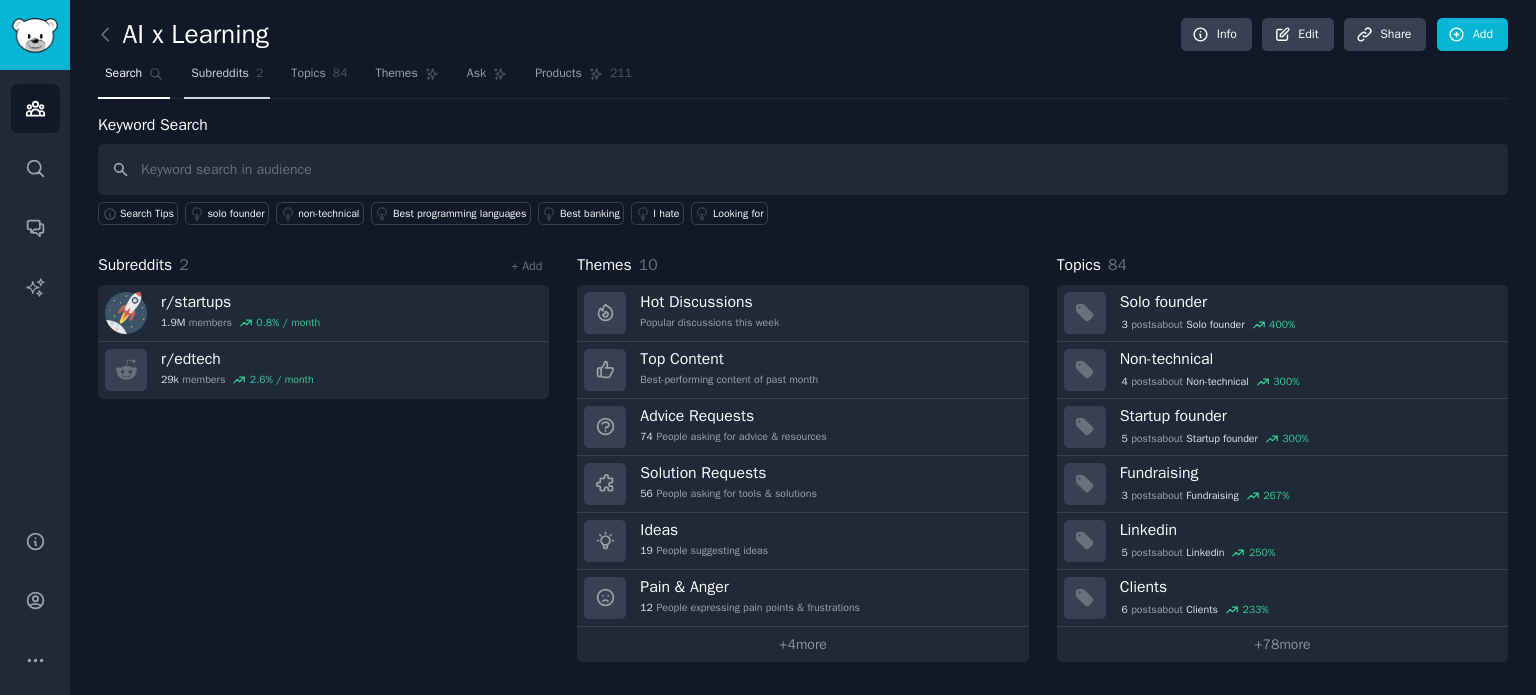 click on "Subreddits" at bounding box center (220, 74) 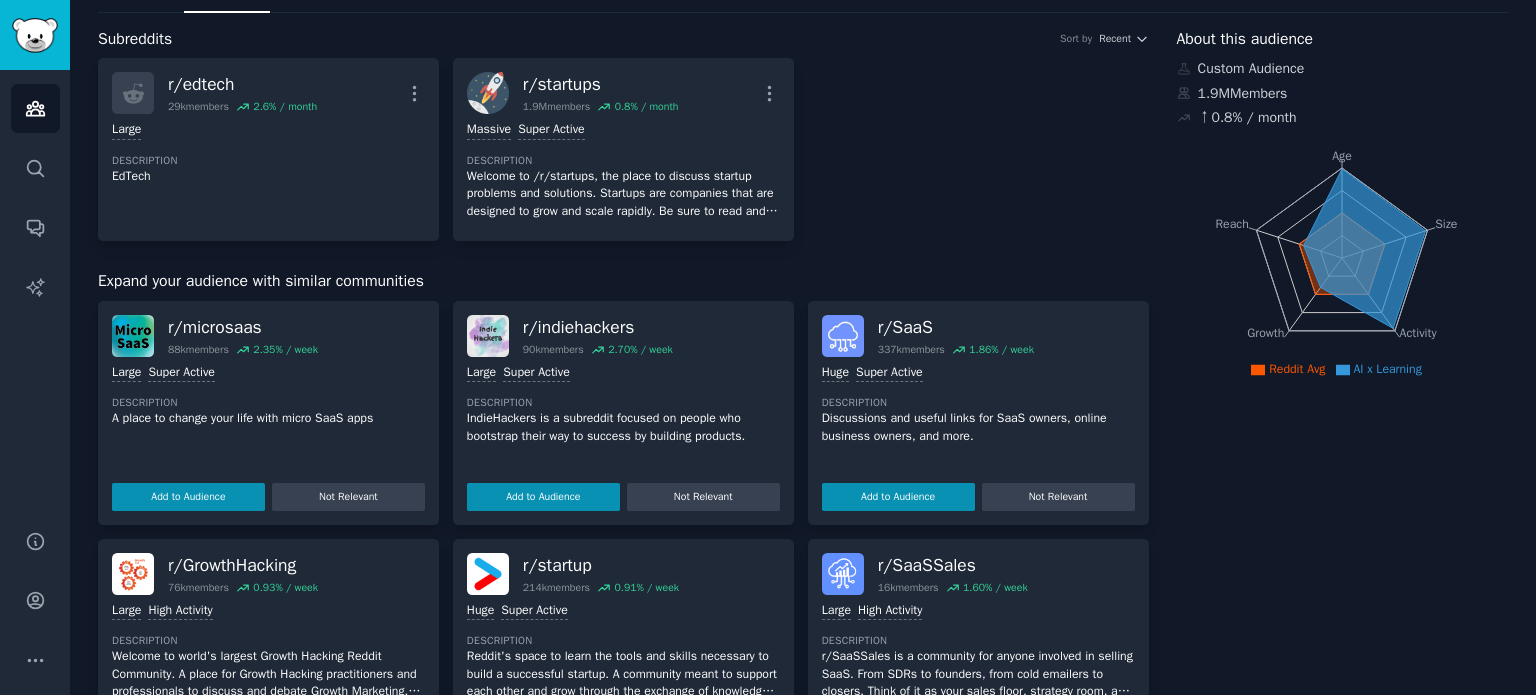 scroll, scrollTop: 0, scrollLeft: 0, axis: both 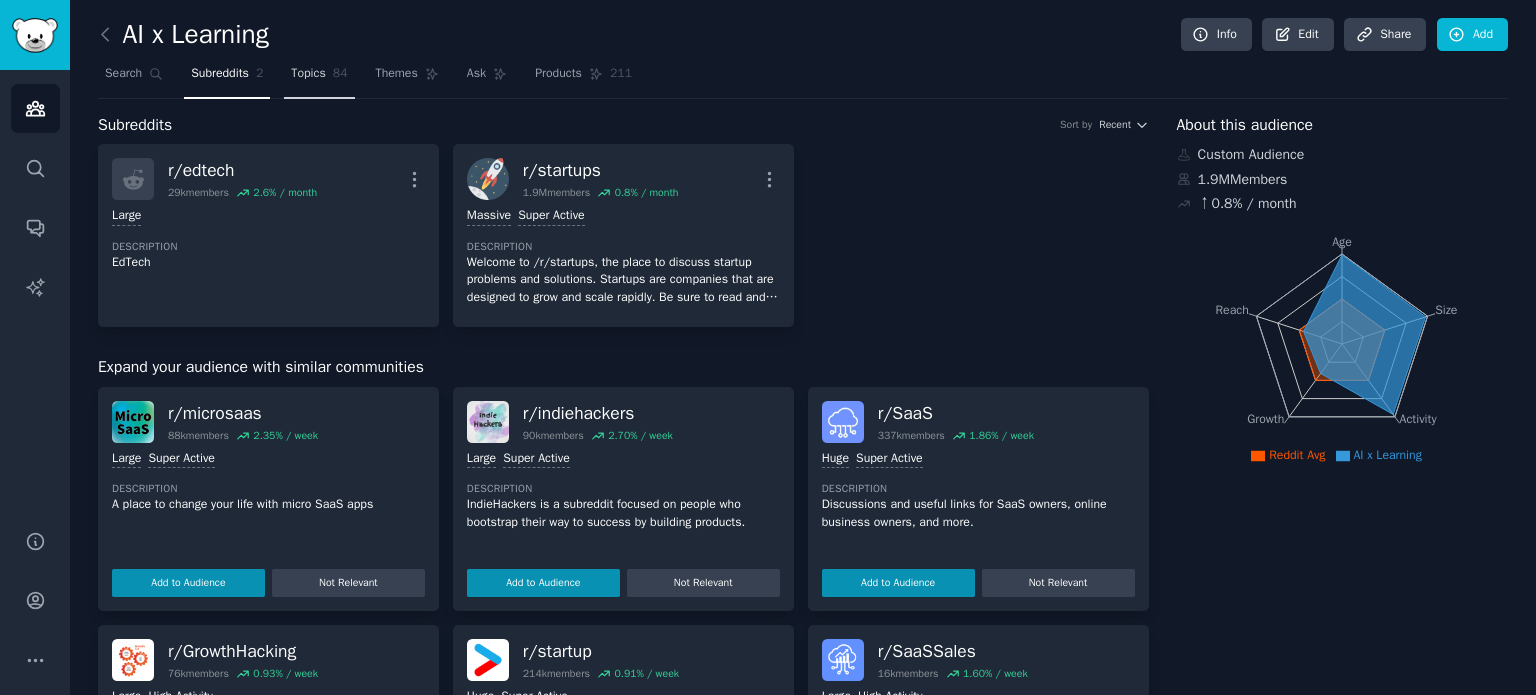 click on "Topics 84" at bounding box center [319, 78] 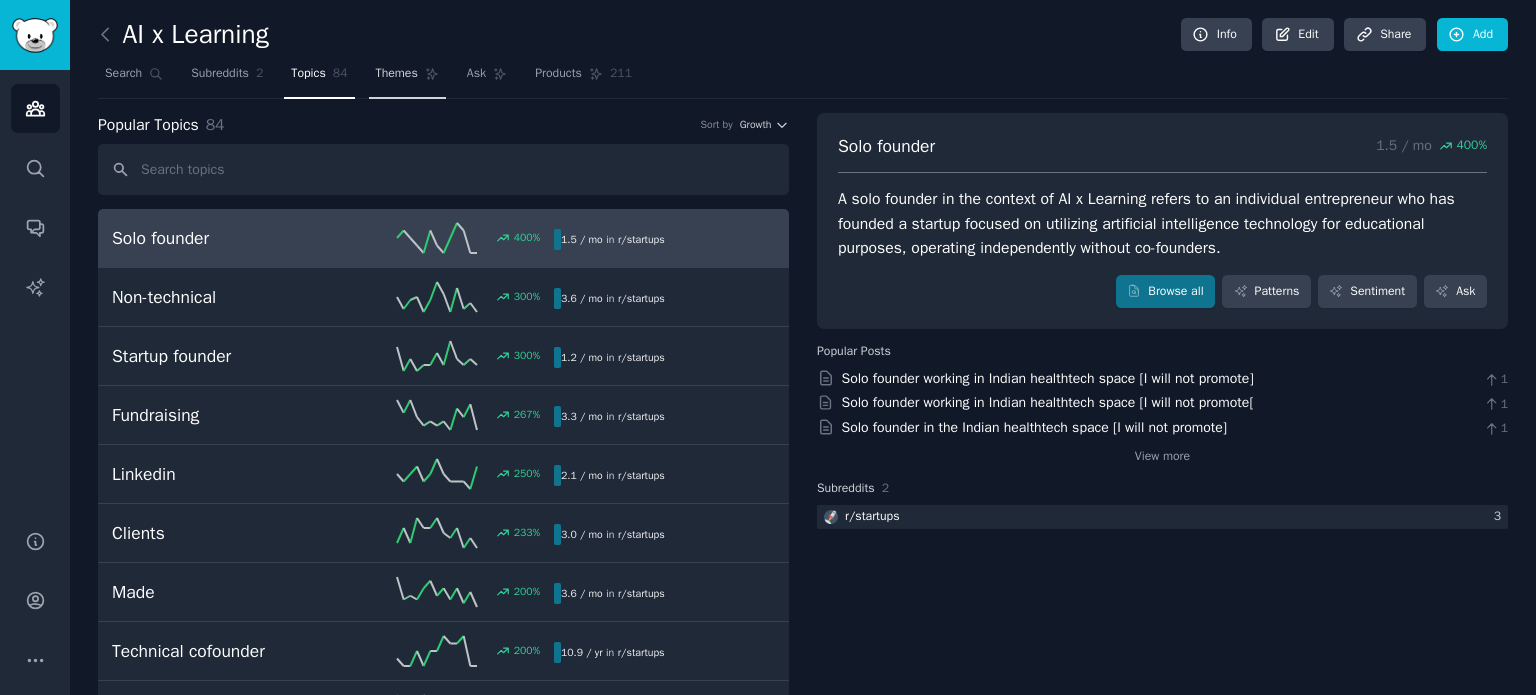 click on "Themes" at bounding box center (397, 74) 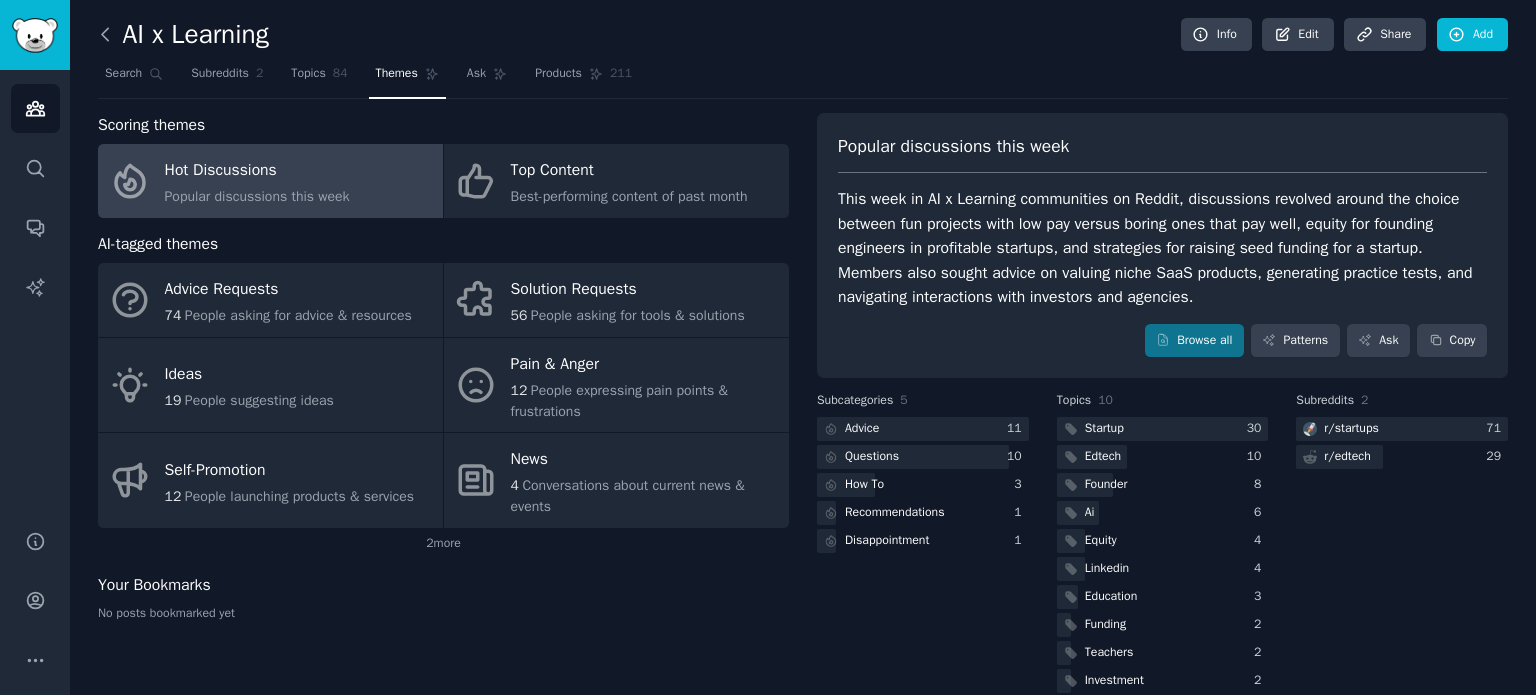 click 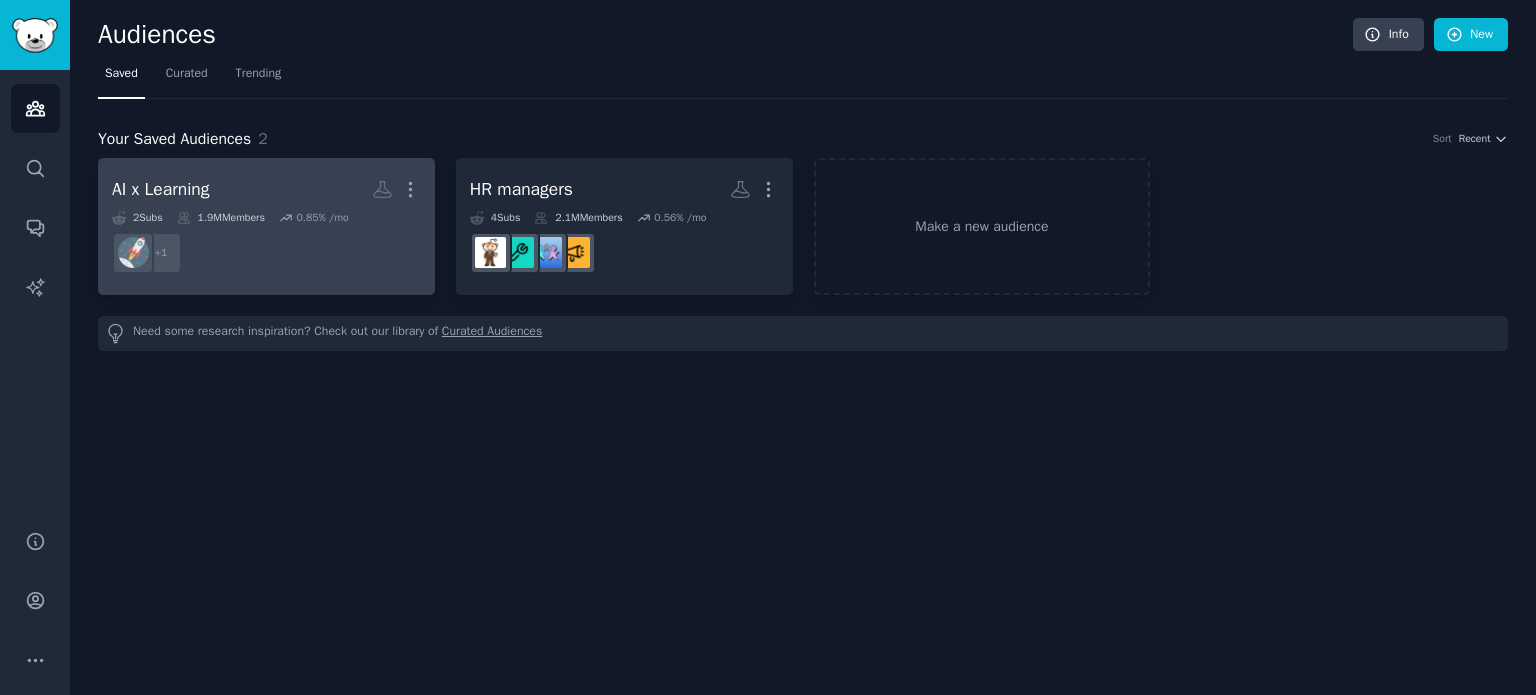 click 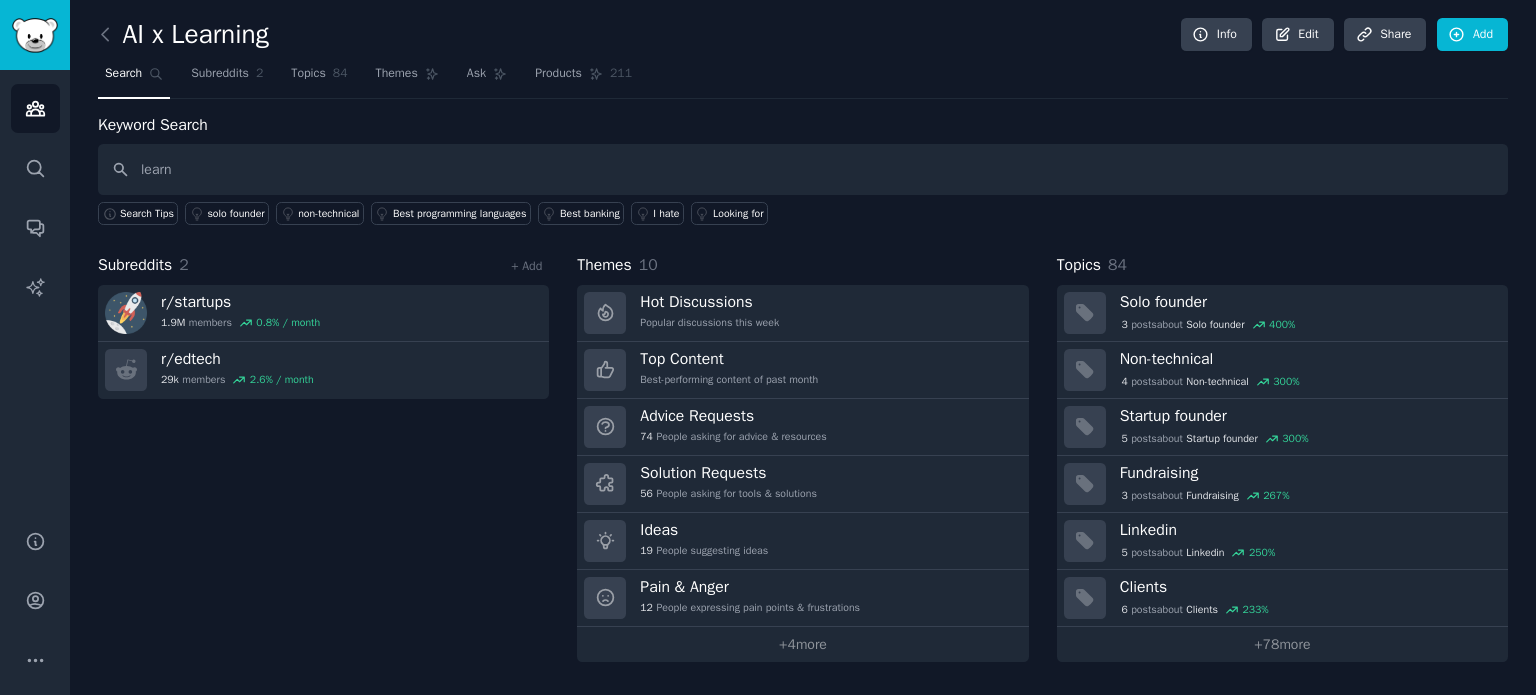 type on "learn" 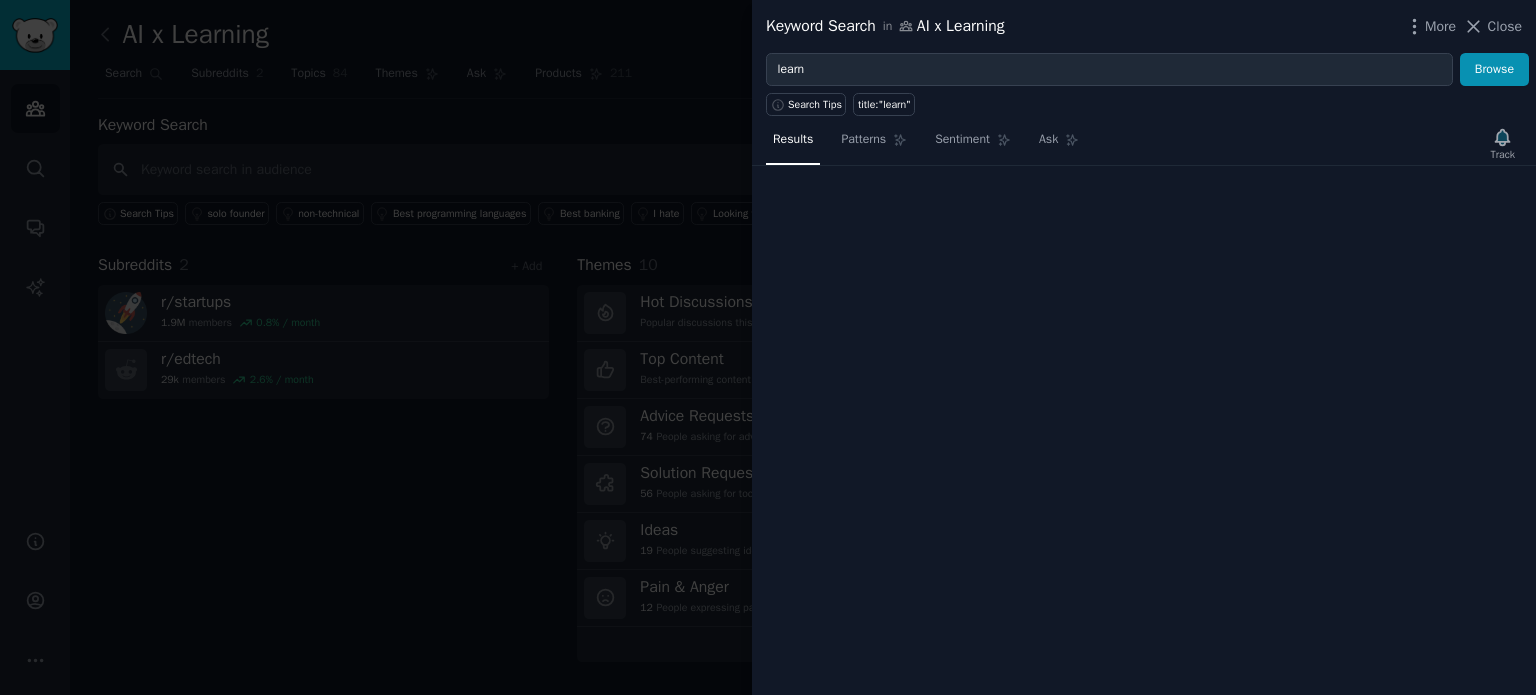 type 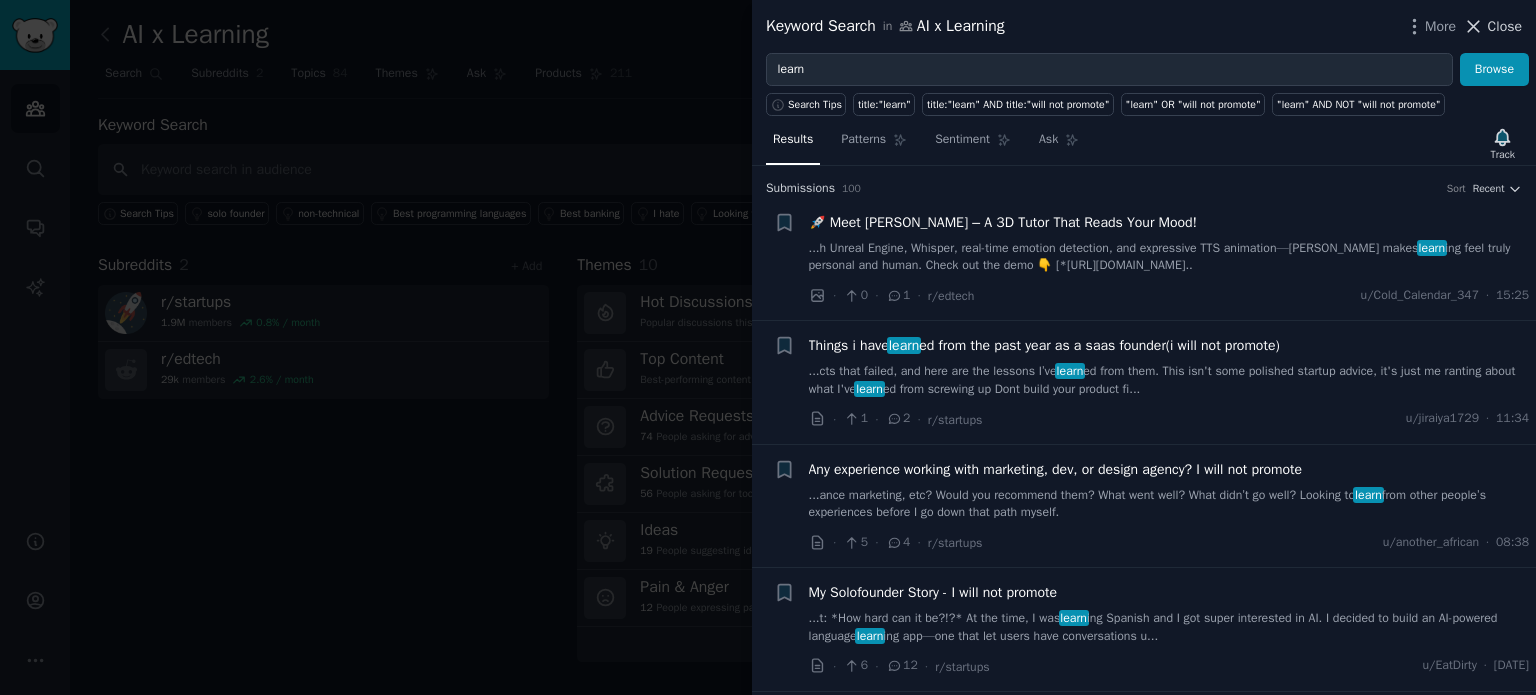 click on "Close" at bounding box center [1505, 26] 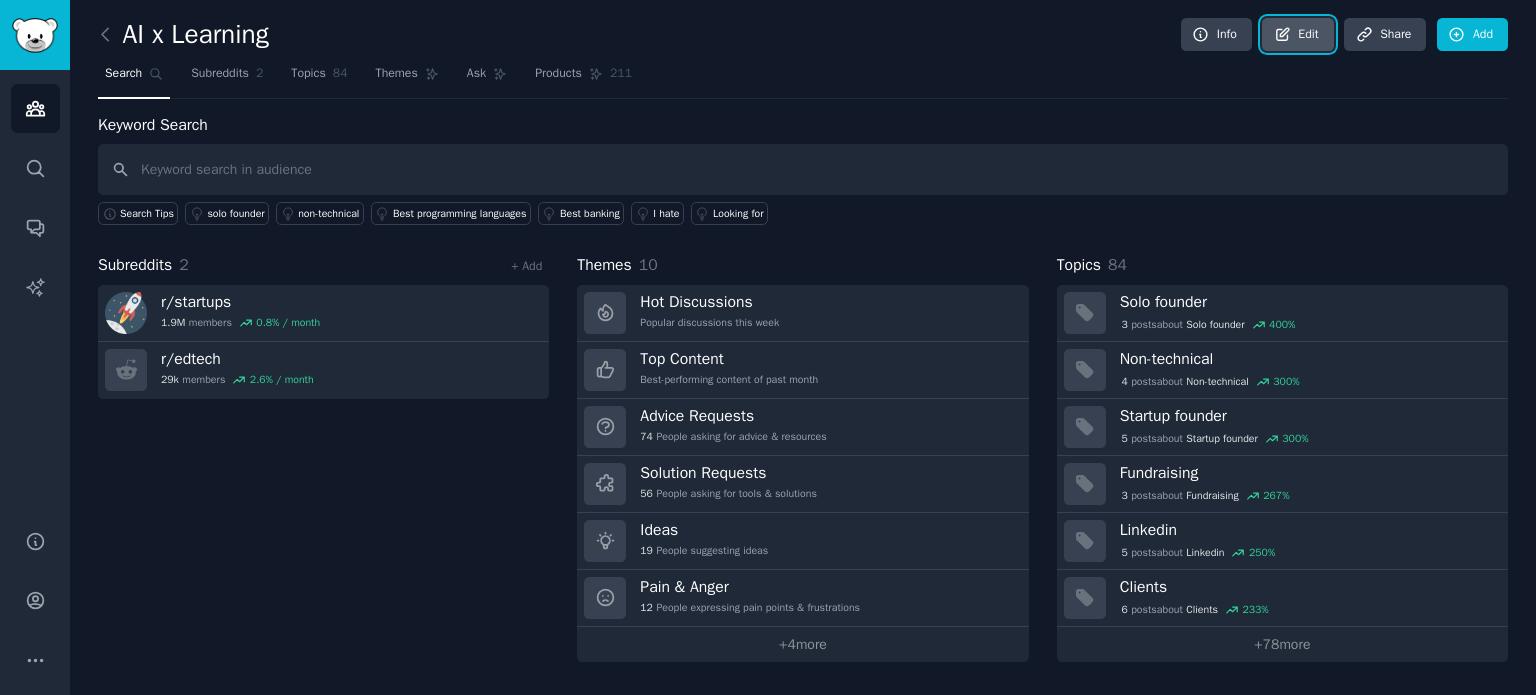 click on "Edit" at bounding box center [1297, 35] 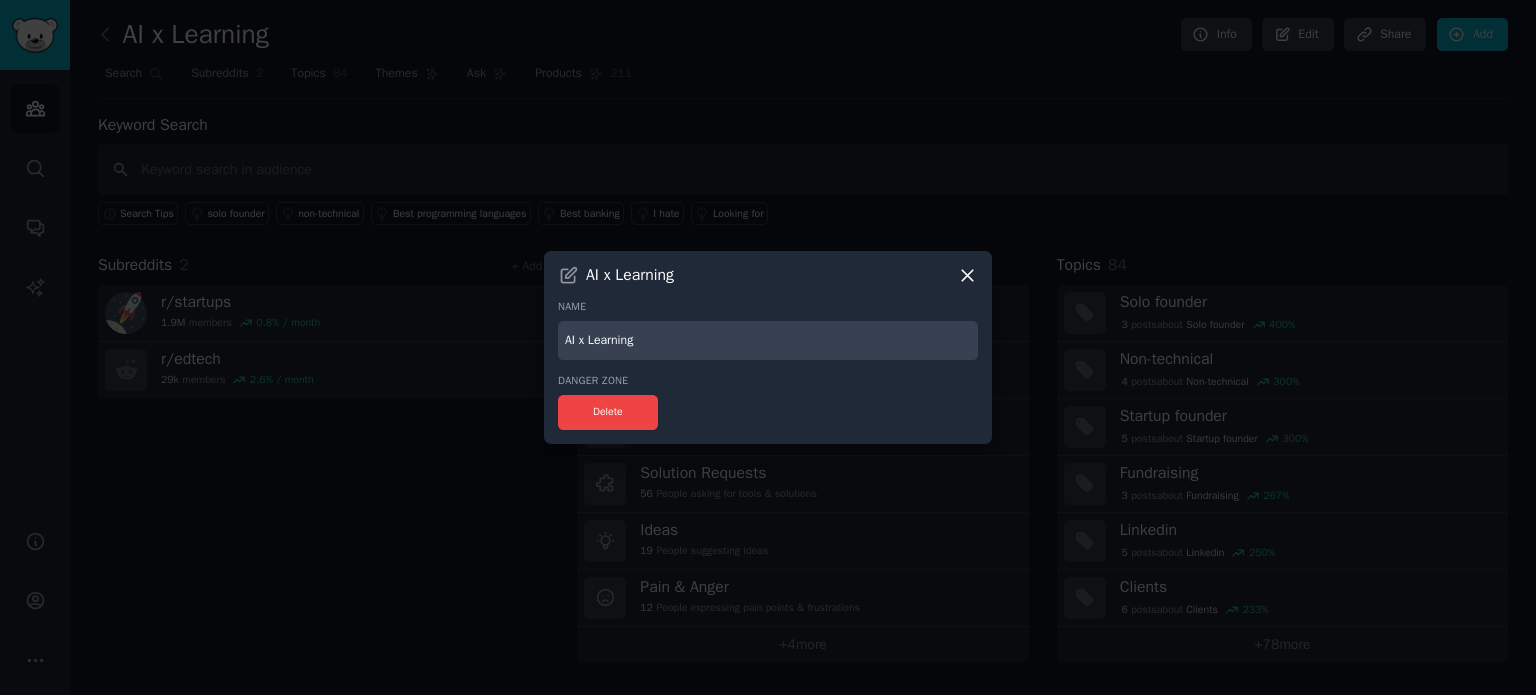 click on "AI x Learning" at bounding box center (768, 340) 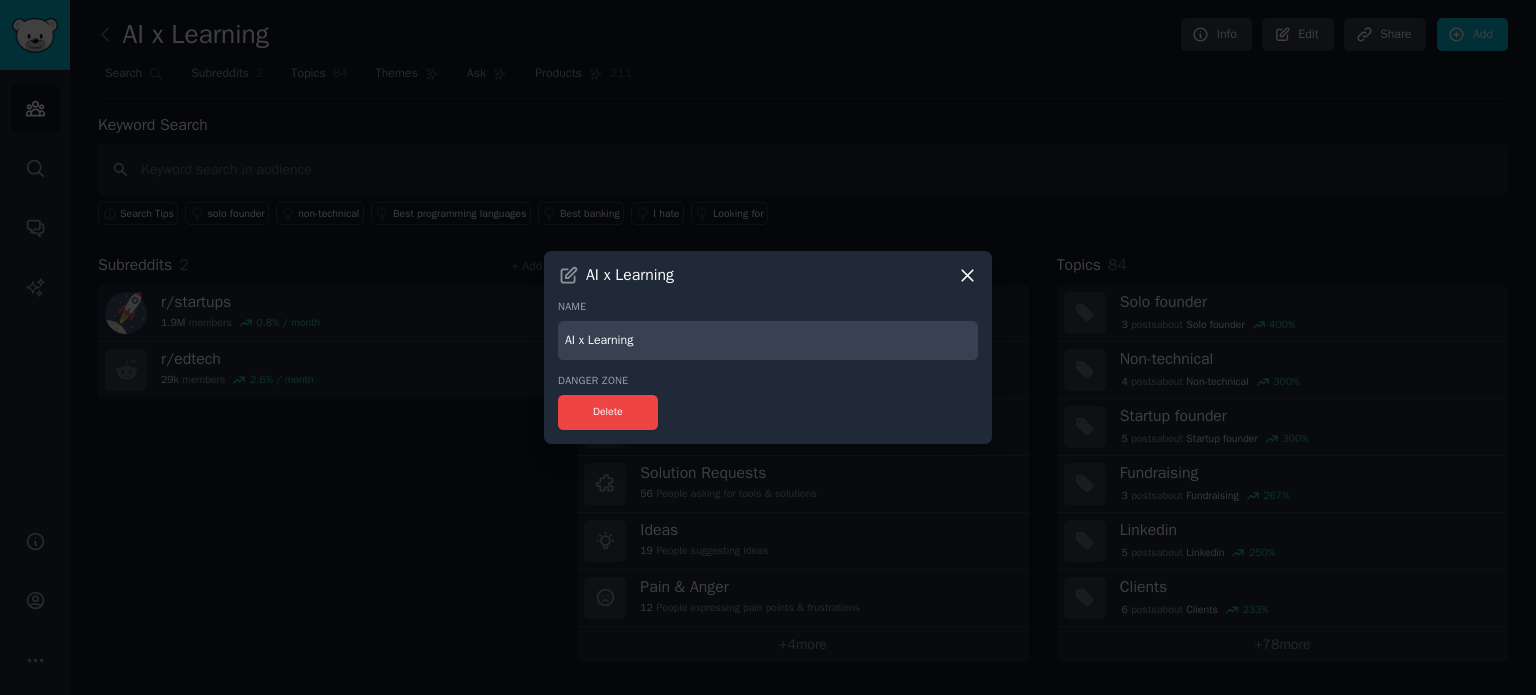 click 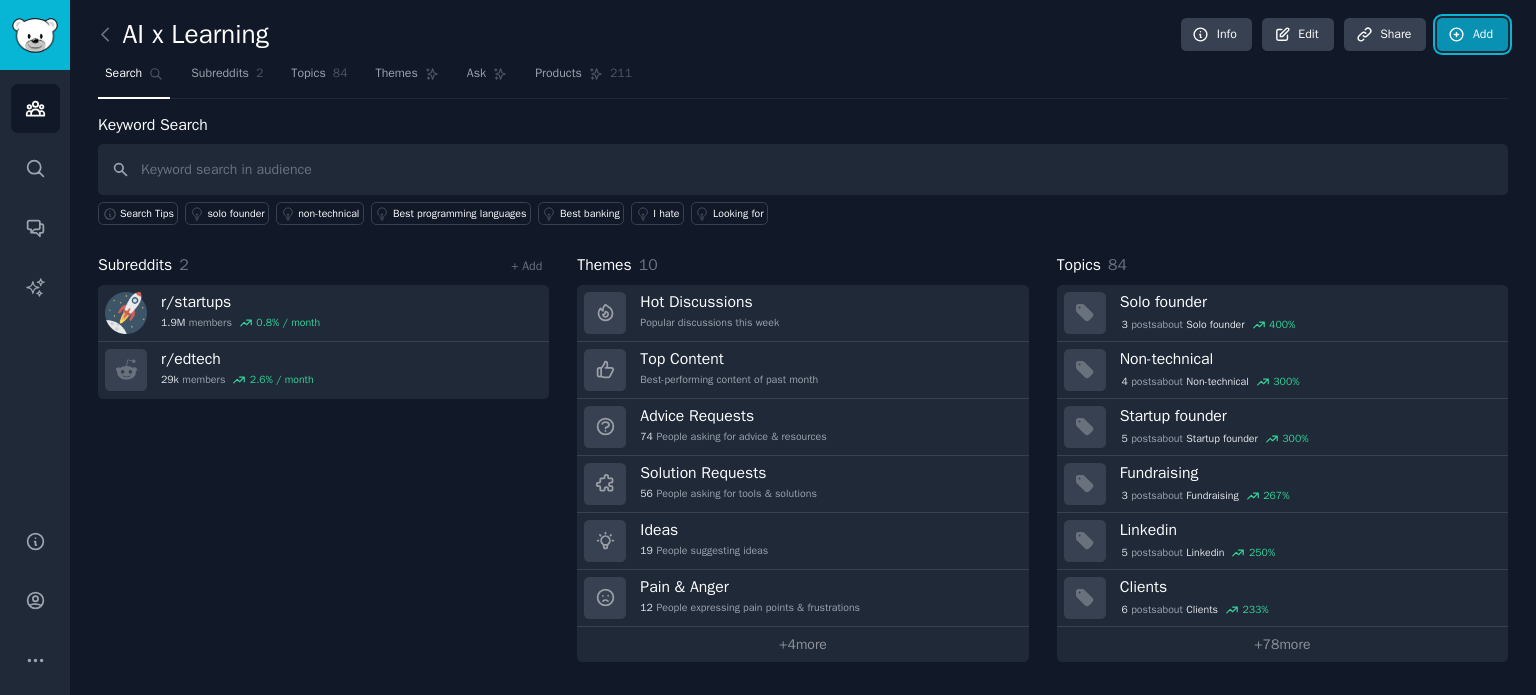 click on "Add" at bounding box center [1472, 35] 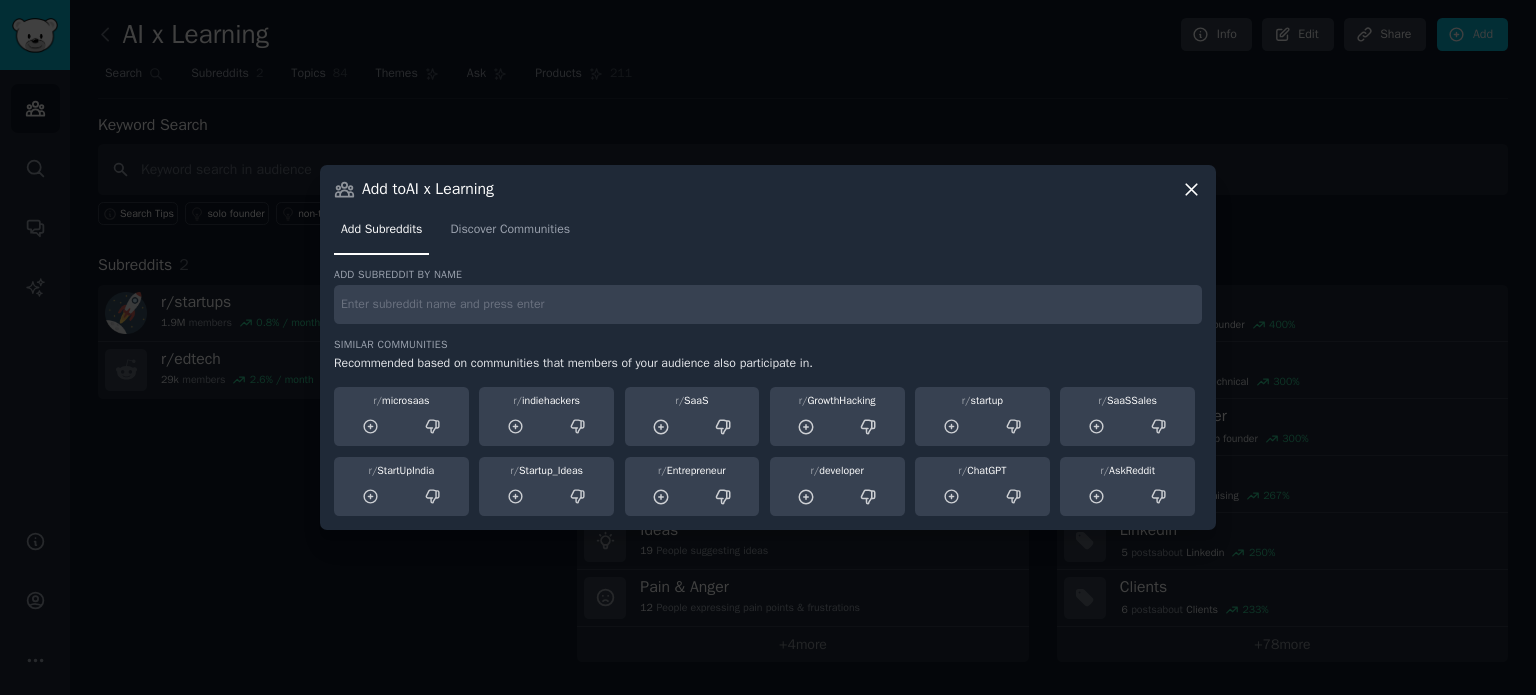 click on "Add subreddit by name Similar Communities Recommended based on communities that members of your audience also participate in. r/ microsaas r/ indiehackers r/ SaaS r/ GrowthHacking r/ startup r/ SaaSSales r/ StartUpIndia r/ Startup_Ideas r/ Entrepreneur r/ developer r/ ChatGPT r/ AskReddit" at bounding box center (768, 392) 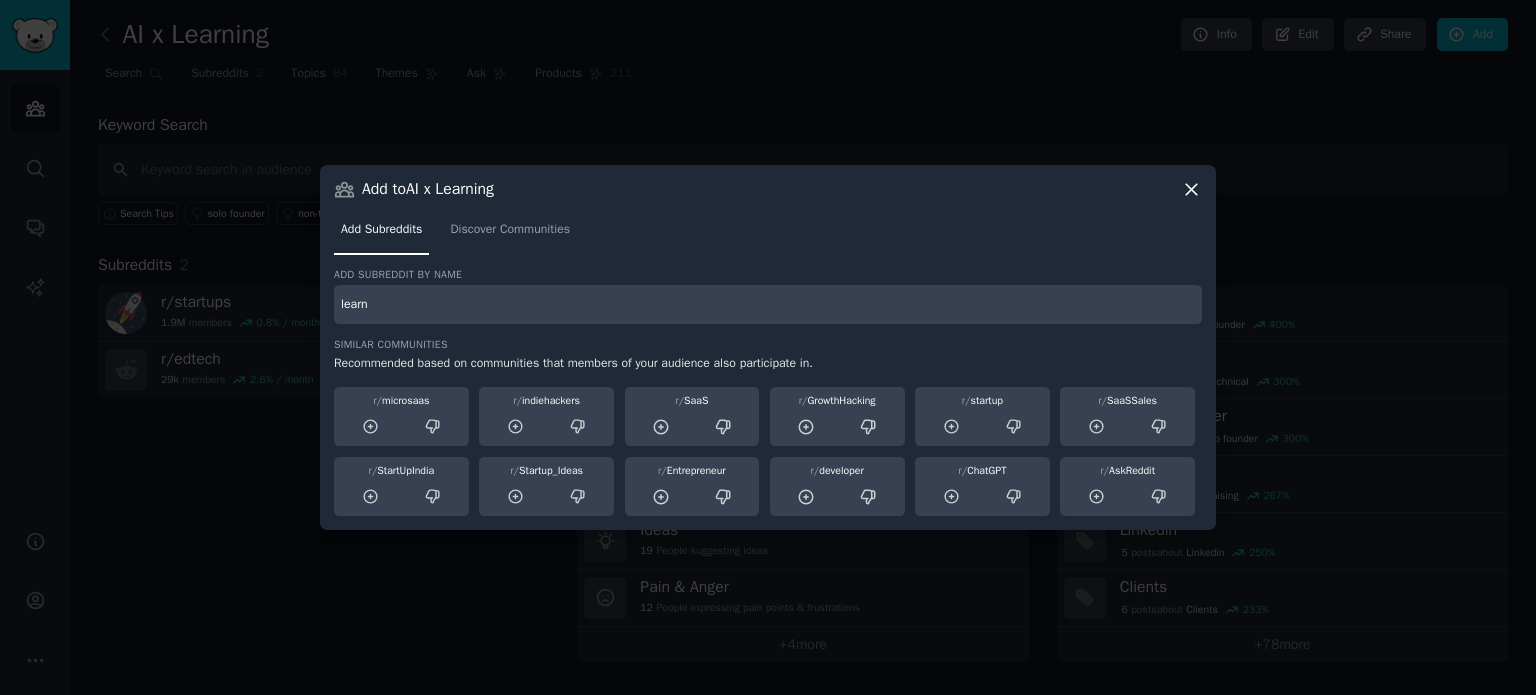 type on "learn" 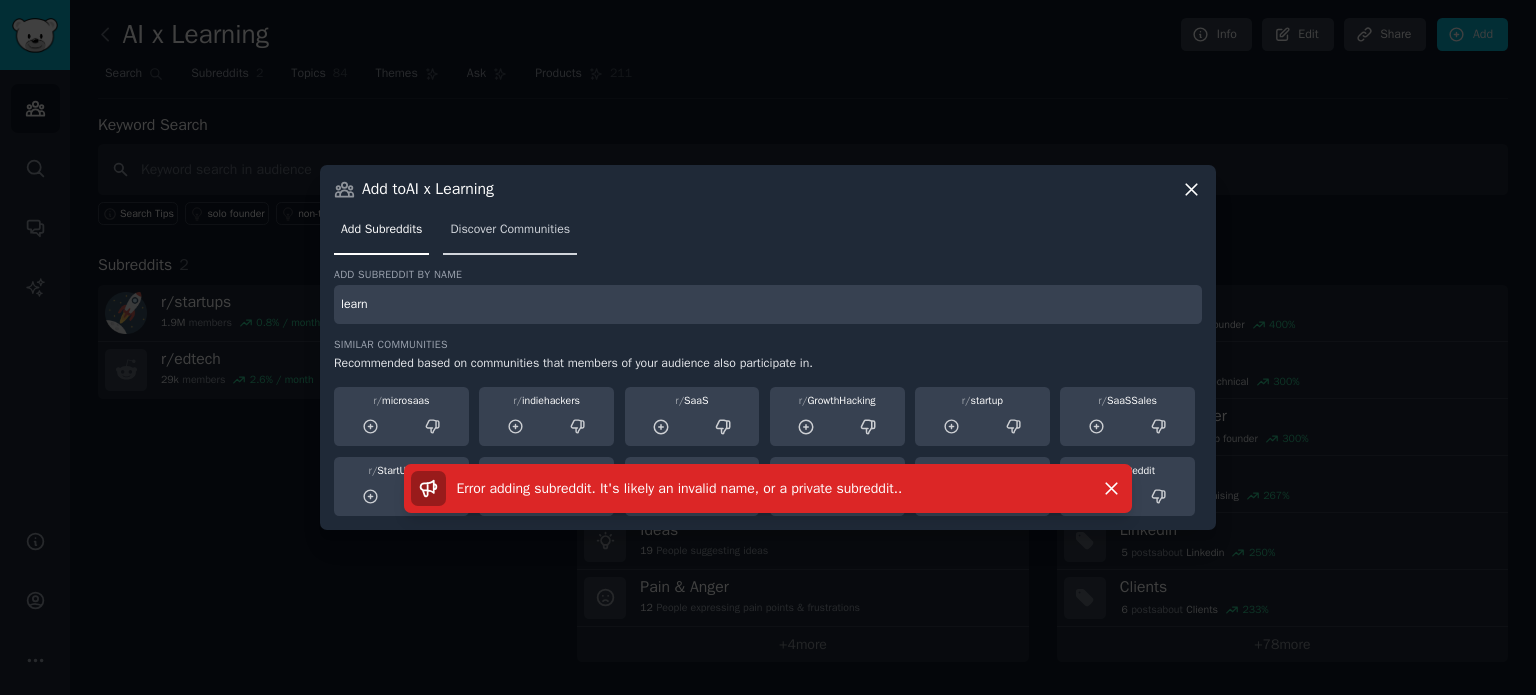 click on "Discover Communities" at bounding box center [510, 230] 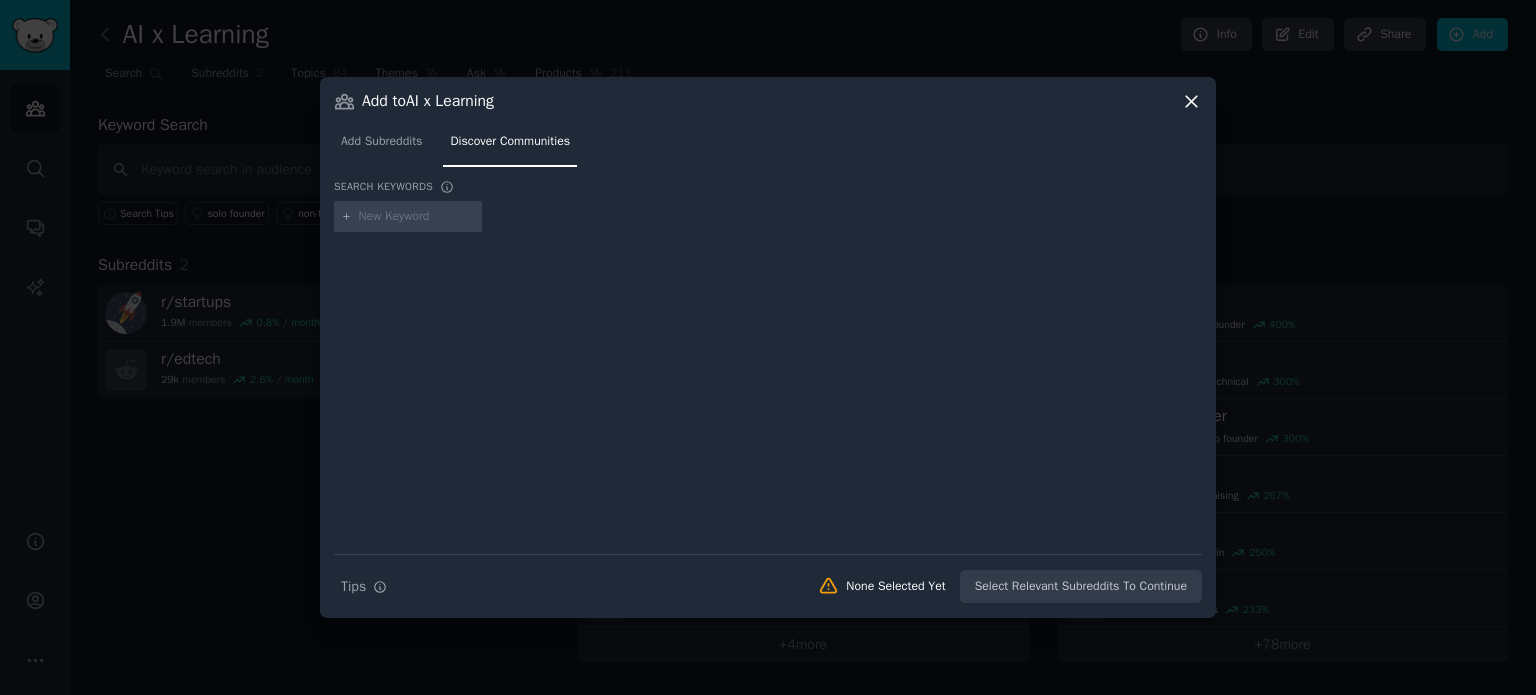 click at bounding box center (417, 217) 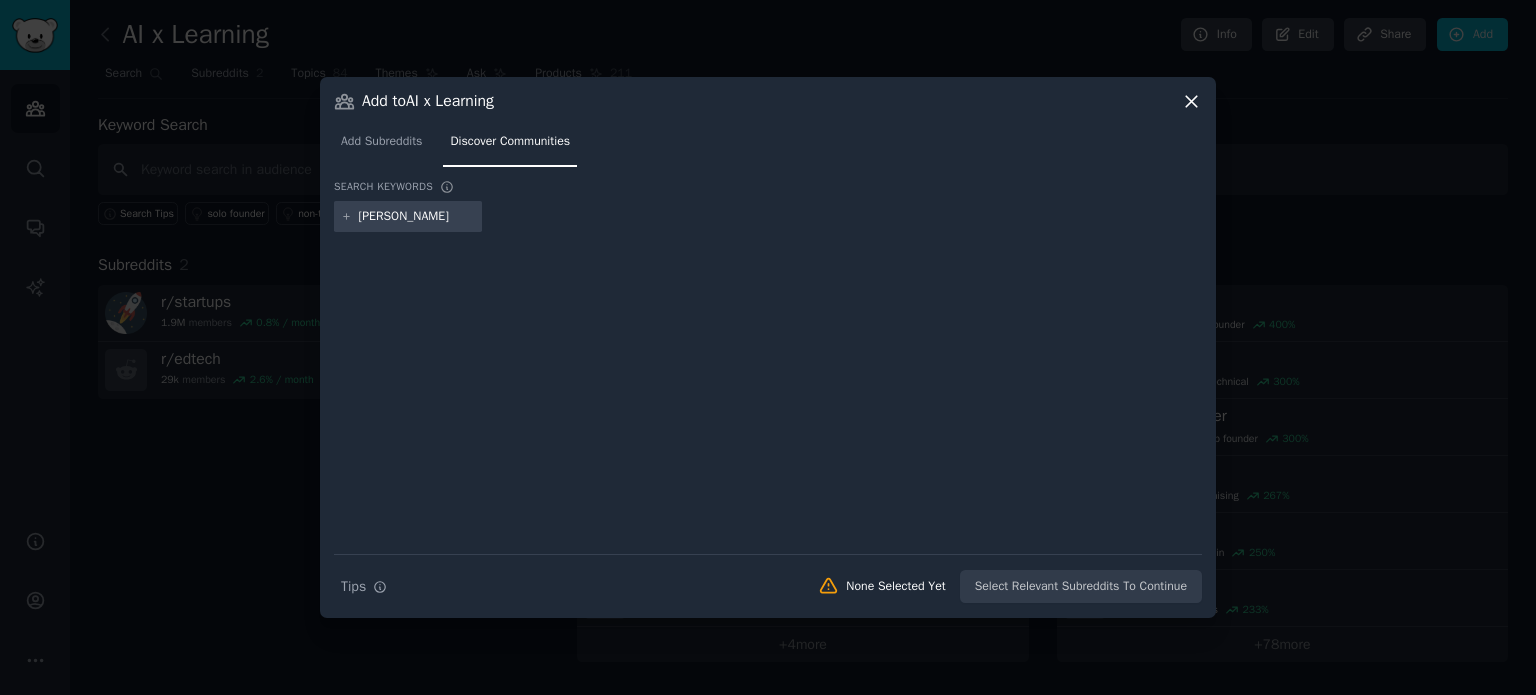 type on "learn" 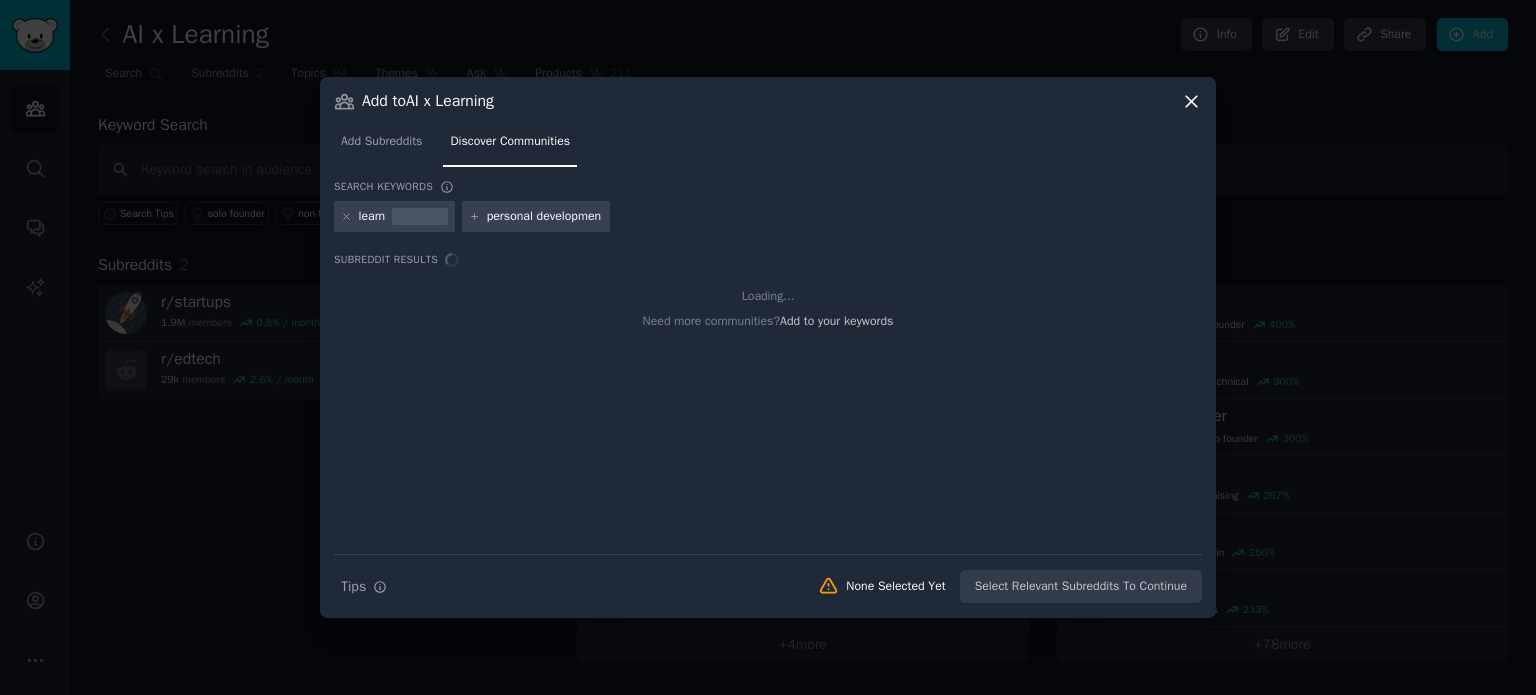 type on "personal development" 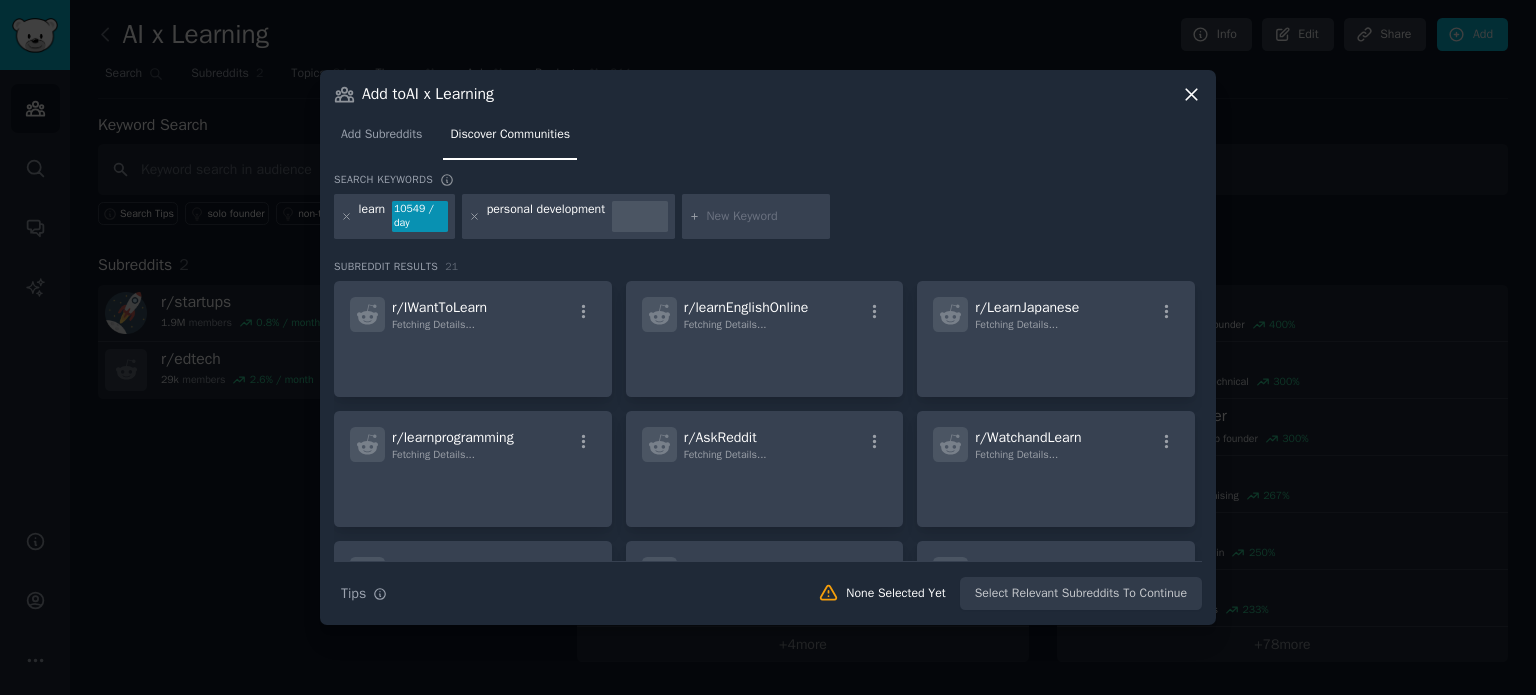 type on "g" 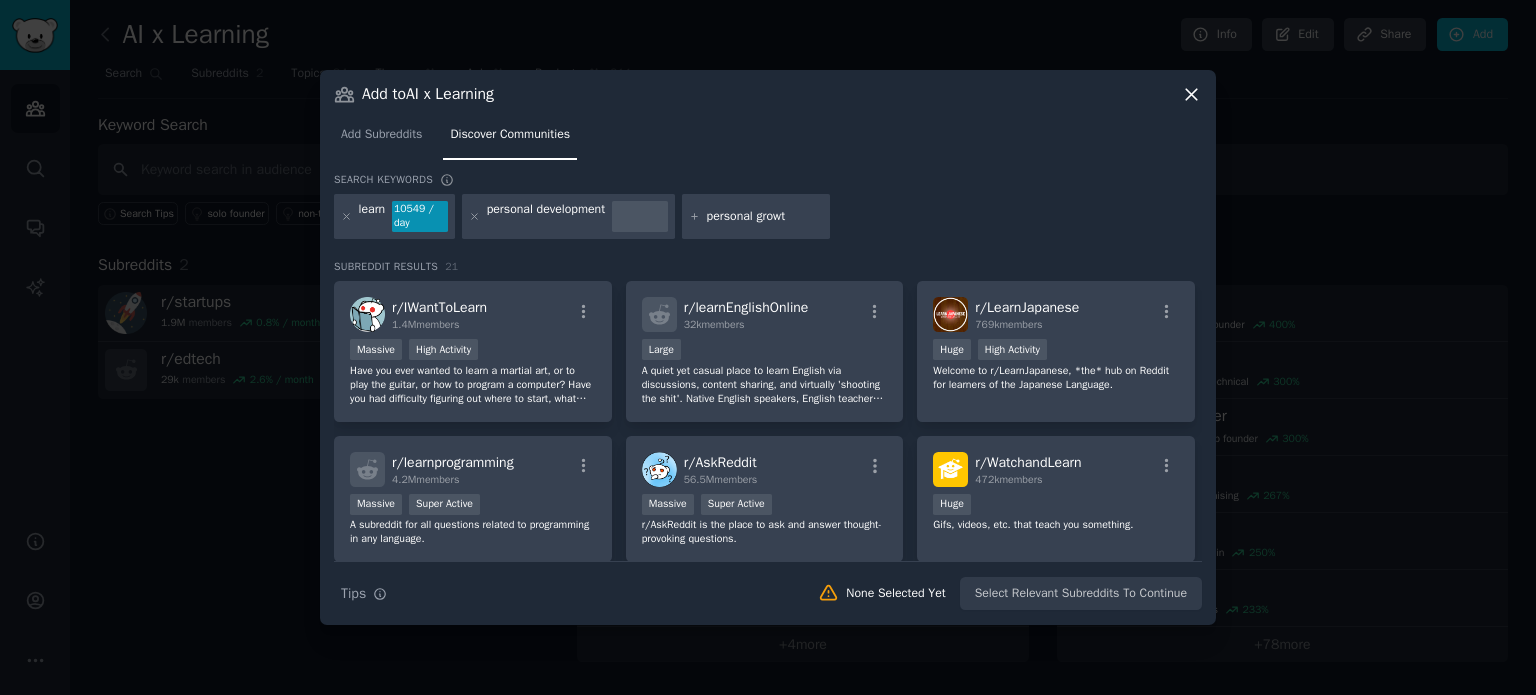 type on "personal growth" 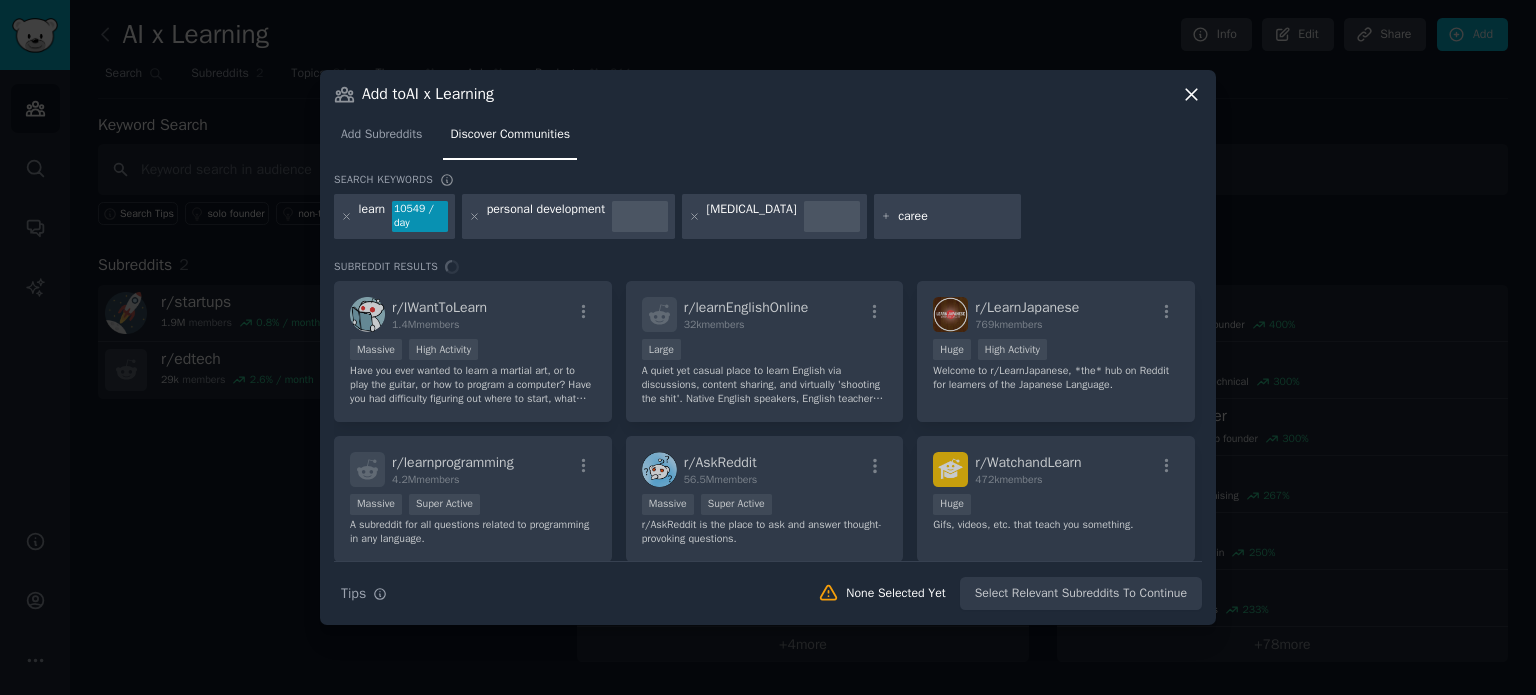 type on "career" 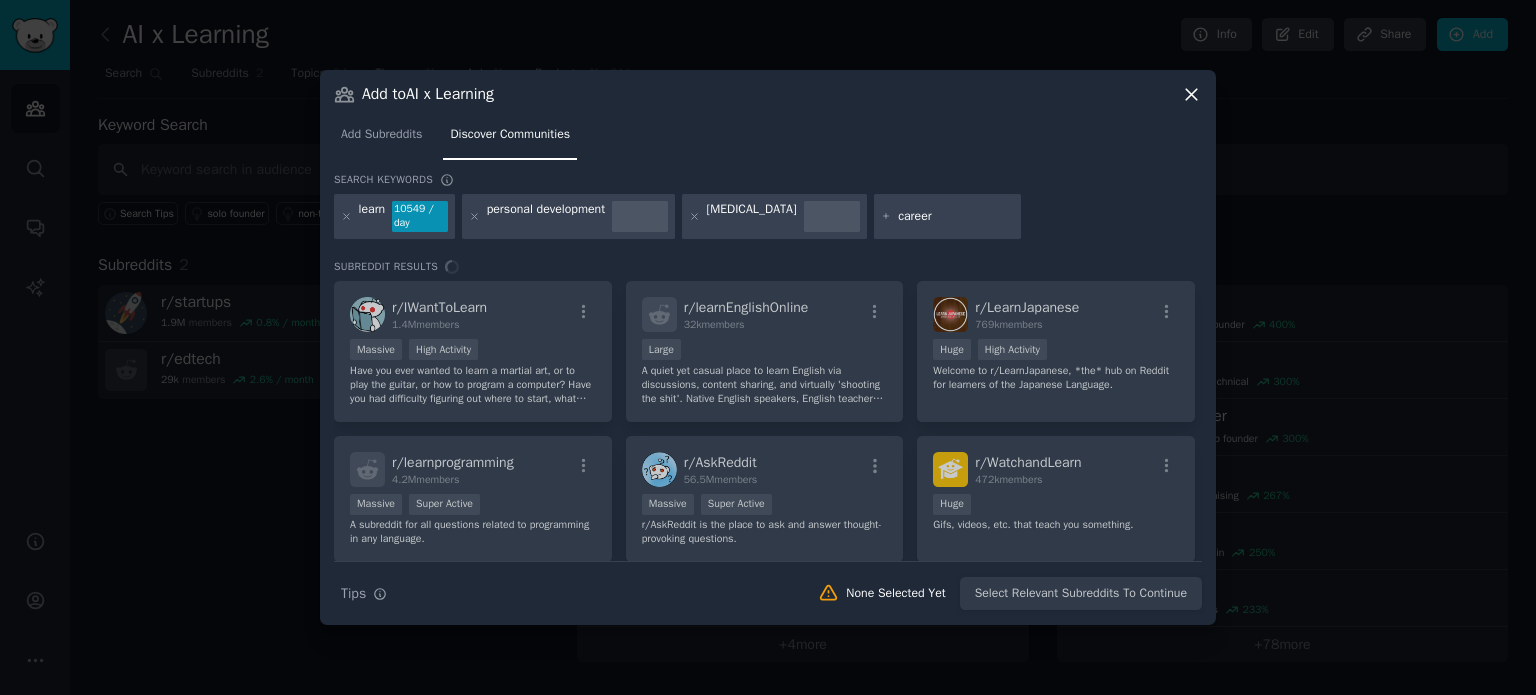 type 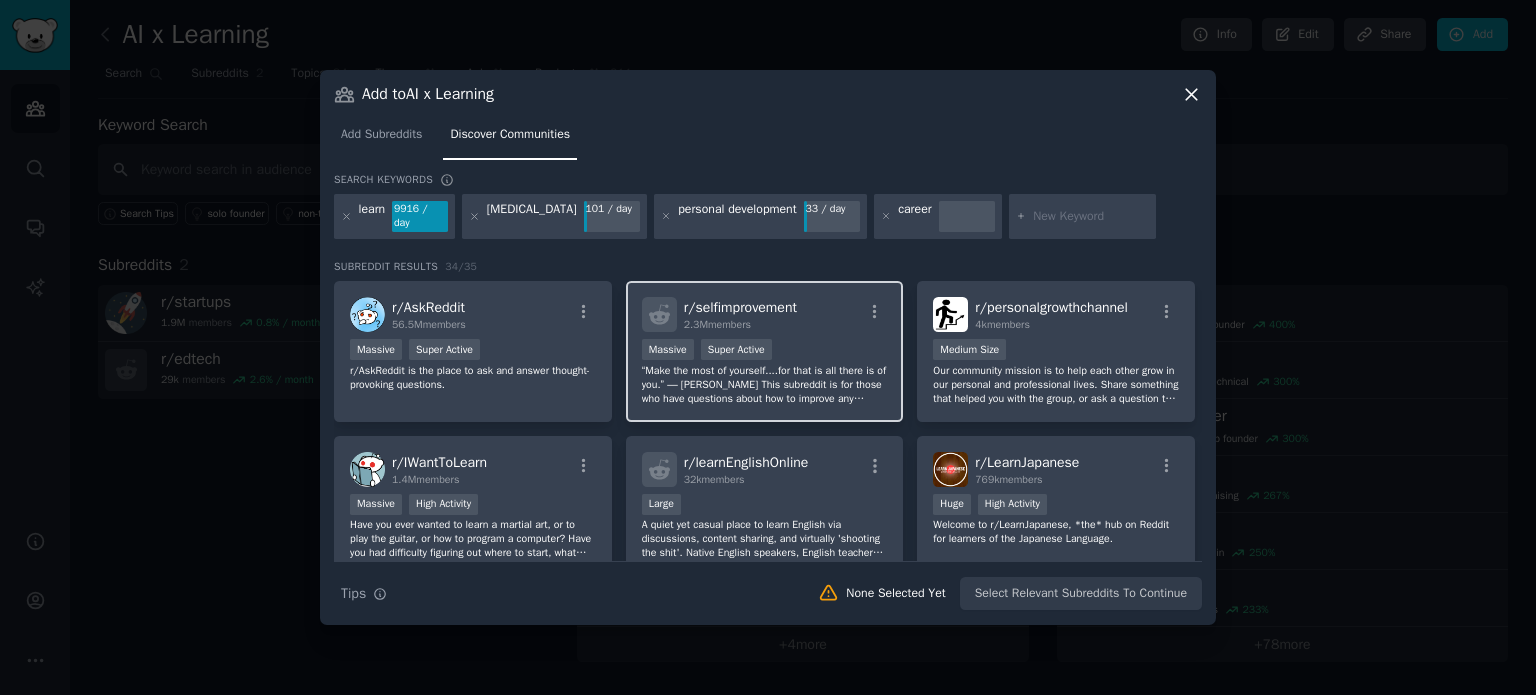 click on "Massive Super Active" at bounding box center [765, 351] 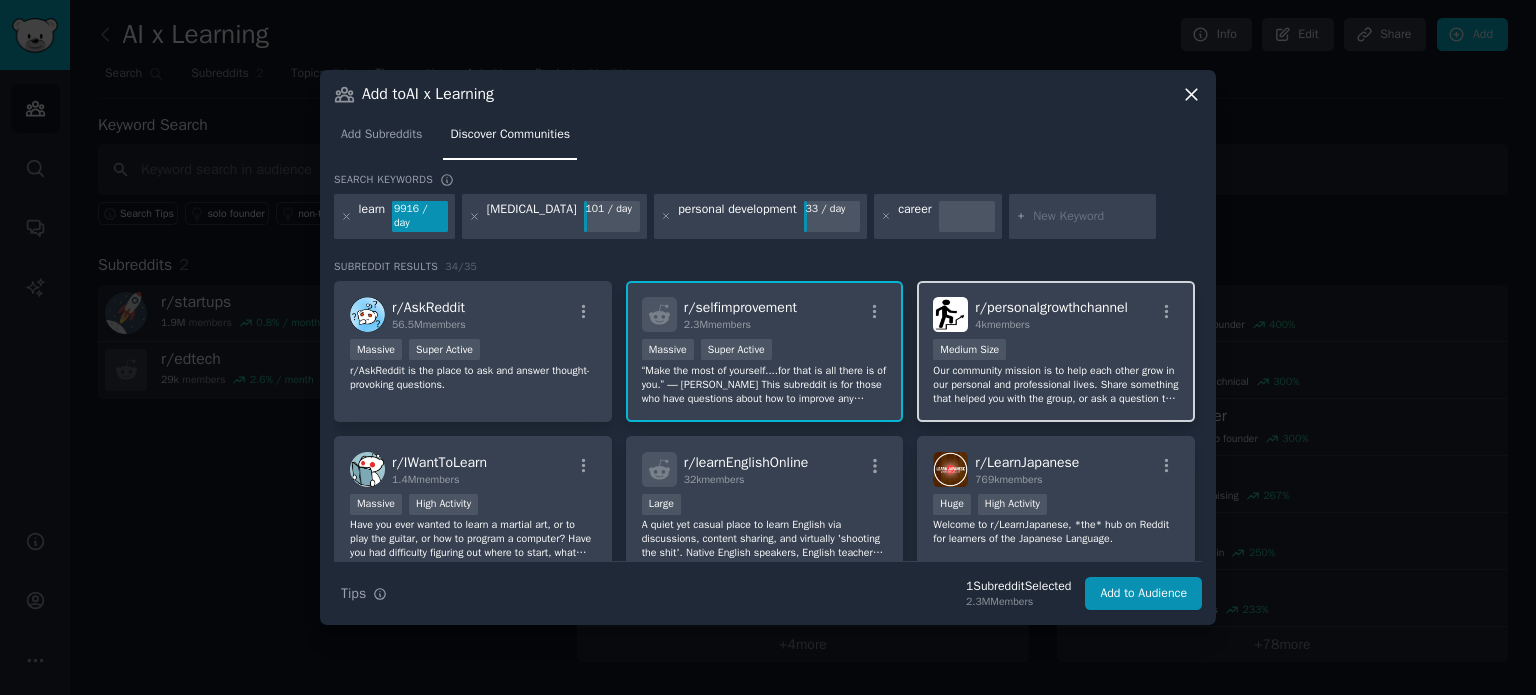 click on "1000 - 10,000 members Medium Size" at bounding box center [1056, 351] 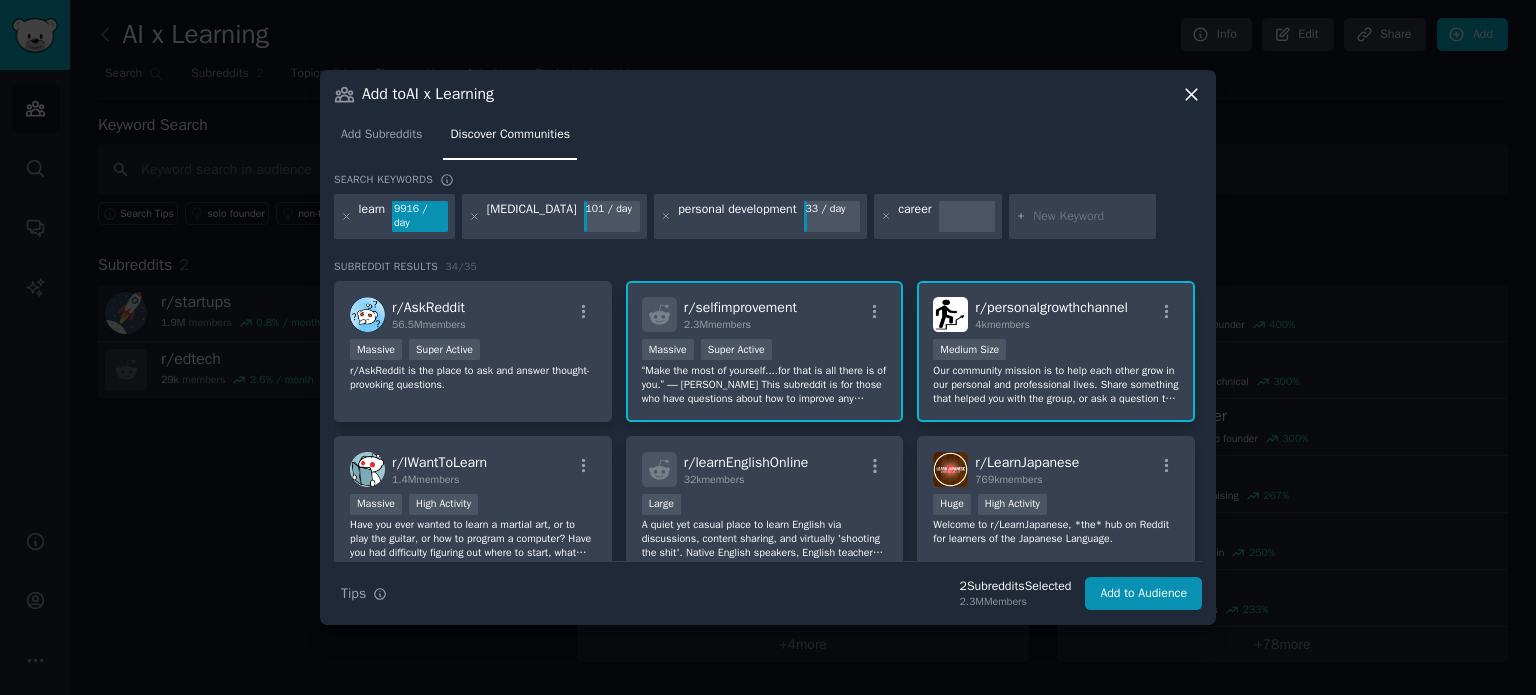 scroll, scrollTop: 138, scrollLeft: 0, axis: vertical 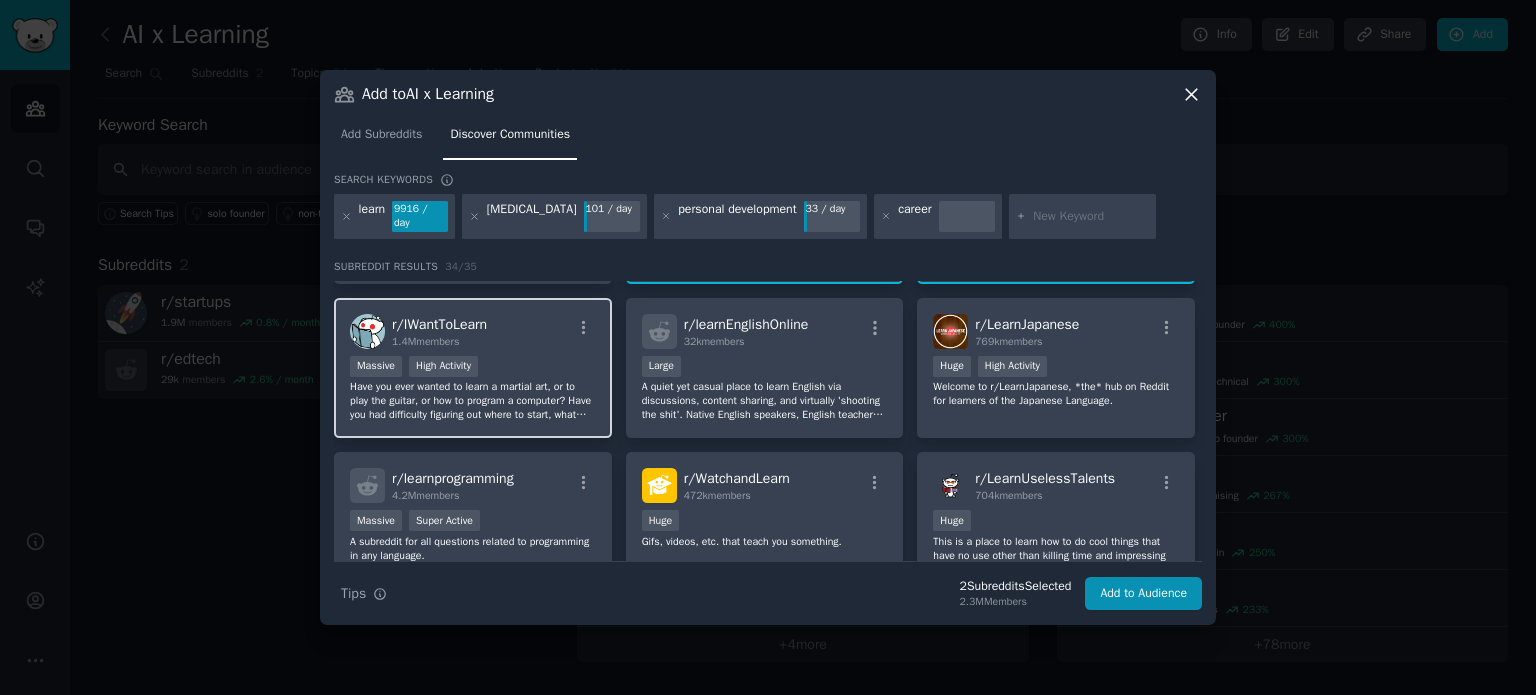 click on "r/ IWantToLearn 1.4M  members Massive High Activity Have you ever wanted to learn a martial art, or to play the guitar, or how to program a computer? Have you had difficulty figuring out where to start, what path to take or just wanted some advice to get you to the next level?
Well, that's what /r/IWantToLearn is all about!
Tell our community what you want to learn, and let those who came before you help guide you towards success!" at bounding box center [473, 368] 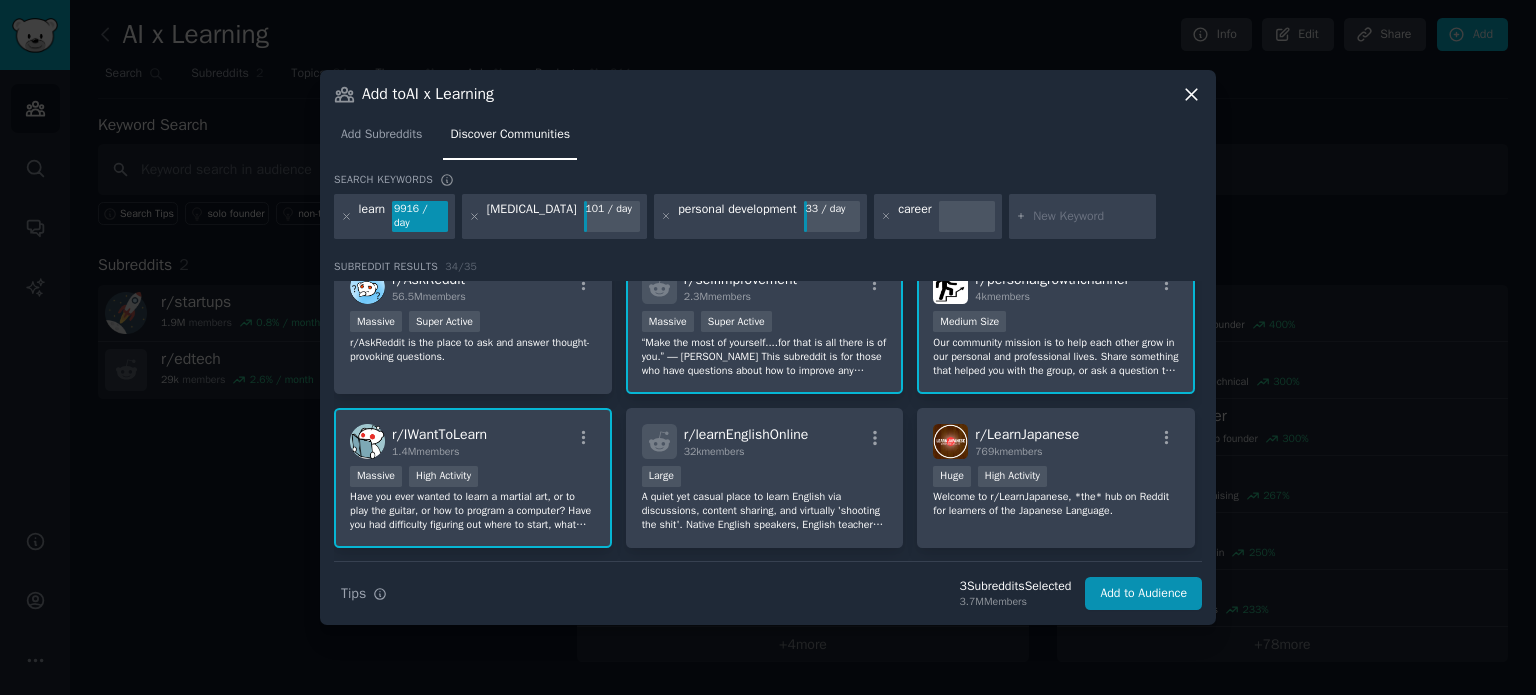 scroll, scrollTop: 23, scrollLeft: 0, axis: vertical 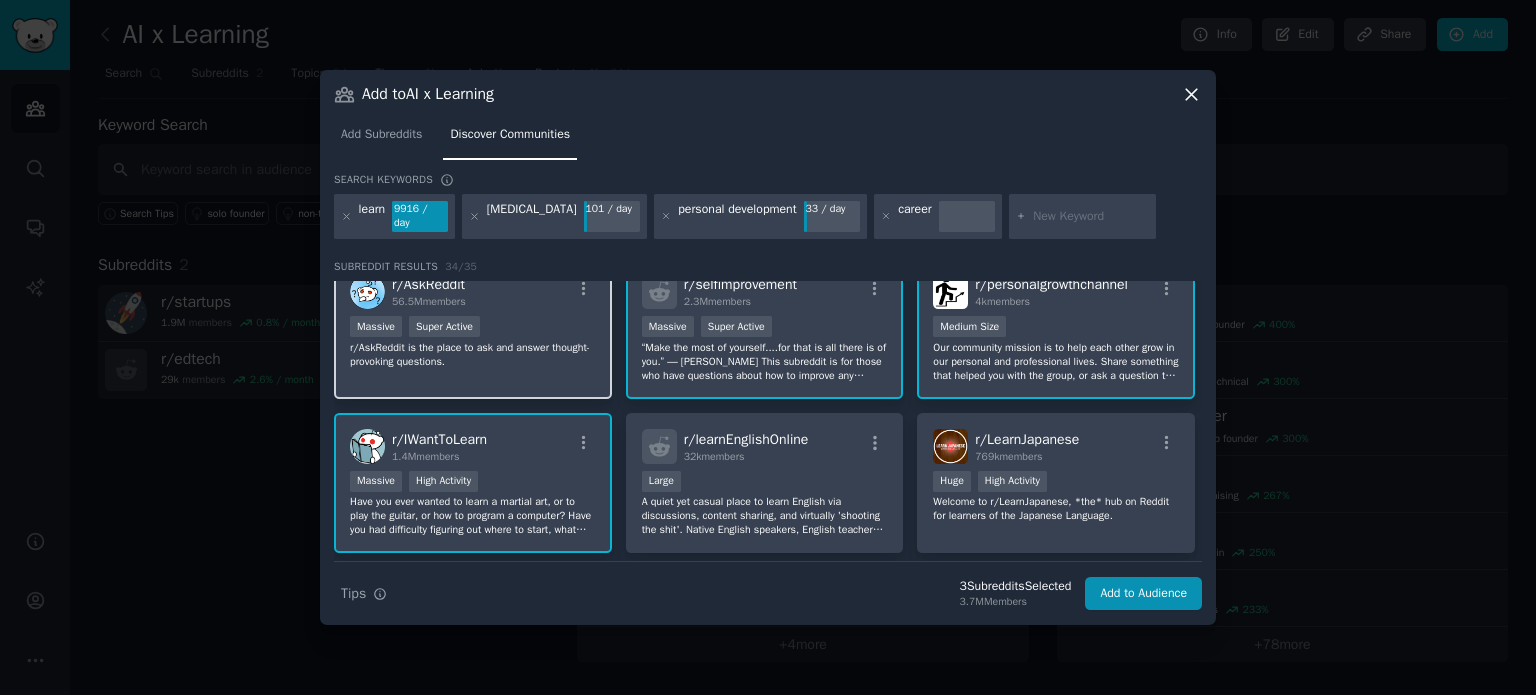 click on "Massive Super Active" at bounding box center [473, 328] 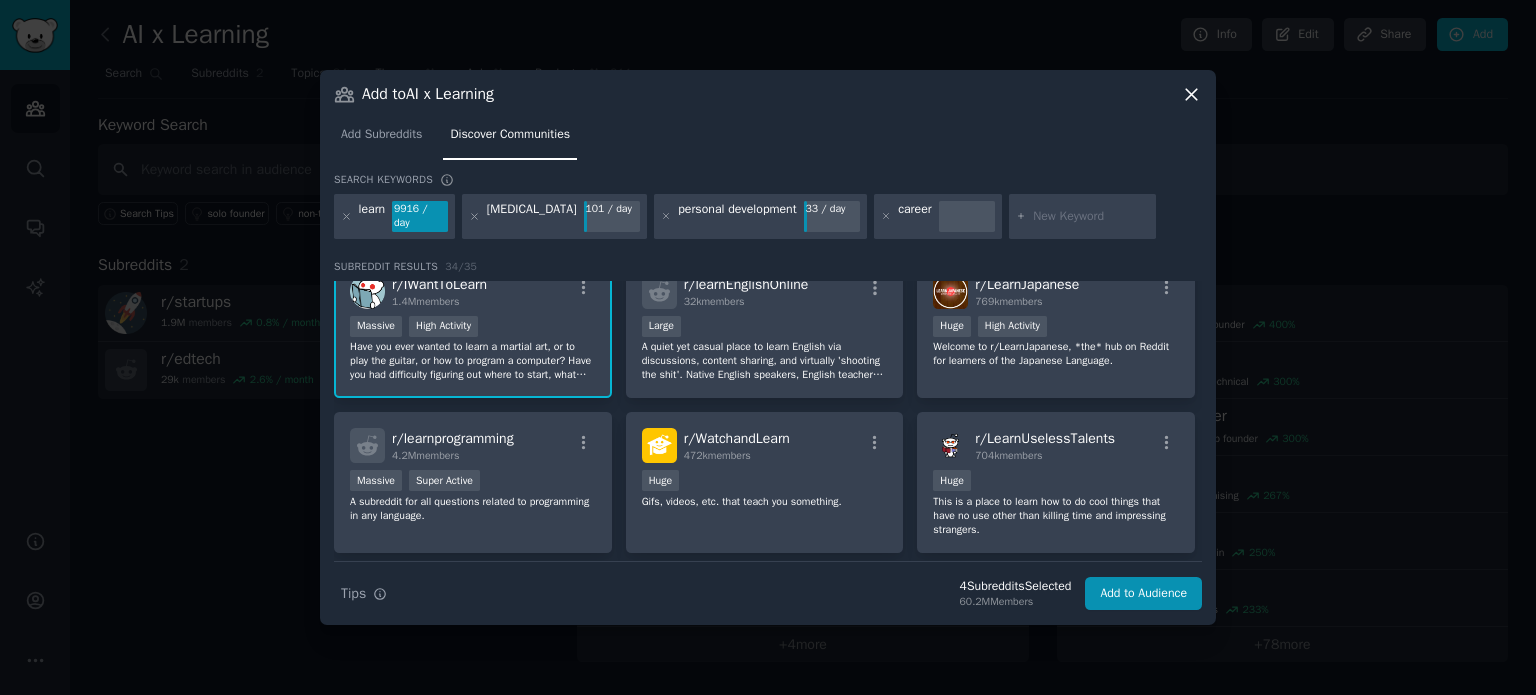 scroll, scrollTop: 272, scrollLeft: 0, axis: vertical 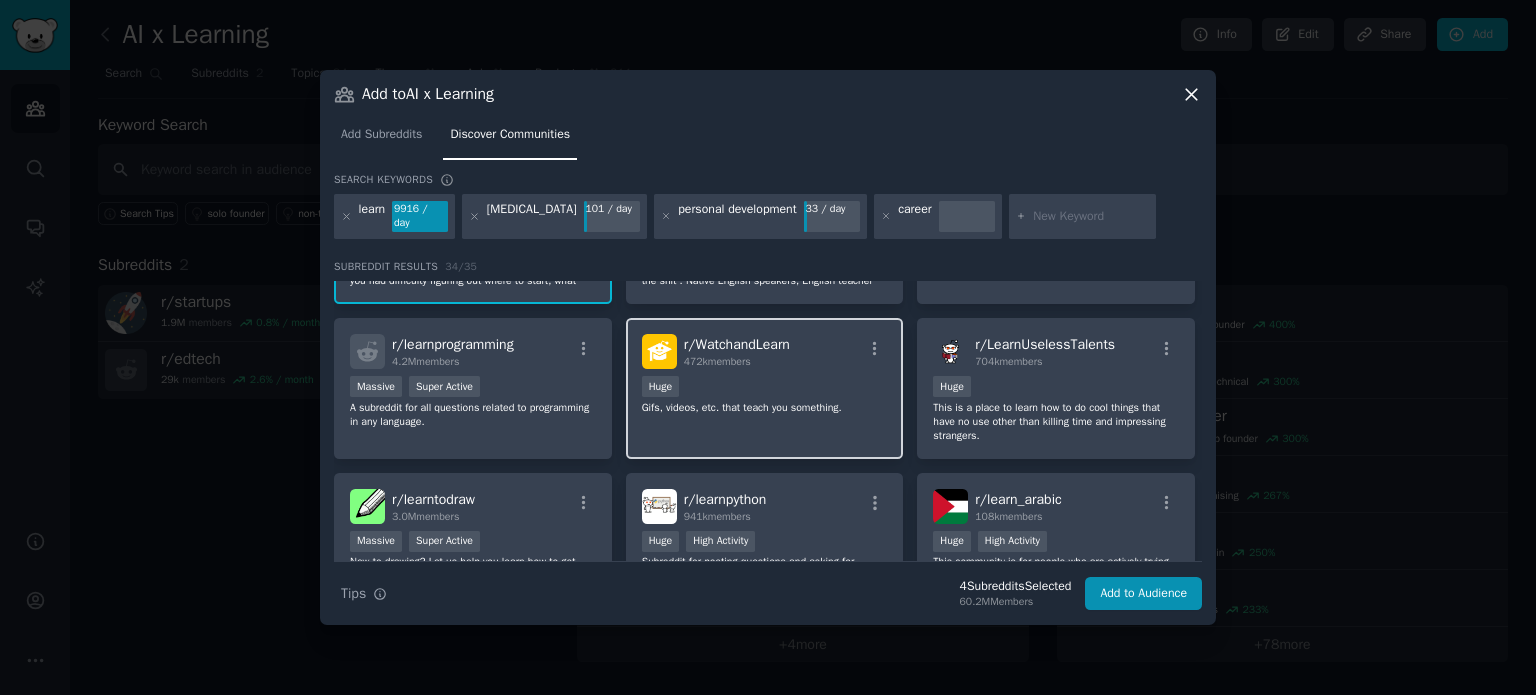 click on "Huge" at bounding box center (765, 388) 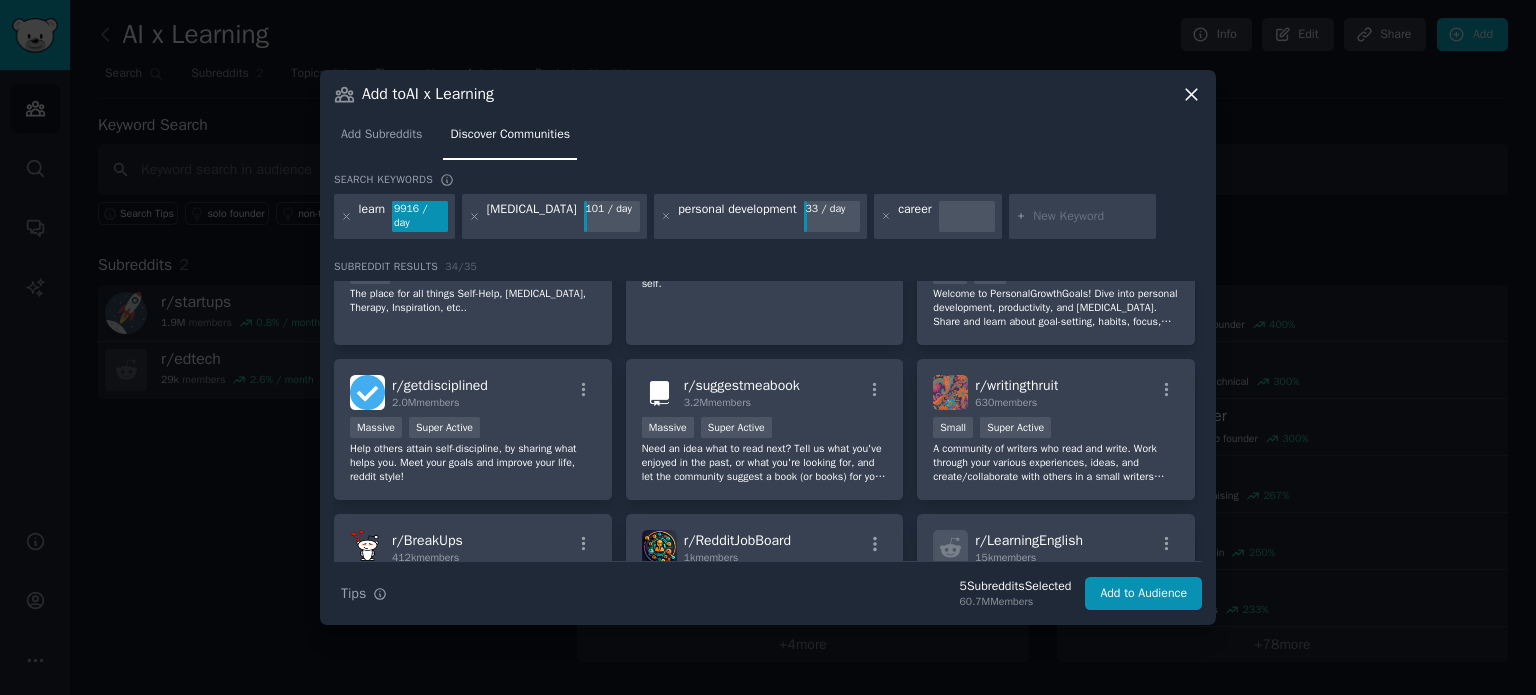 scroll, scrollTop: 1188, scrollLeft: 0, axis: vertical 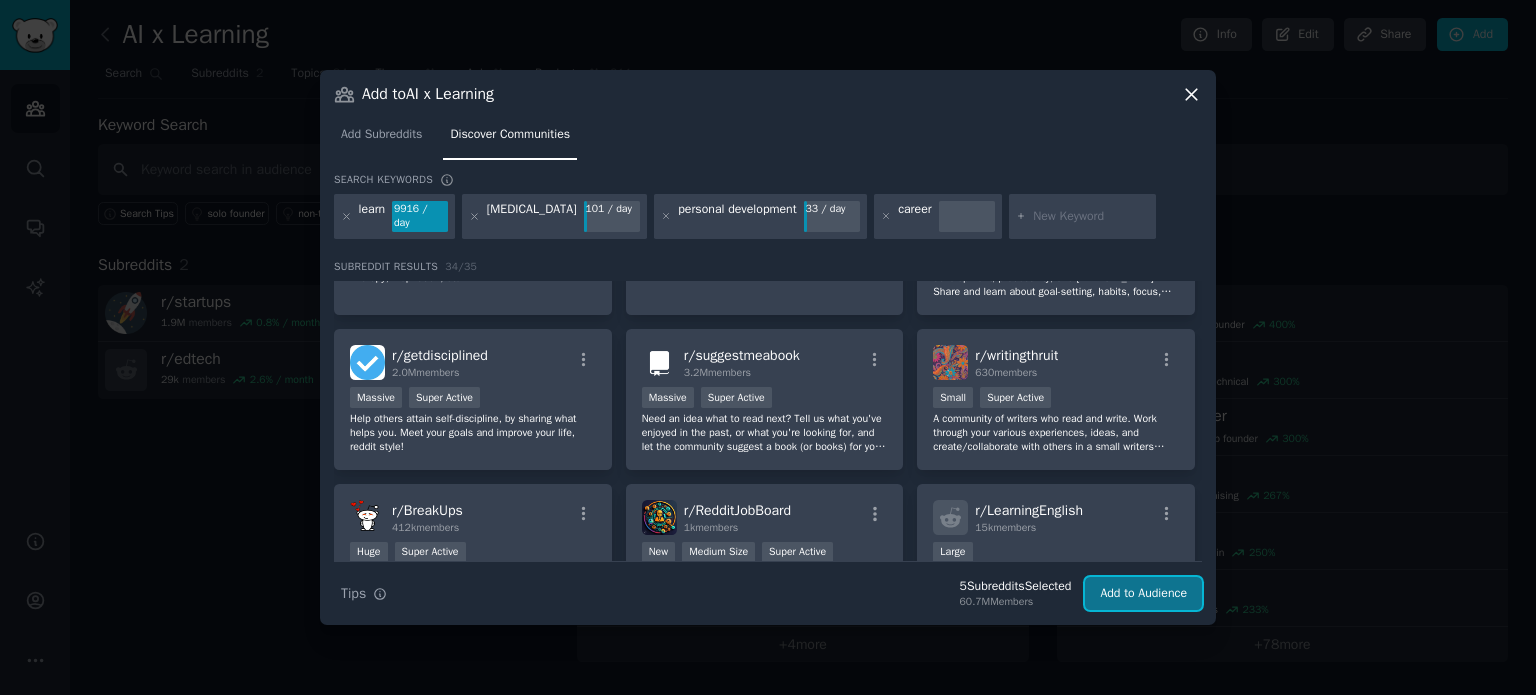 click on "Add to Audience" at bounding box center [1143, 594] 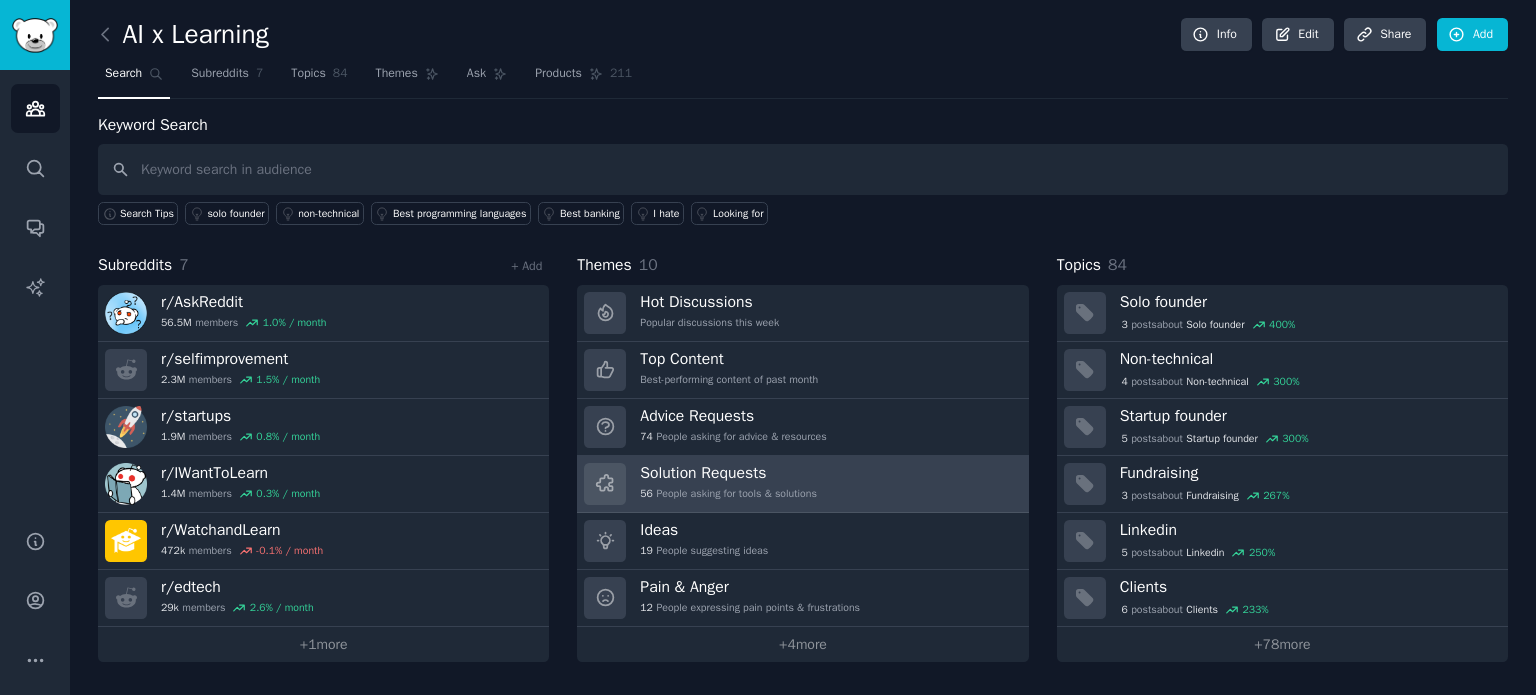 click on "Solution Requests 56 People asking for tools & solutions" at bounding box center (802, 484) 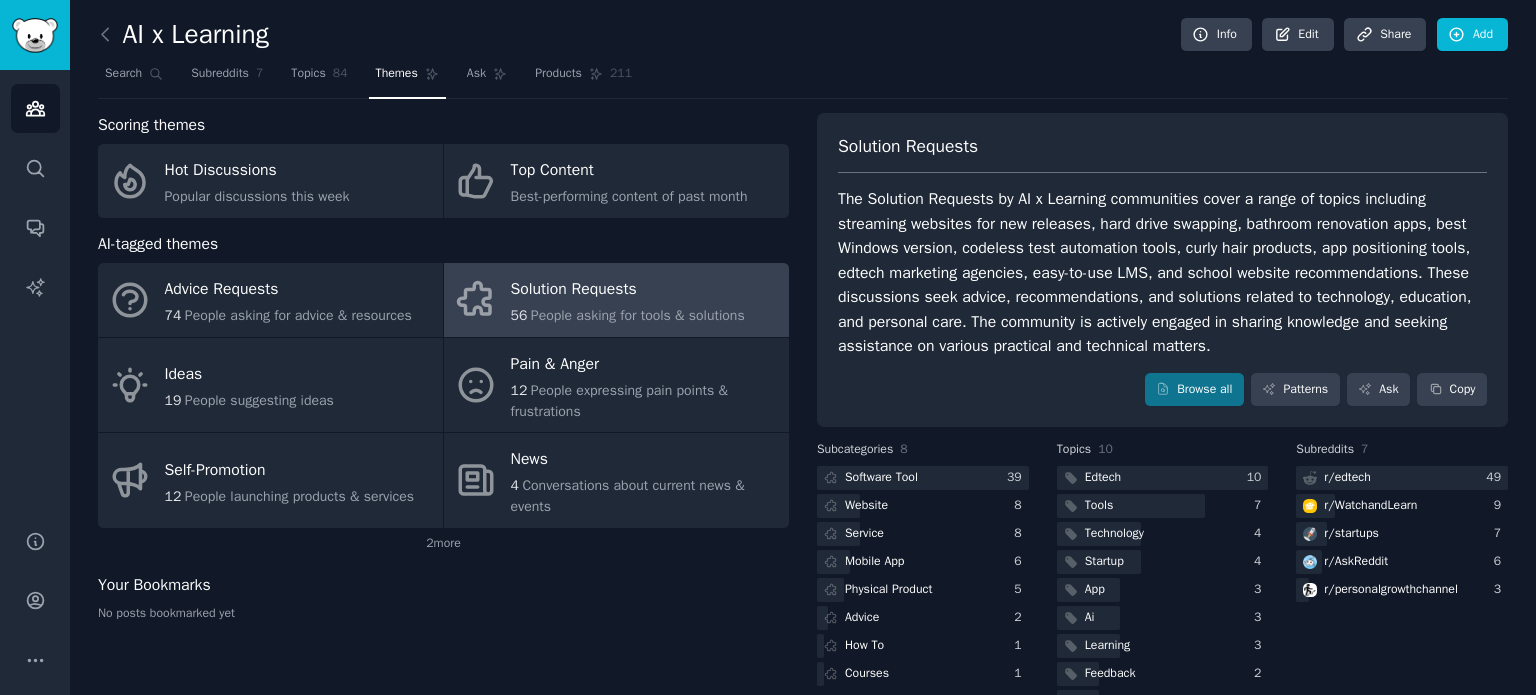 scroll, scrollTop: 76, scrollLeft: 0, axis: vertical 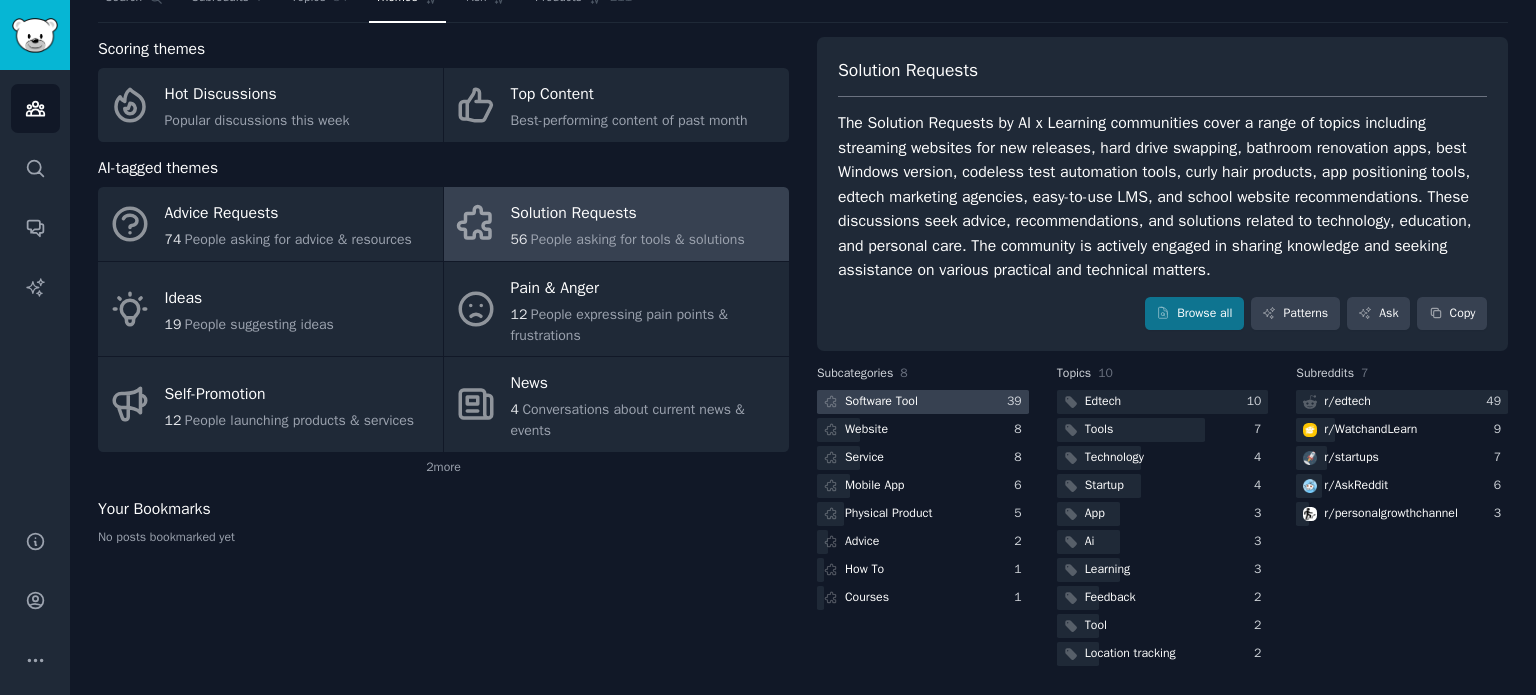 click at bounding box center [923, 402] 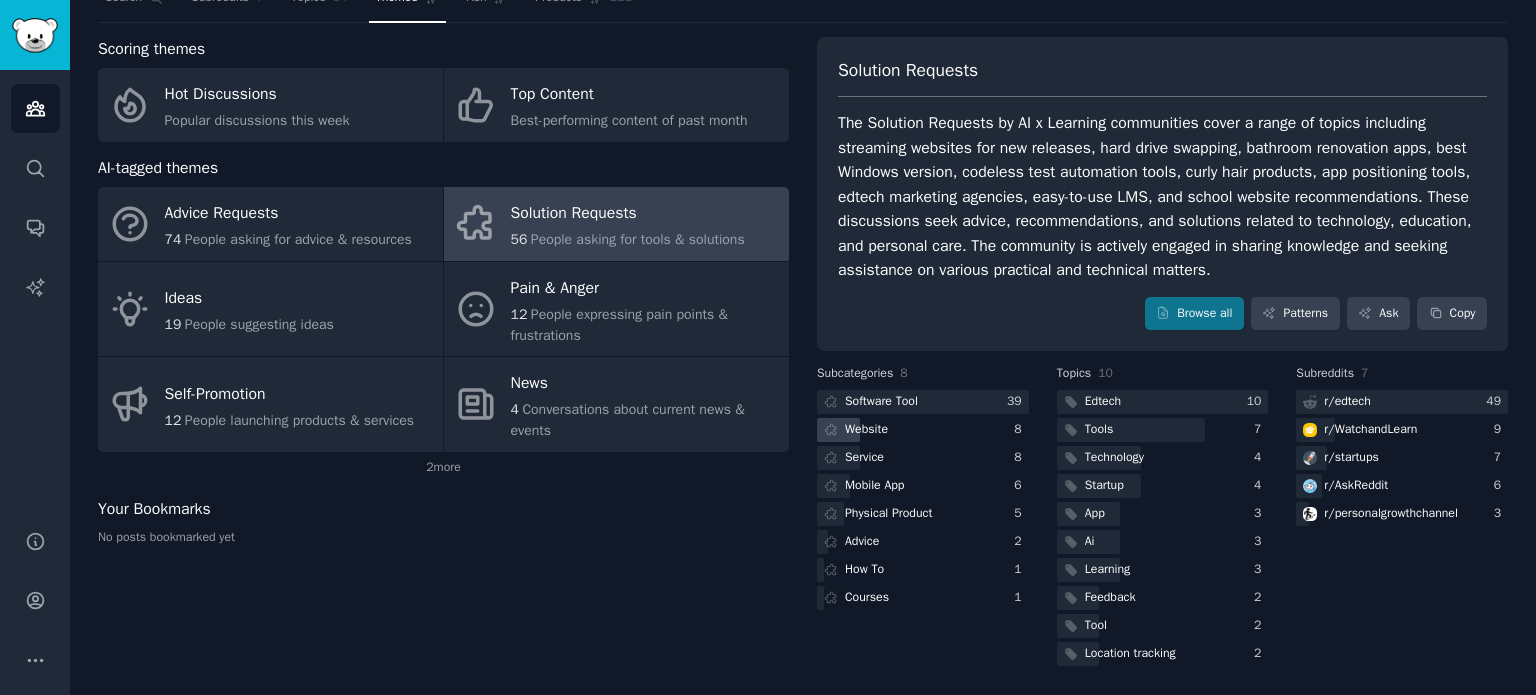 click on "Website" at bounding box center (866, 430) 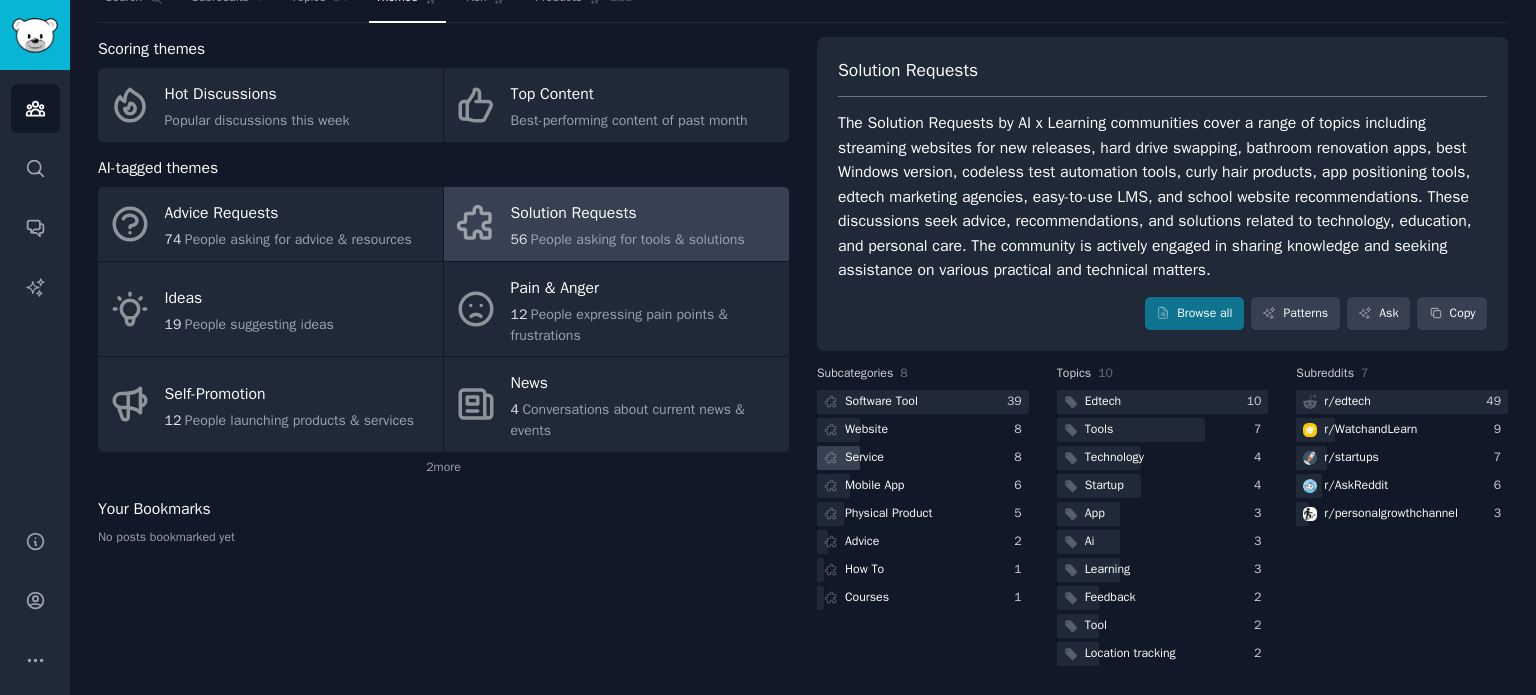 click on "Service" at bounding box center (864, 458) 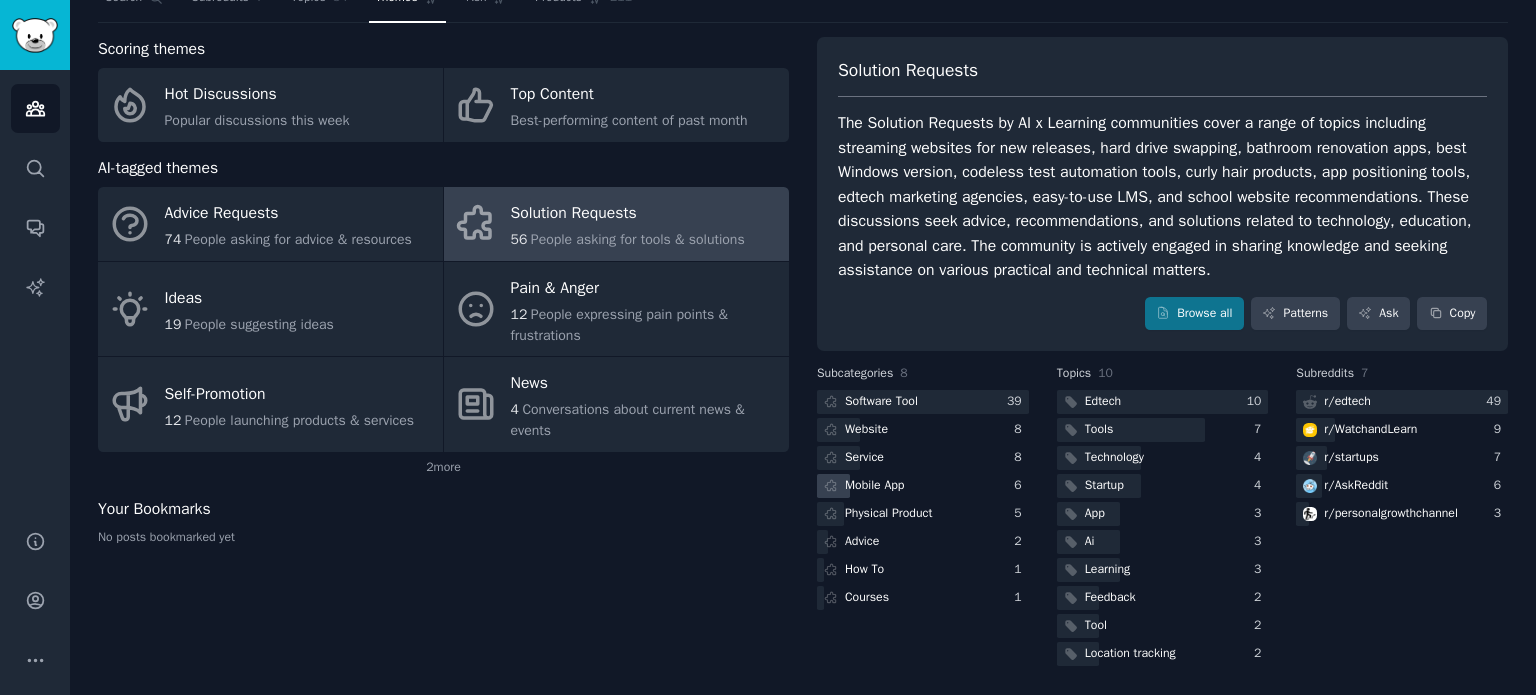 click on "Mobile App" at bounding box center (874, 486) 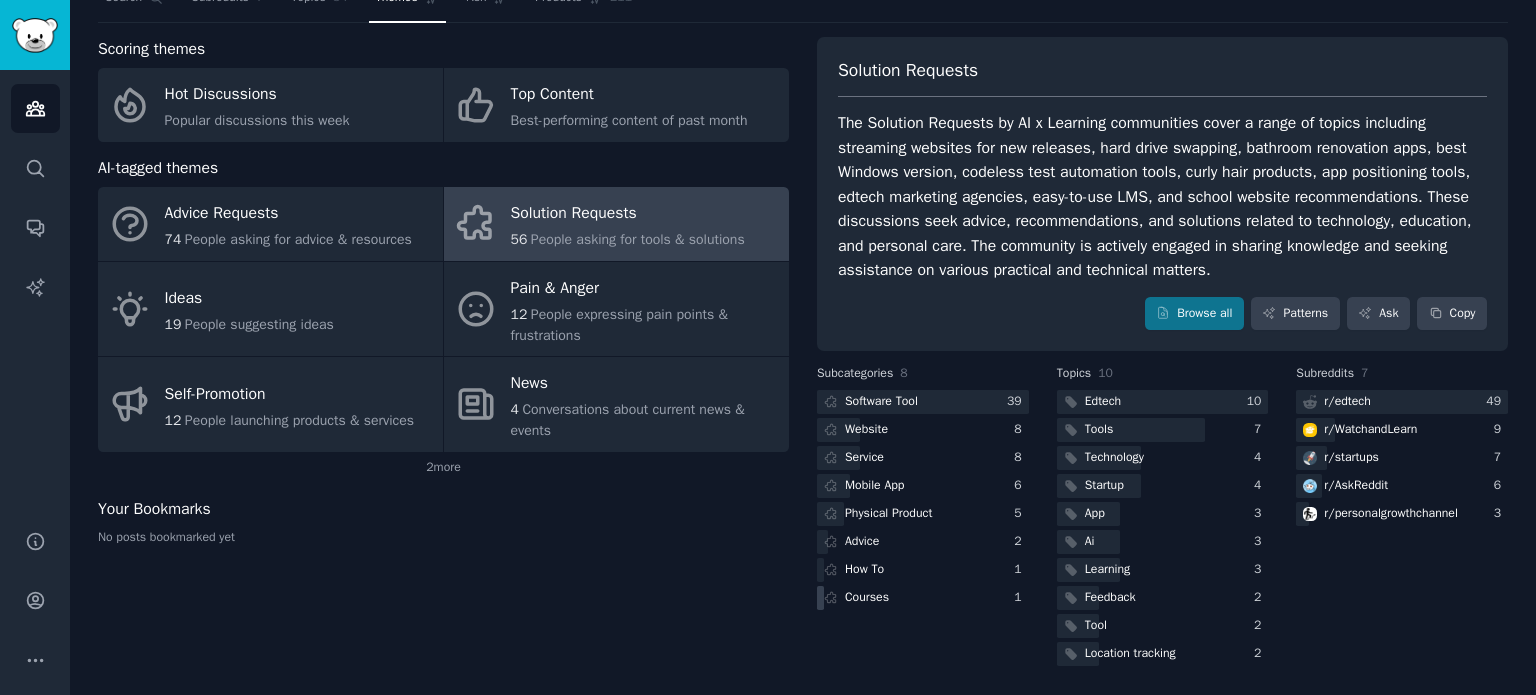 click on "Courses" at bounding box center [867, 598] 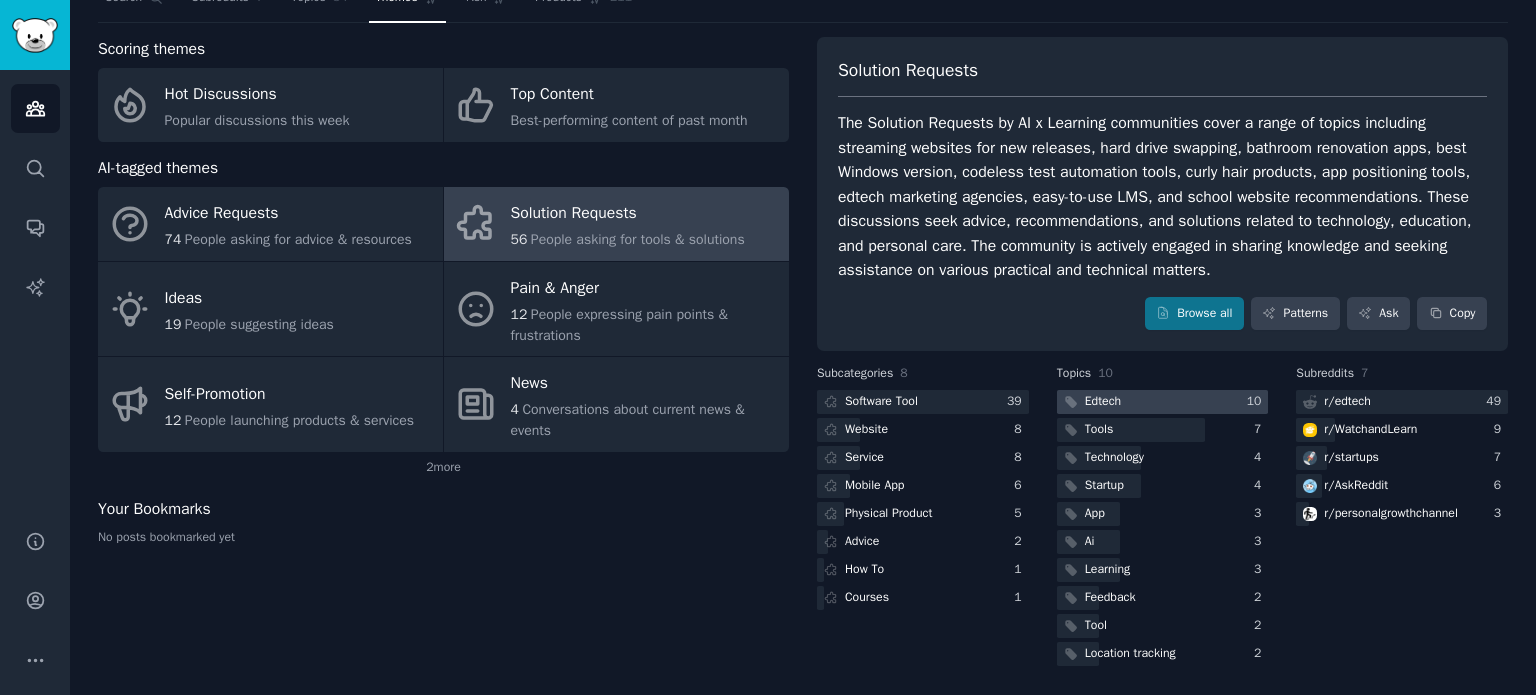 click on "Edtech" at bounding box center (1103, 402) 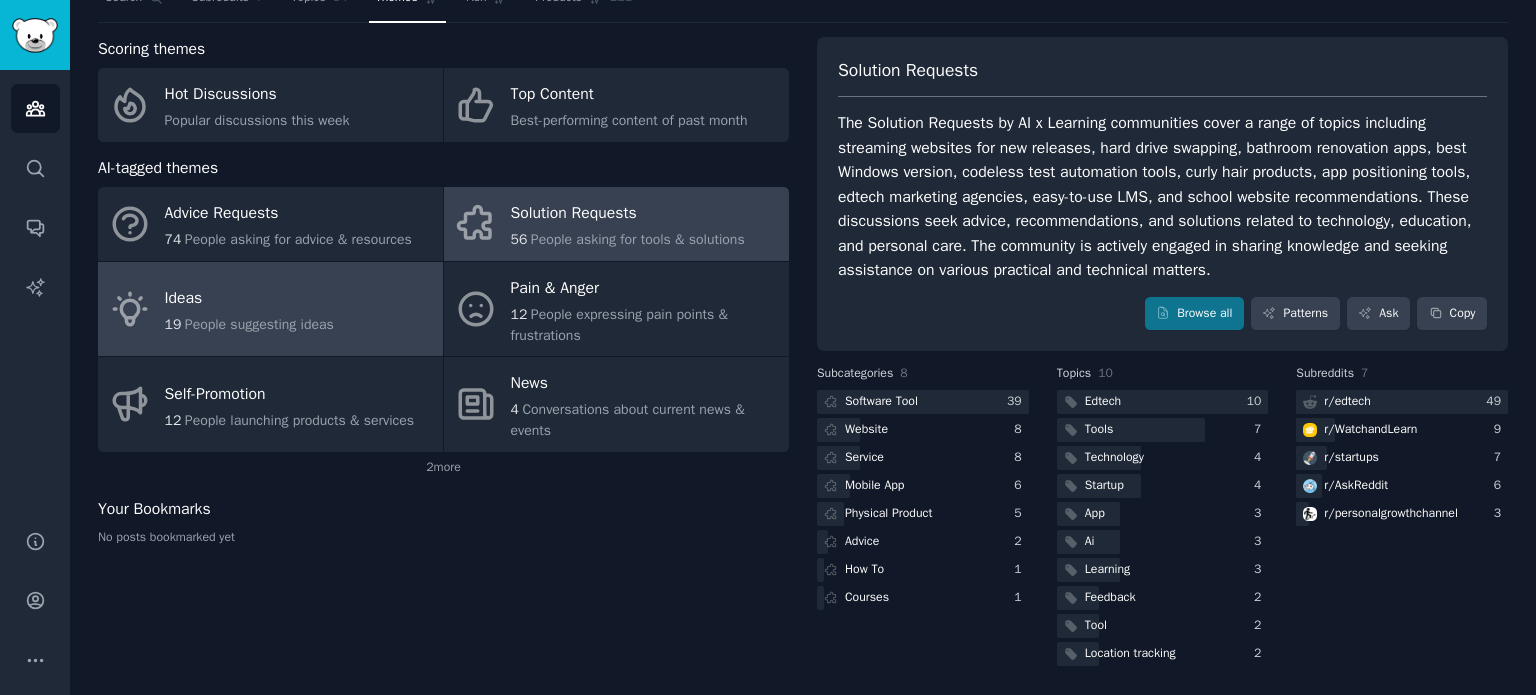 scroll, scrollTop: 0, scrollLeft: 0, axis: both 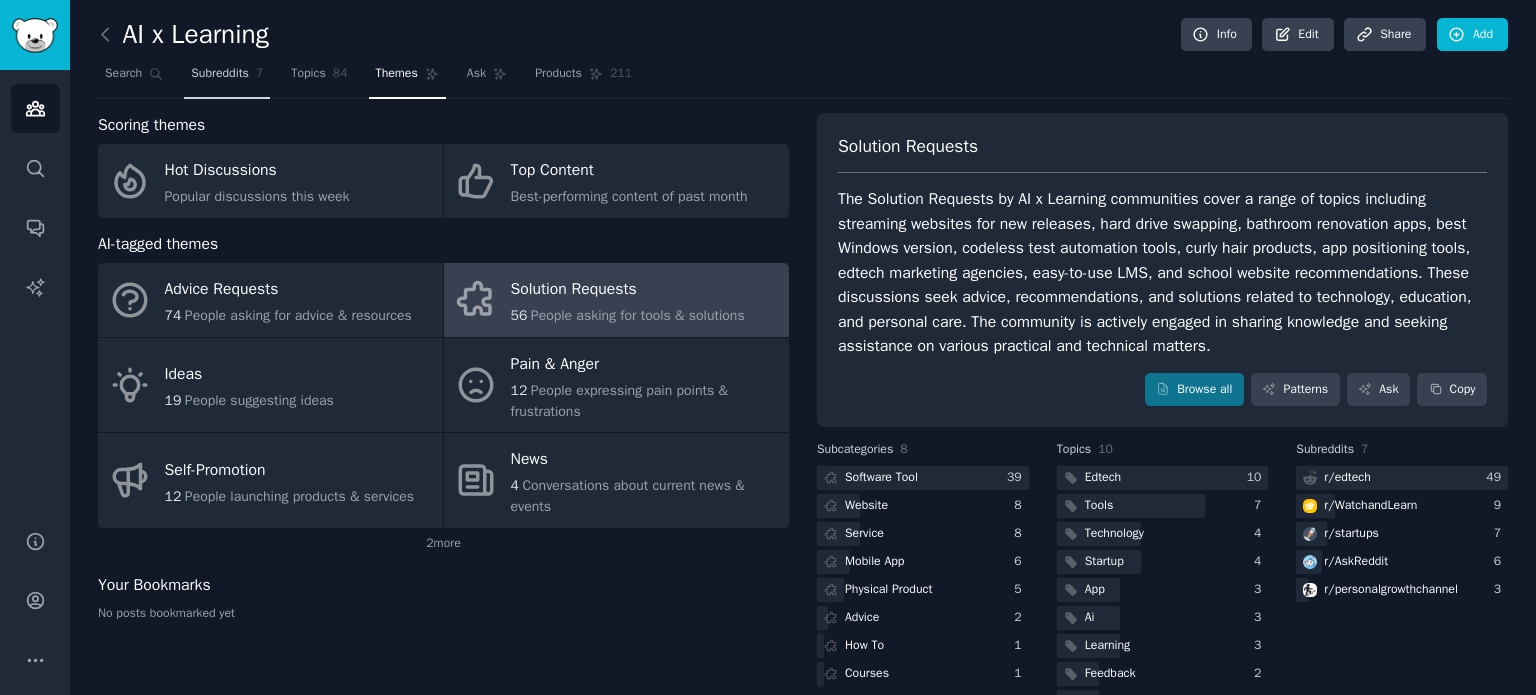 click on "Subreddits" at bounding box center (220, 74) 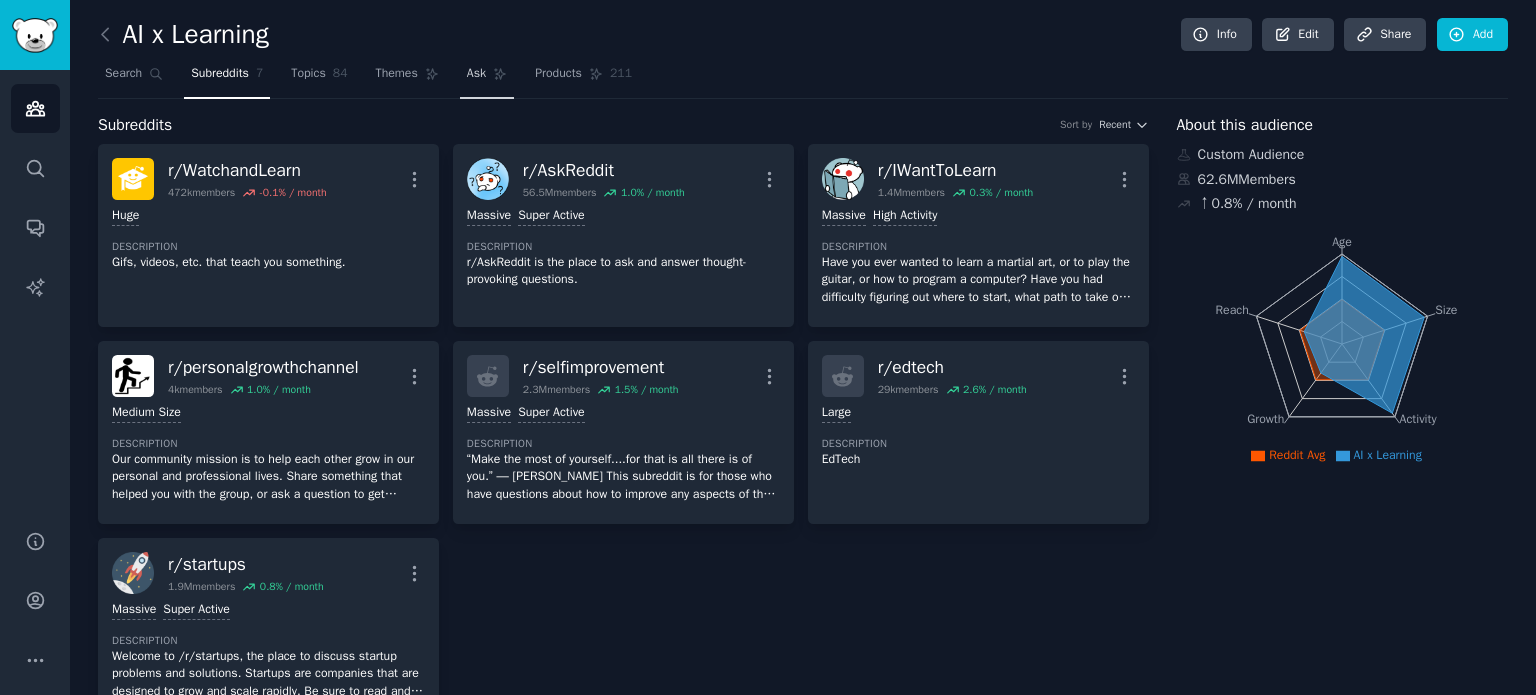 click on "Ask" at bounding box center [487, 78] 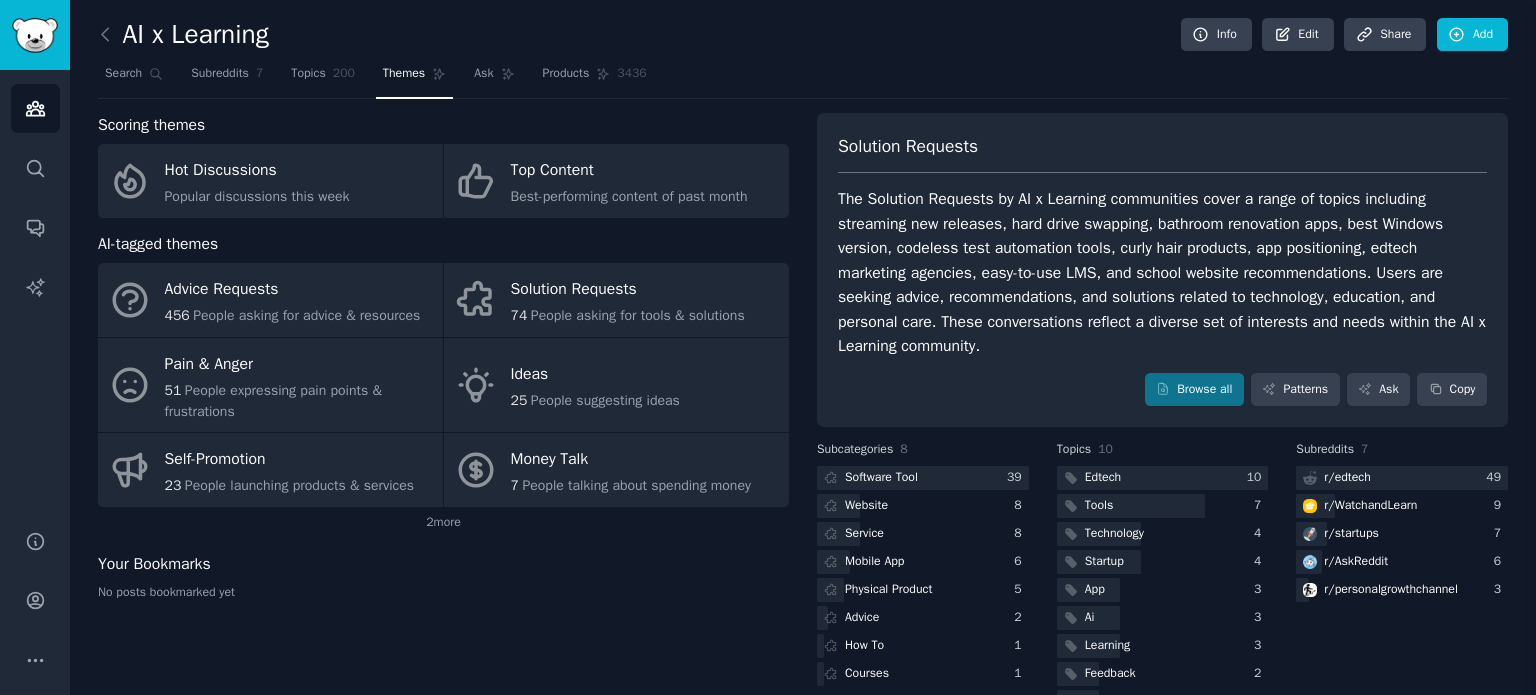 scroll, scrollTop: 0, scrollLeft: 0, axis: both 